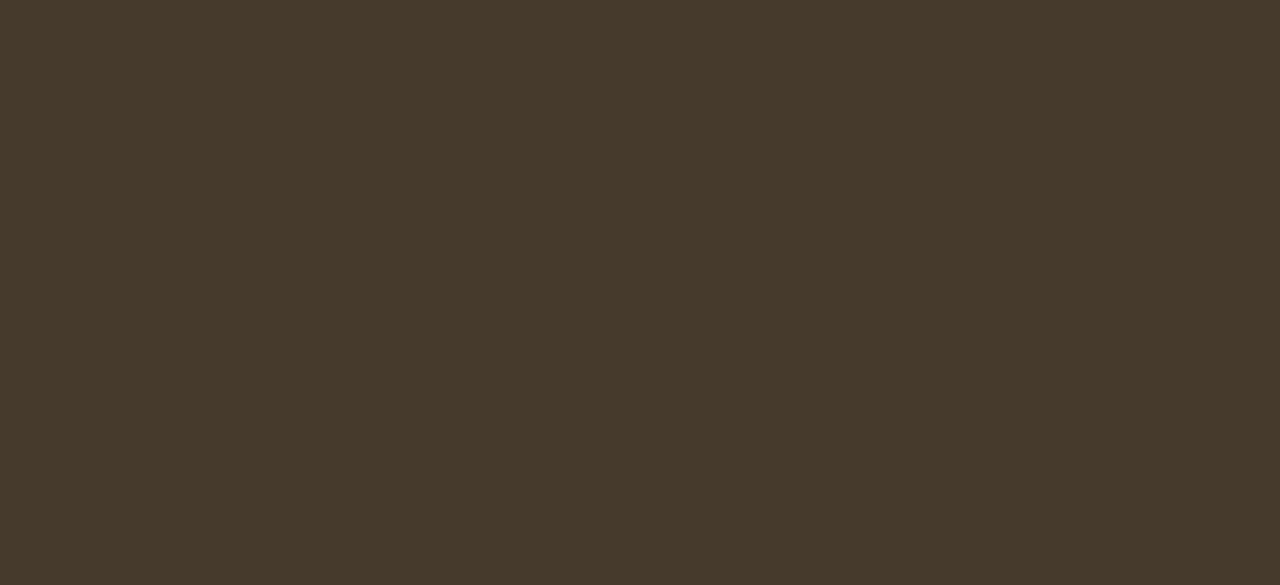 scroll, scrollTop: 0, scrollLeft: 0, axis: both 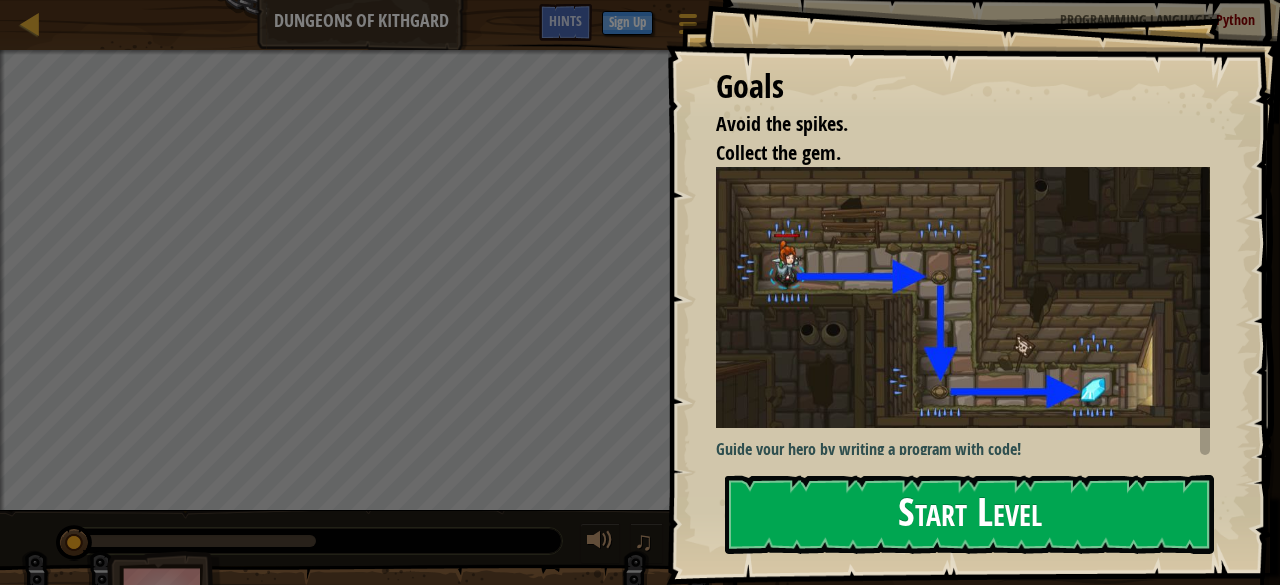 click on "Start Level" at bounding box center (969, 514) 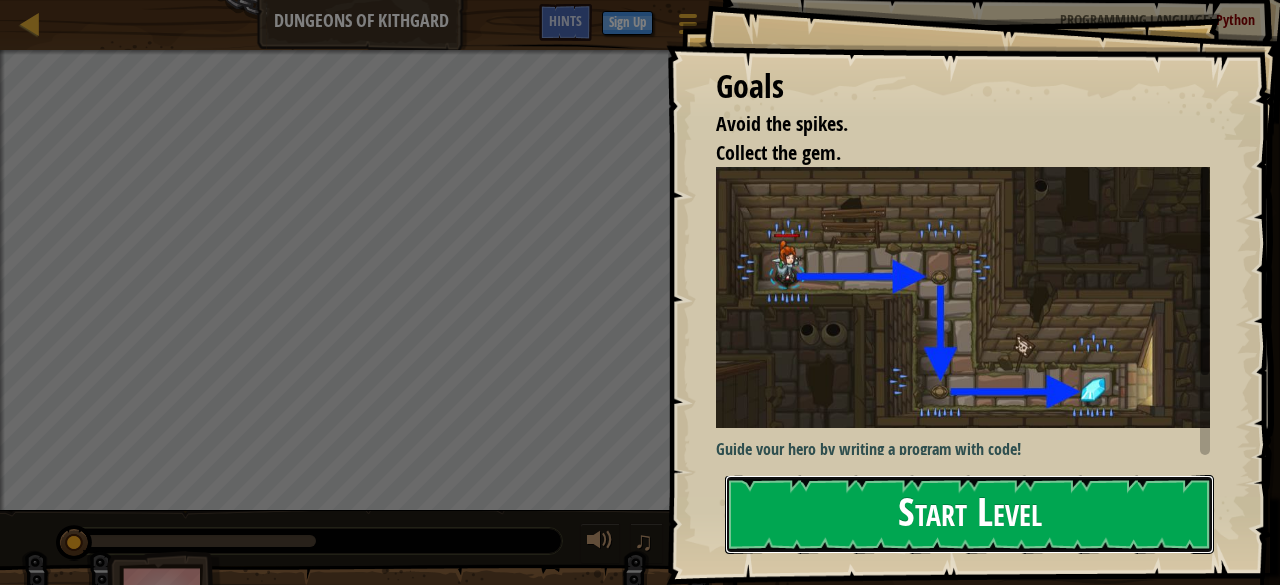 click on "Start Level" at bounding box center (969, 514) 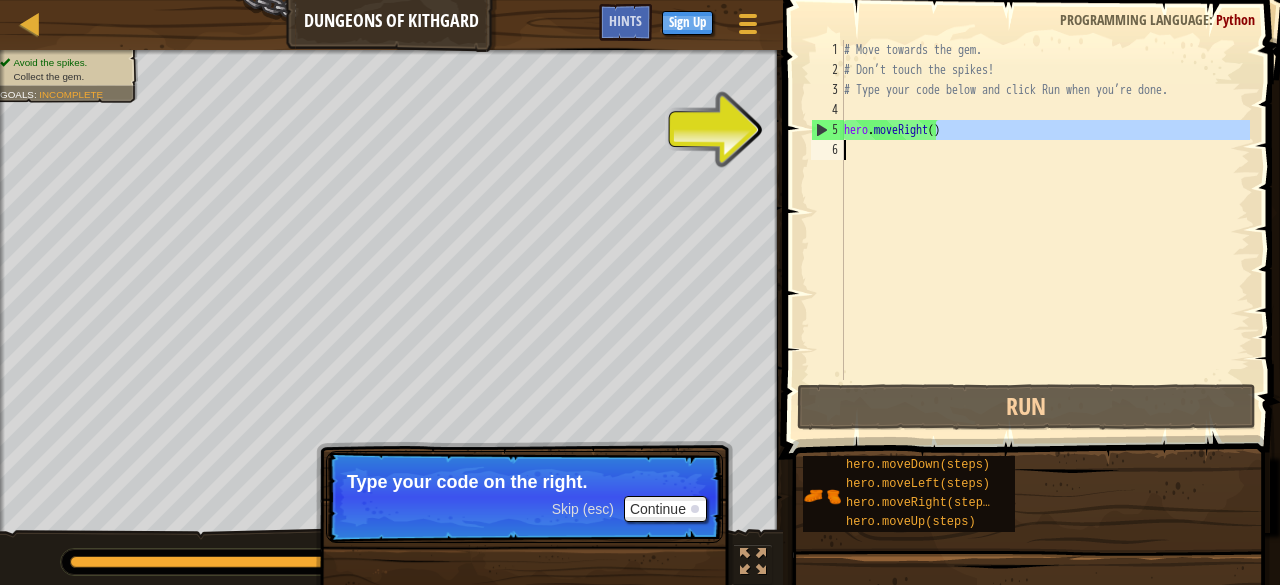 drag, startPoint x: 936, startPoint y: 135, endPoint x: 870, endPoint y: 140, distance: 66.189125 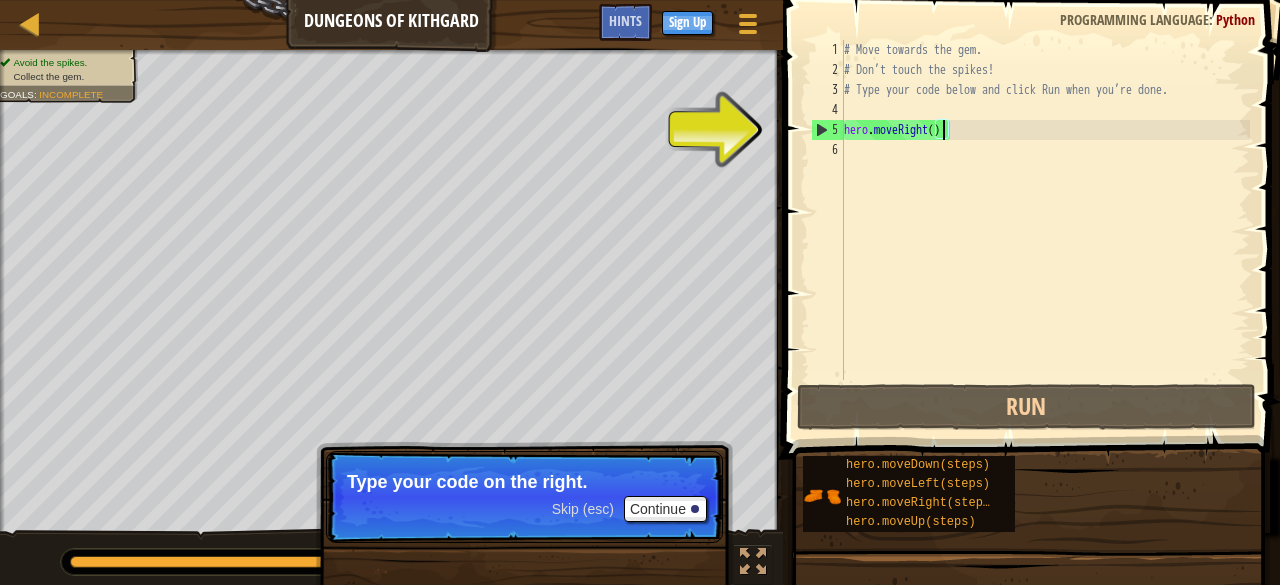 click on "# Move towards the gem. # Don’t touch the spikes! # Type your code below and click Run when you’re done. hero . moveRight ( )" at bounding box center [1045, 230] 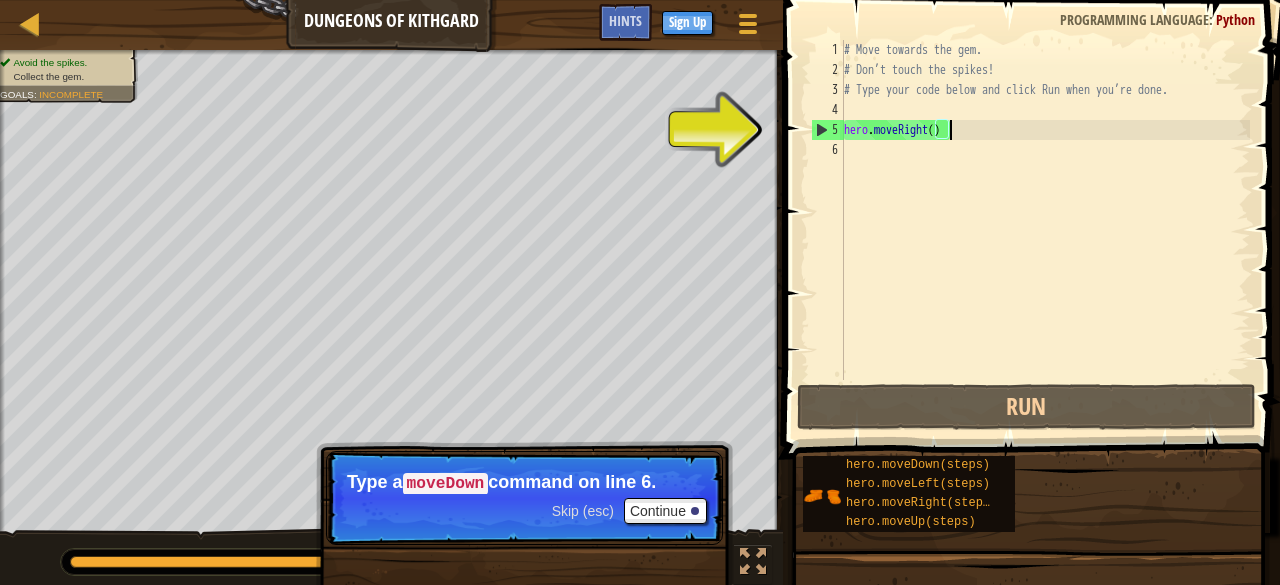 click on "# Move towards the gem. # Don’t touch the spikes! # Type your code below and click Run when you’re done. hero . moveRight ( )" at bounding box center (1045, 230) 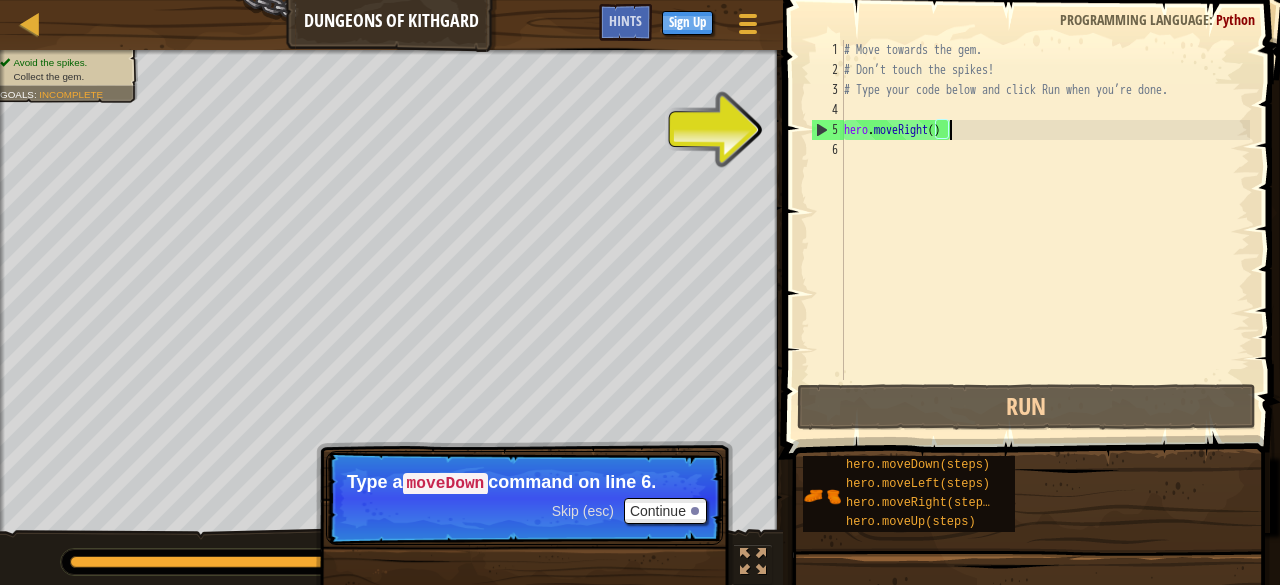 type on "hero.moveRight(" 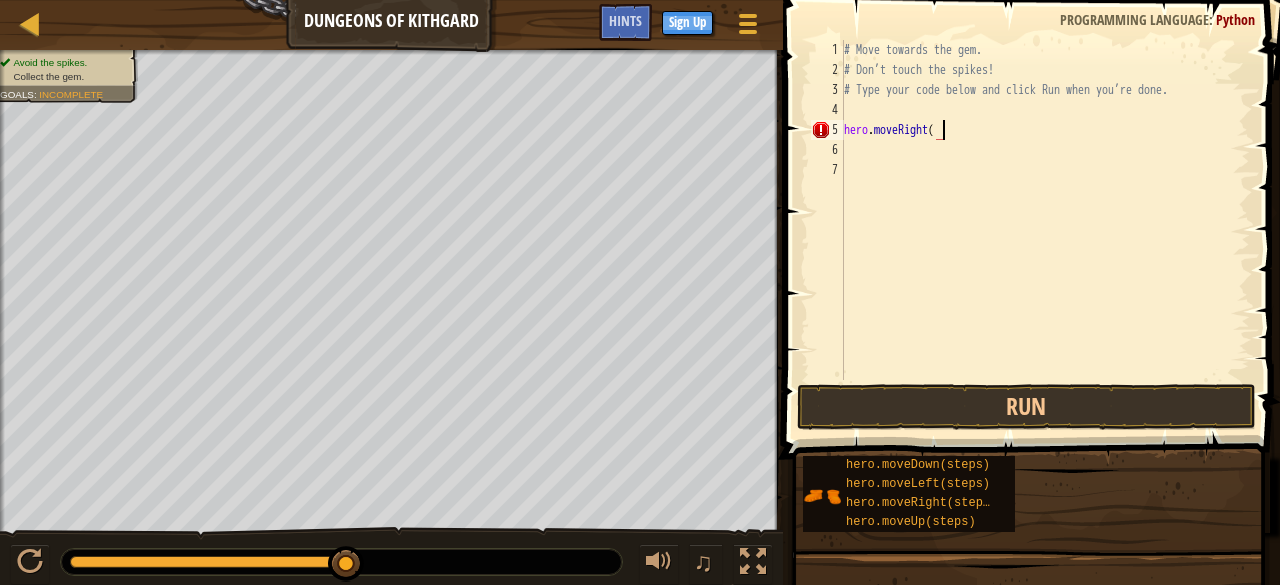 click on "# Move towards the gem. # Don’t touch the spikes! # Type your code below and click Run when you’re done. hero . moveRight (" at bounding box center (1045, 230) 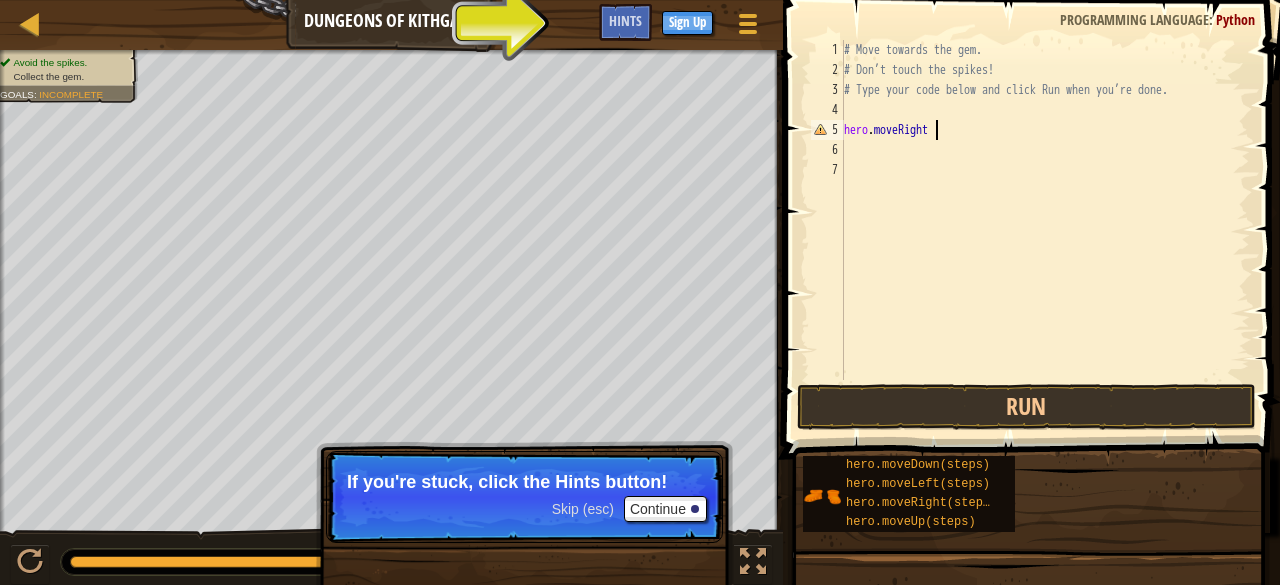 scroll, scrollTop: 9, scrollLeft: 0, axis: vertical 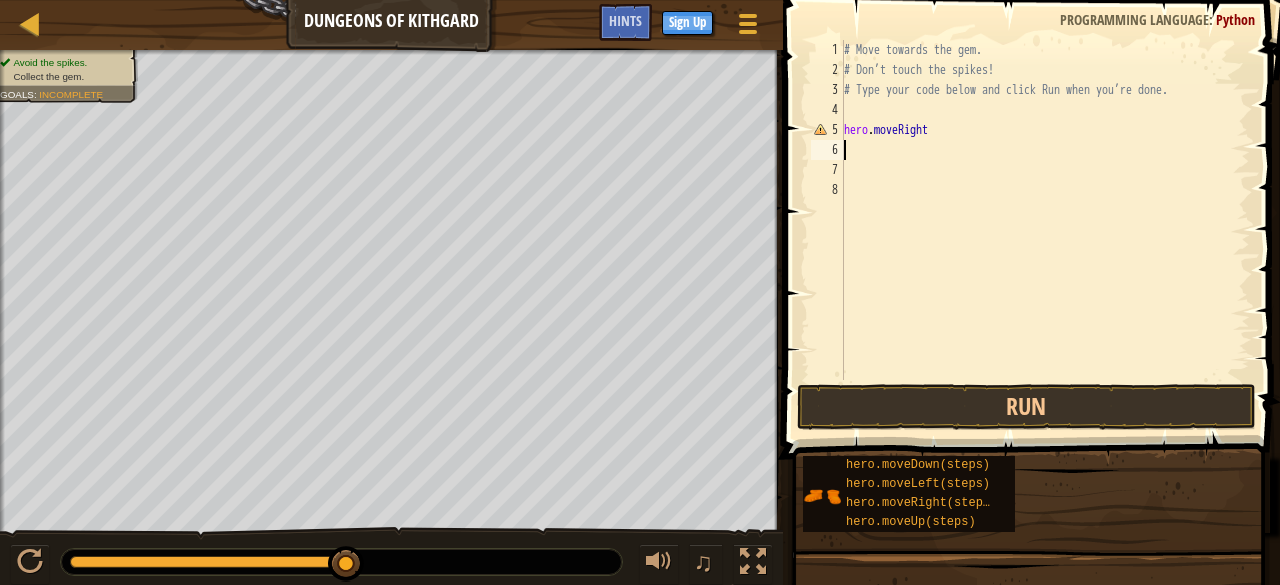 click on "# Move towards the gem. # Don’t touch the spikes! # Type your code below and click Run when you’re done. hero . moveRight" at bounding box center [1045, 230] 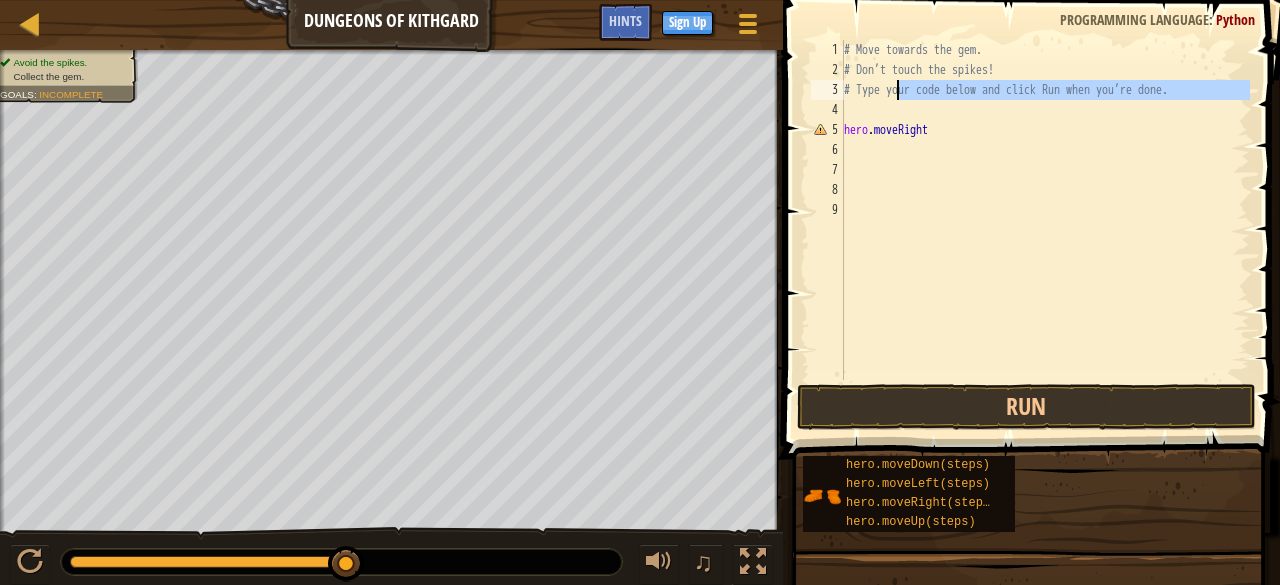 drag, startPoint x: 892, startPoint y: 119, endPoint x: 896, endPoint y: 93, distance: 26.305893 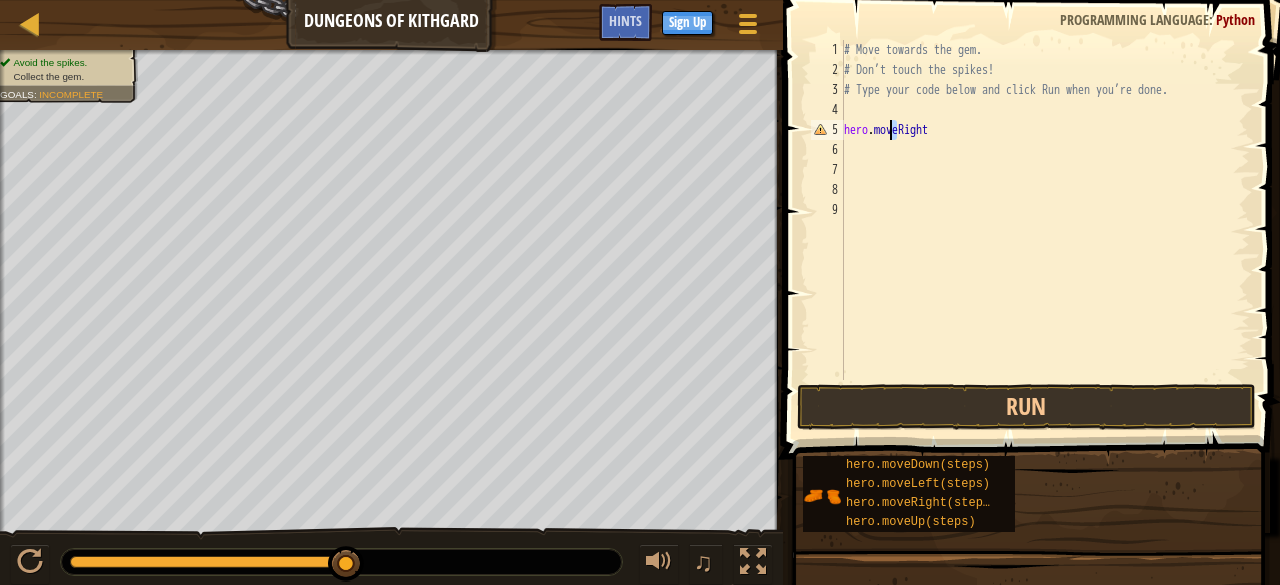 drag, startPoint x: 892, startPoint y: 122, endPoint x: 1201, endPoint y: 139, distance: 309.4673 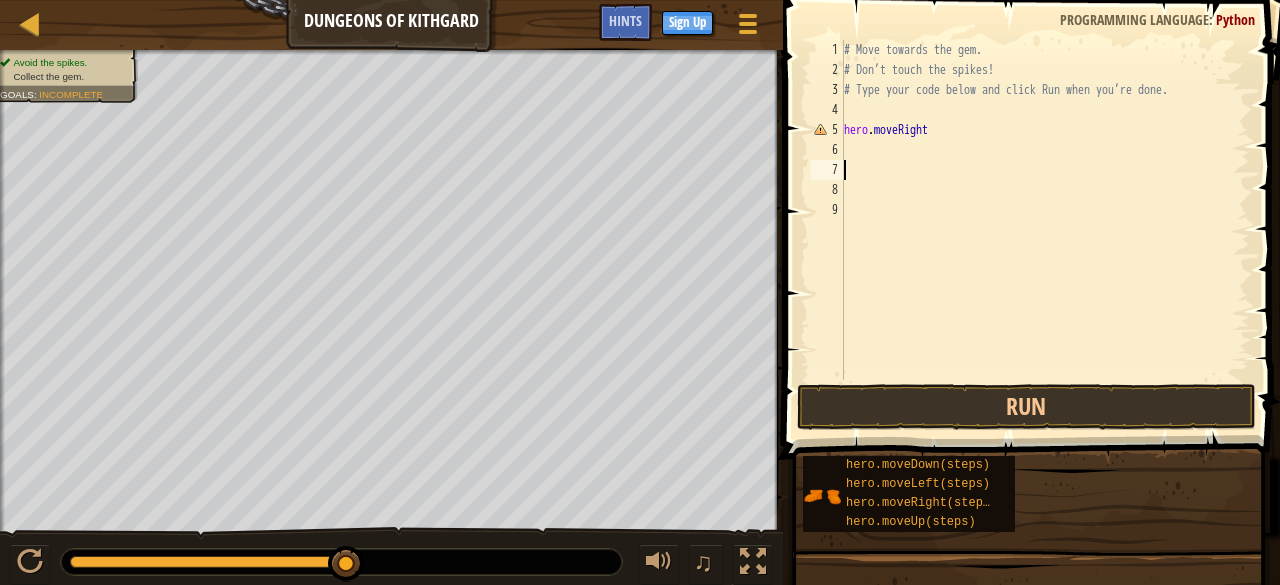 click on "# Move towards the gem. # Don’t touch the spikes! # Type your code below and click Run when you’re done. hero . moveRight" at bounding box center (1045, 230) 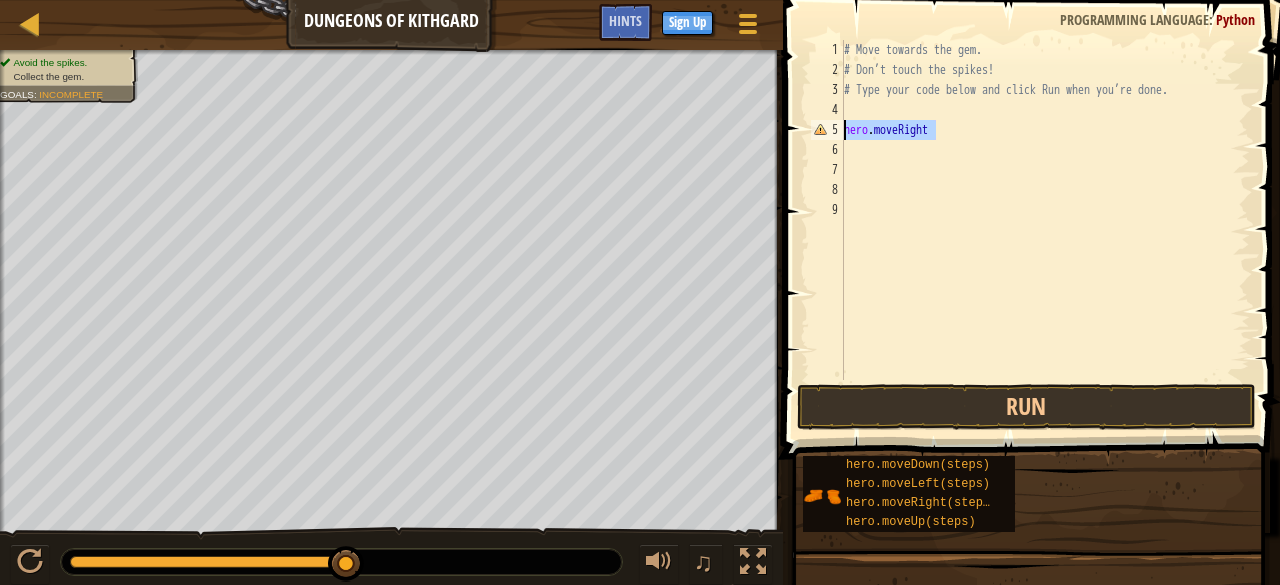 drag, startPoint x: 978, startPoint y: 131, endPoint x: 847, endPoint y: 129, distance: 131.01526 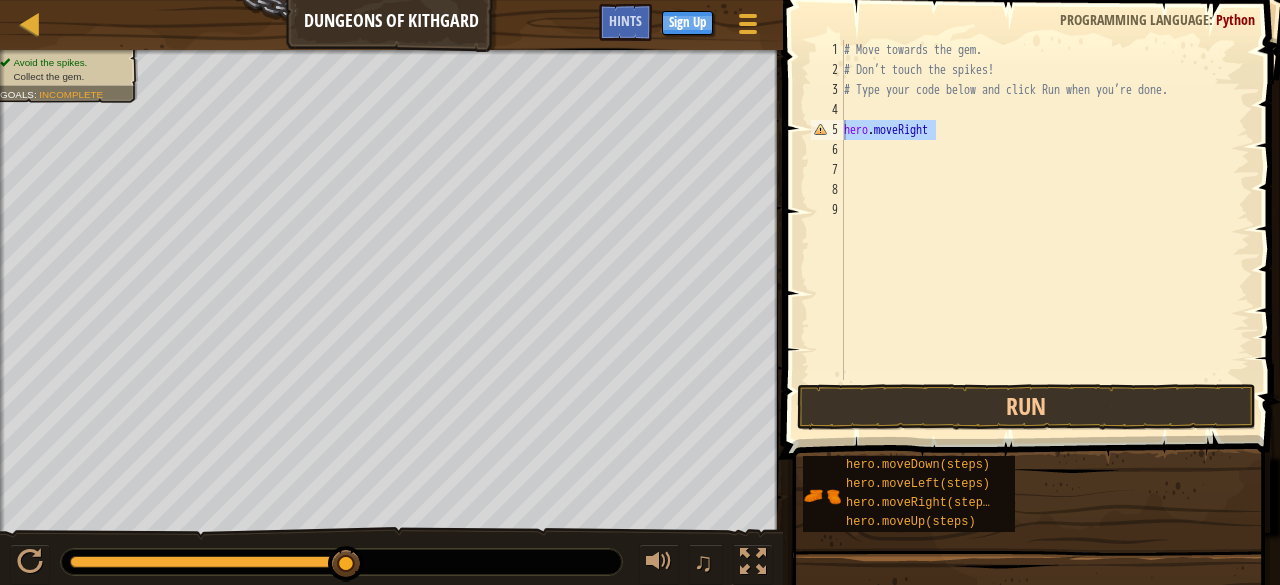 click at bounding box center (1033, 201) 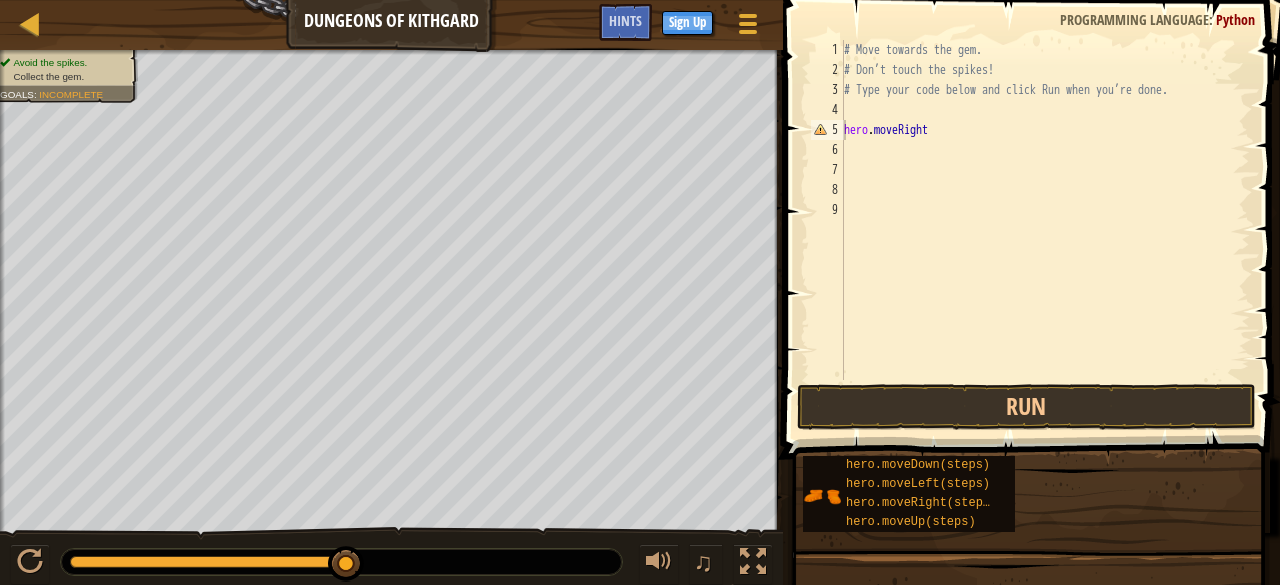 click at bounding box center (1033, 201) 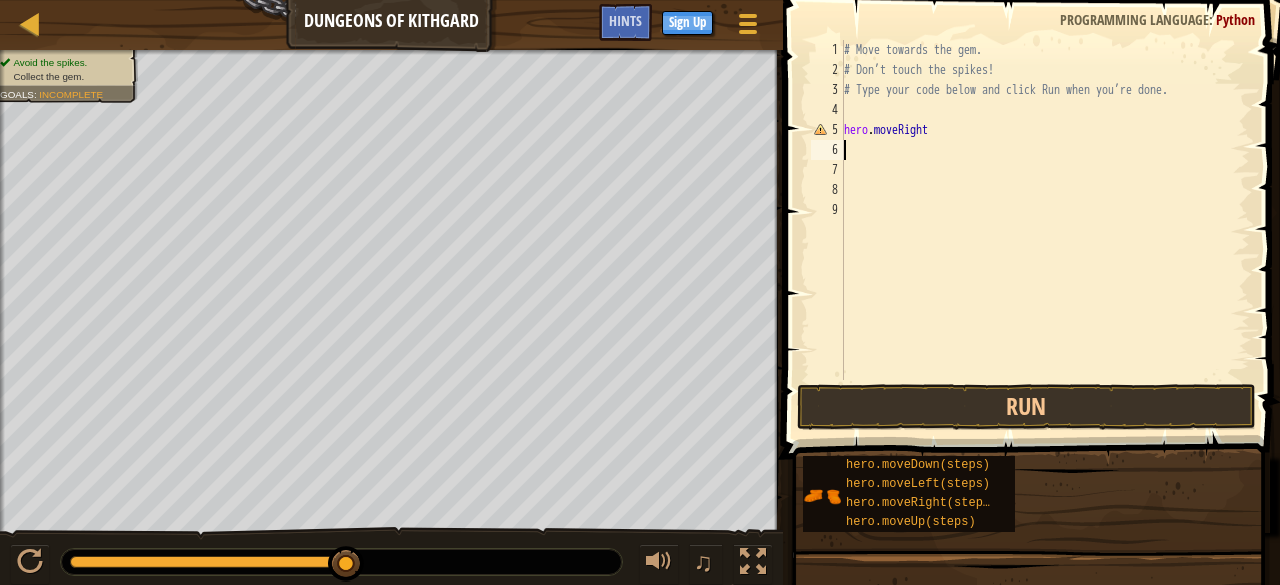 click on "# Move towards the gem. # Don’t touch the spikes! # Type your code below and click Run when you’re done. hero . moveRight" at bounding box center [1045, 230] 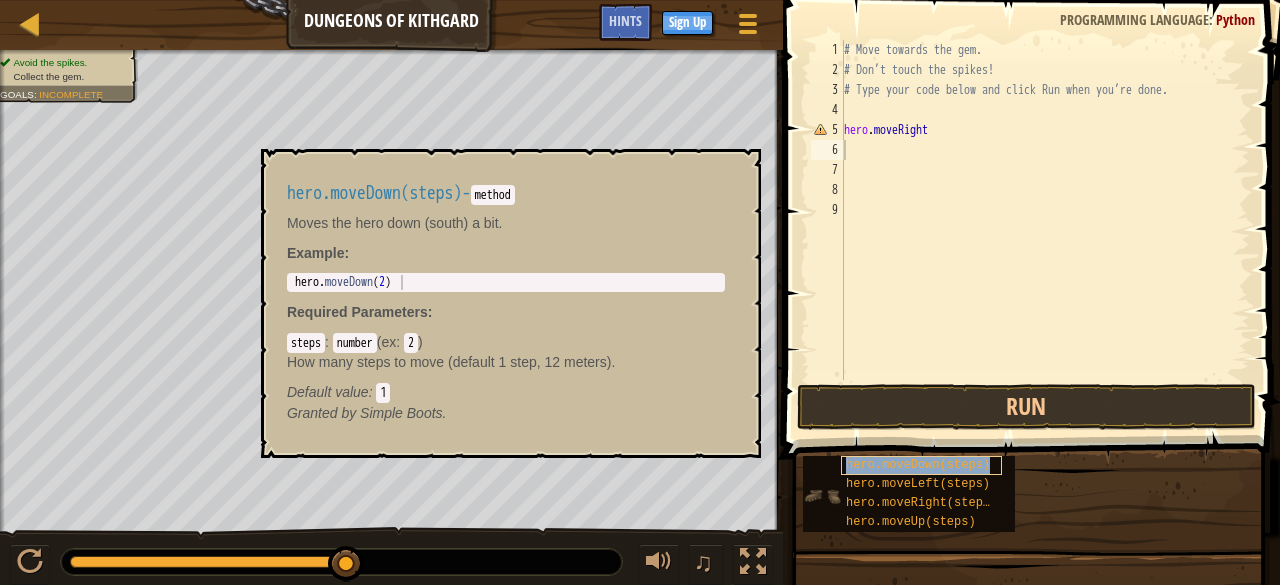 click on "hero.moveDown(steps)" at bounding box center [918, 465] 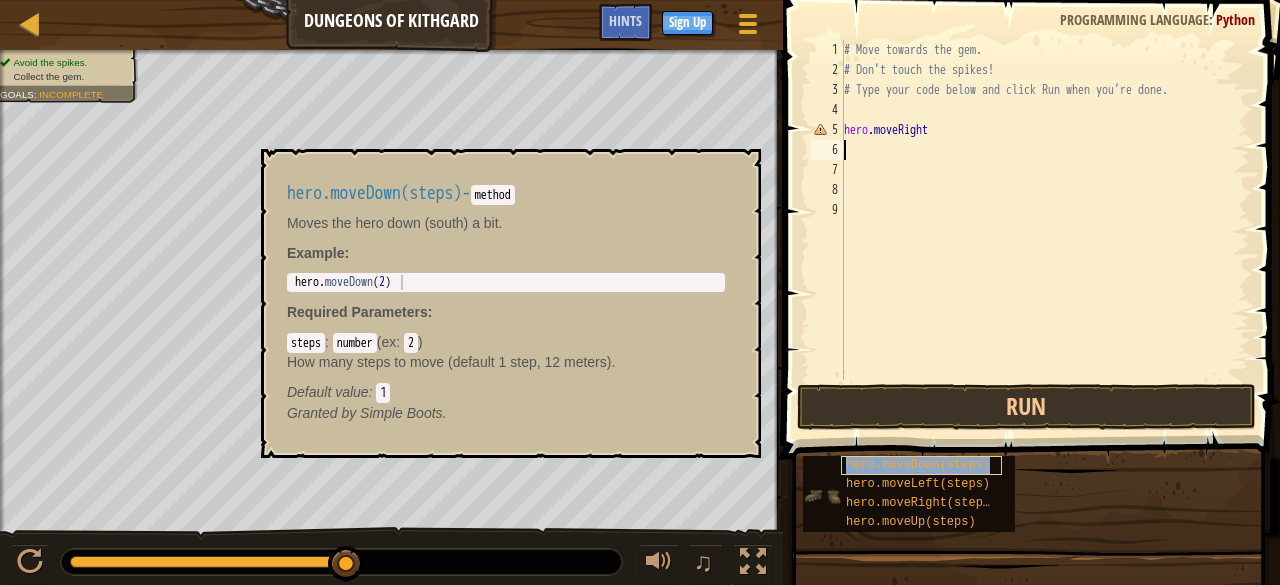 click on "hero.moveDown(steps)" at bounding box center [918, 465] 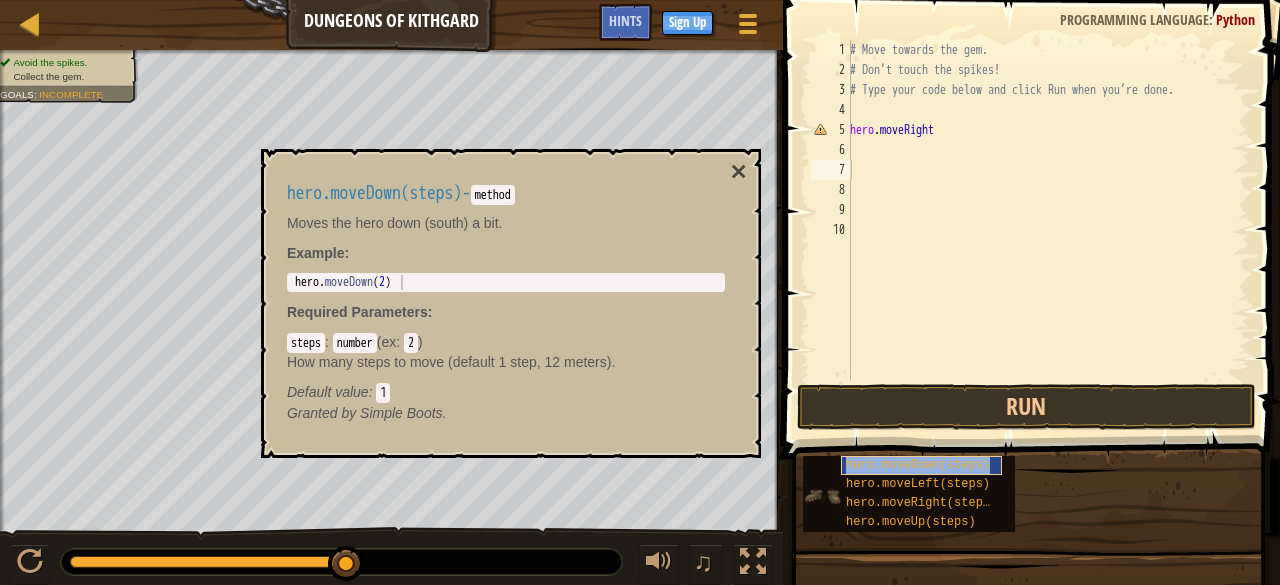 click on "hero.moveDown(steps)" at bounding box center (918, 465) 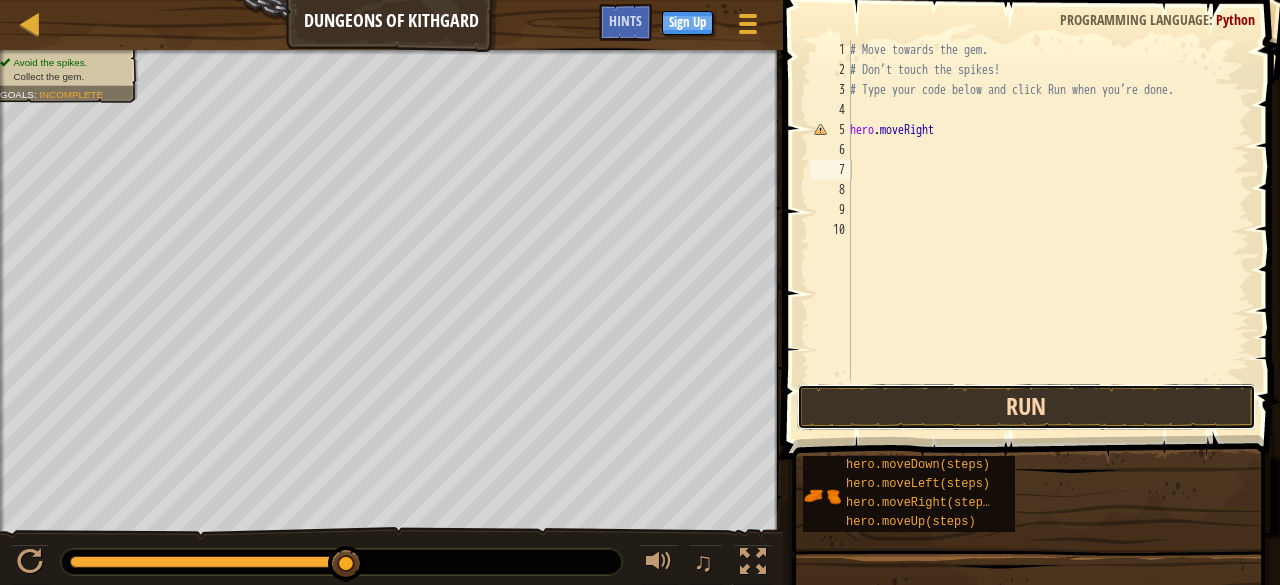 click on "Run" at bounding box center [1026, 407] 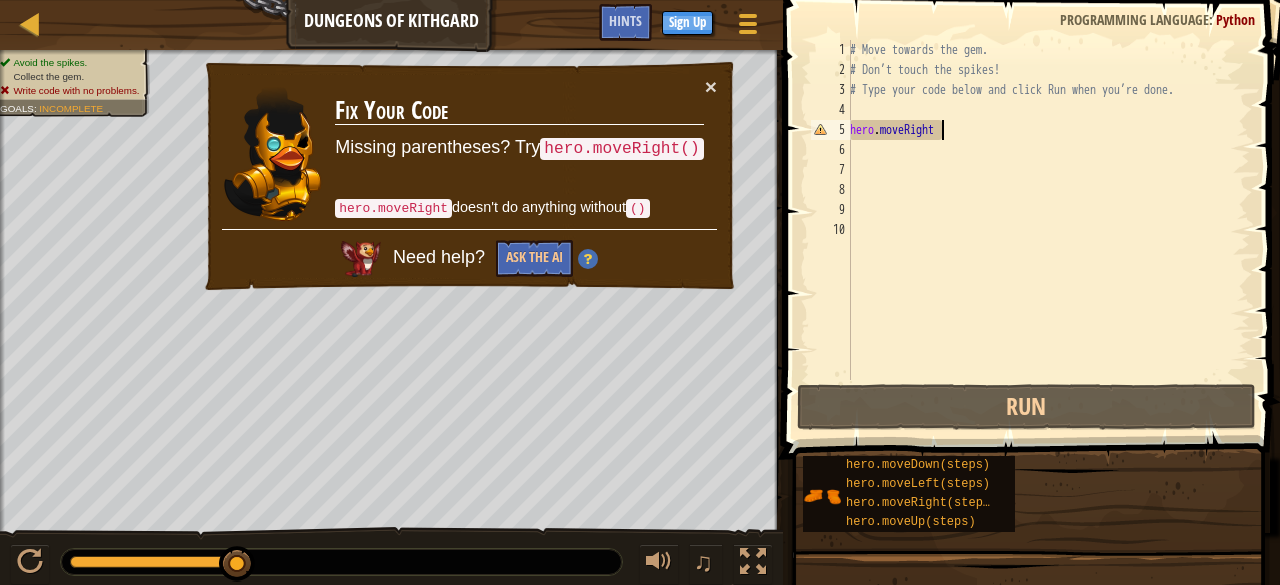 click on "# Move towards the gem. # Don’t touch the spikes! # Type your code below and click Run when you’re done. hero . moveRight" at bounding box center (1048, 230) 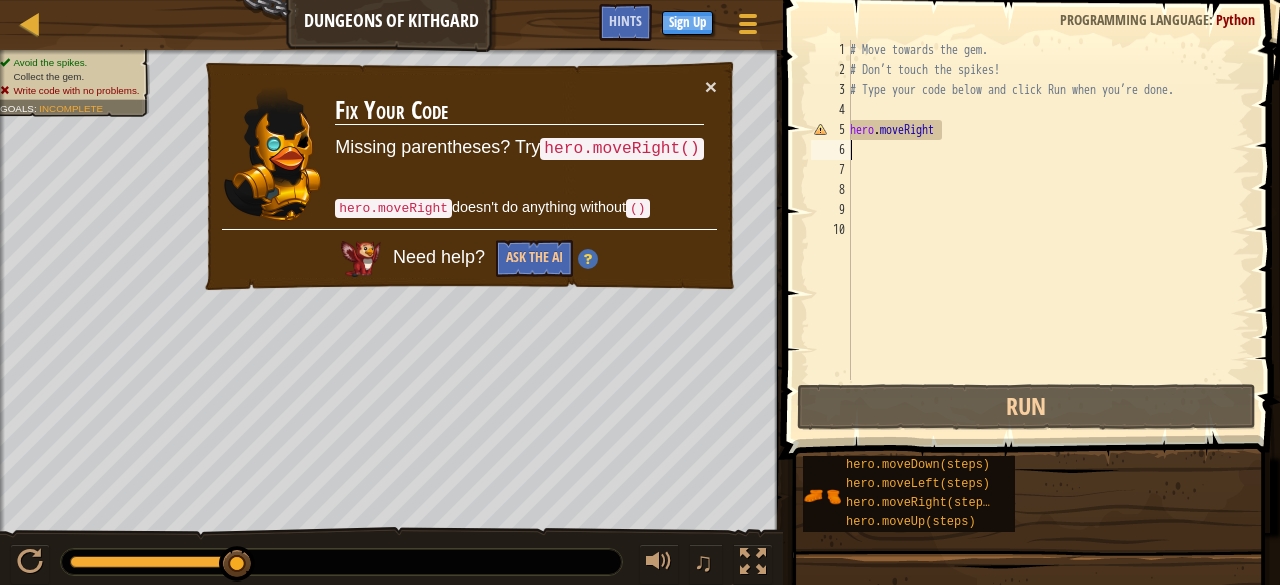 click on "# Move towards the gem. # Don’t touch the spikes! # Type your code below and click Run when you’re done. hero . moveRight" at bounding box center (1048, 230) 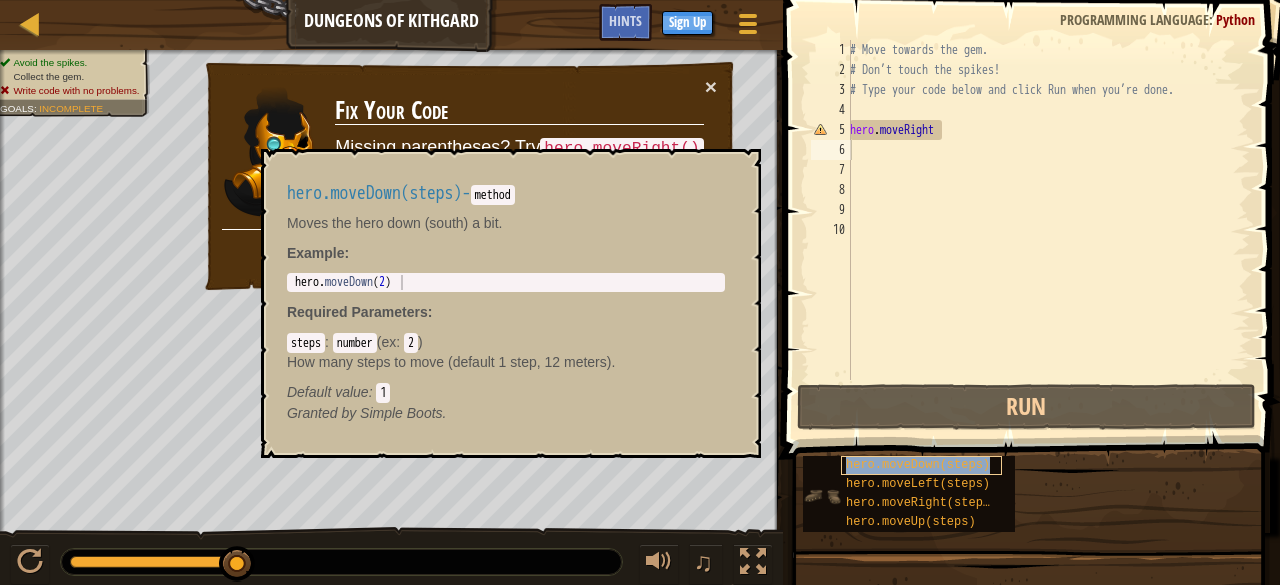 click on "hero.moveDown(steps)" at bounding box center (918, 465) 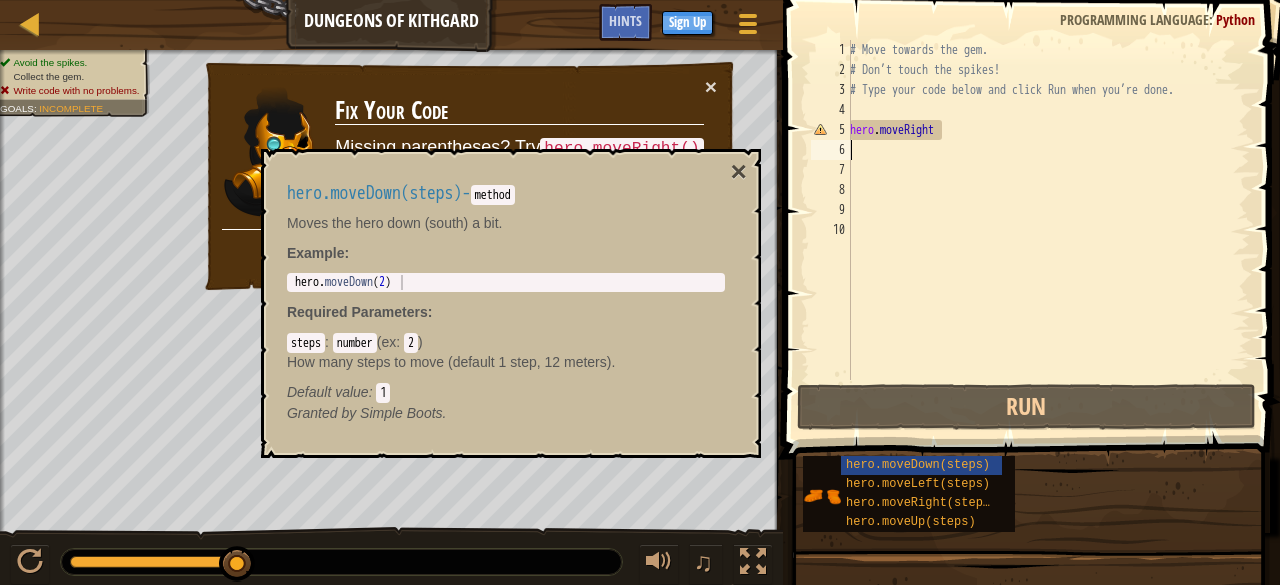 click on "# Move towards the gem. # Don’t touch the spikes! # Type your code below and click Run when you’re done. hero . moveRight" at bounding box center (1048, 230) 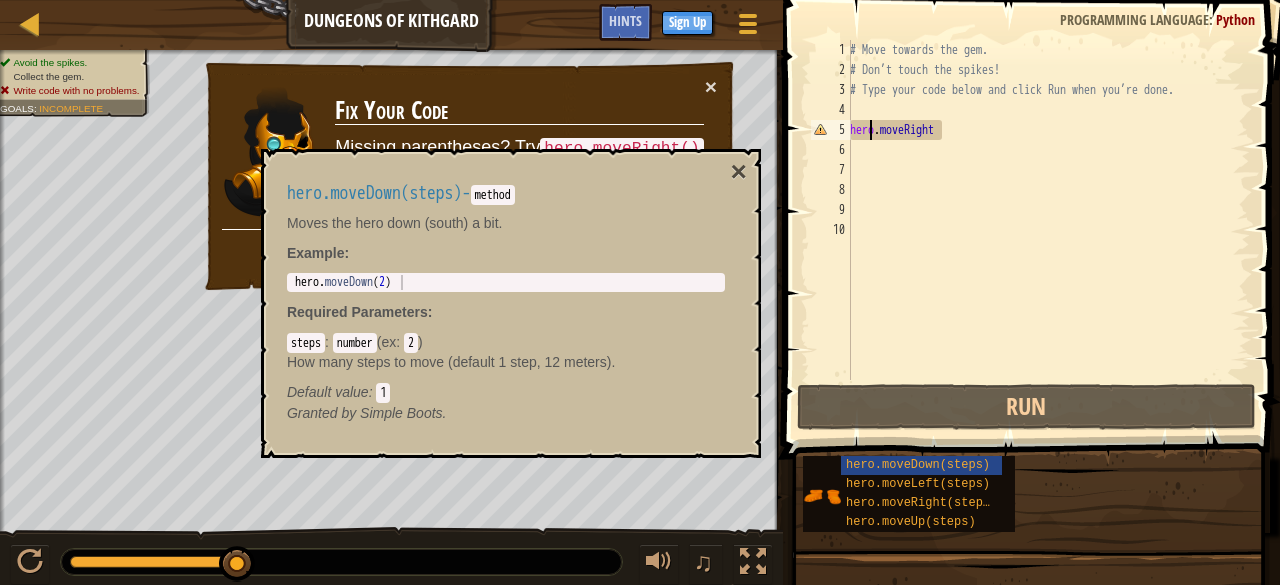 click on "# Move towards the gem. # Don’t touch the spikes! # Type your code below and click Run when you’re done. hero . moveRight" at bounding box center (1048, 230) 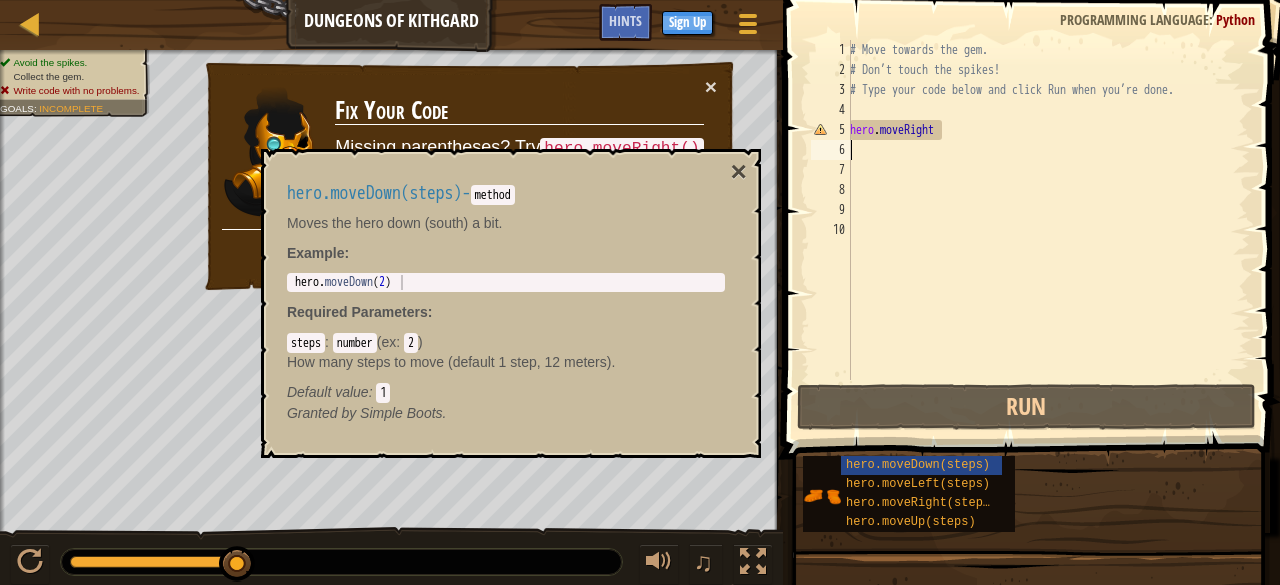click on "# Move towards the gem. # Don’t touch the spikes! # Type your code below and click Run when you’re done. hero . moveRight" at bounding box center (1048, 230) 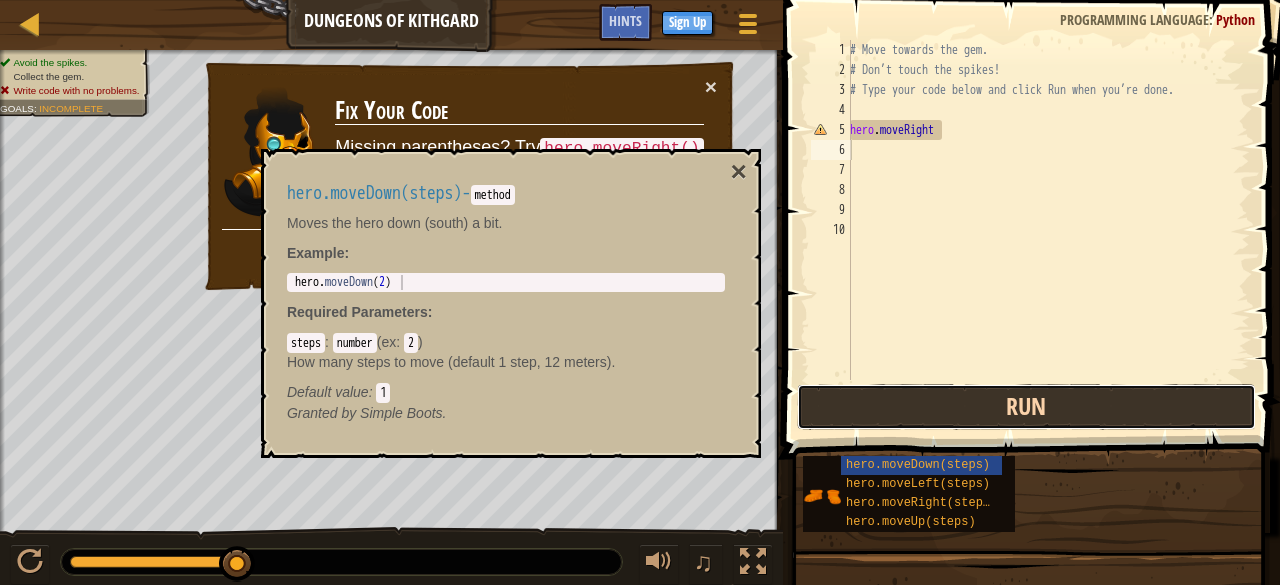 click on "Run" at bounding box center [1026, 407] 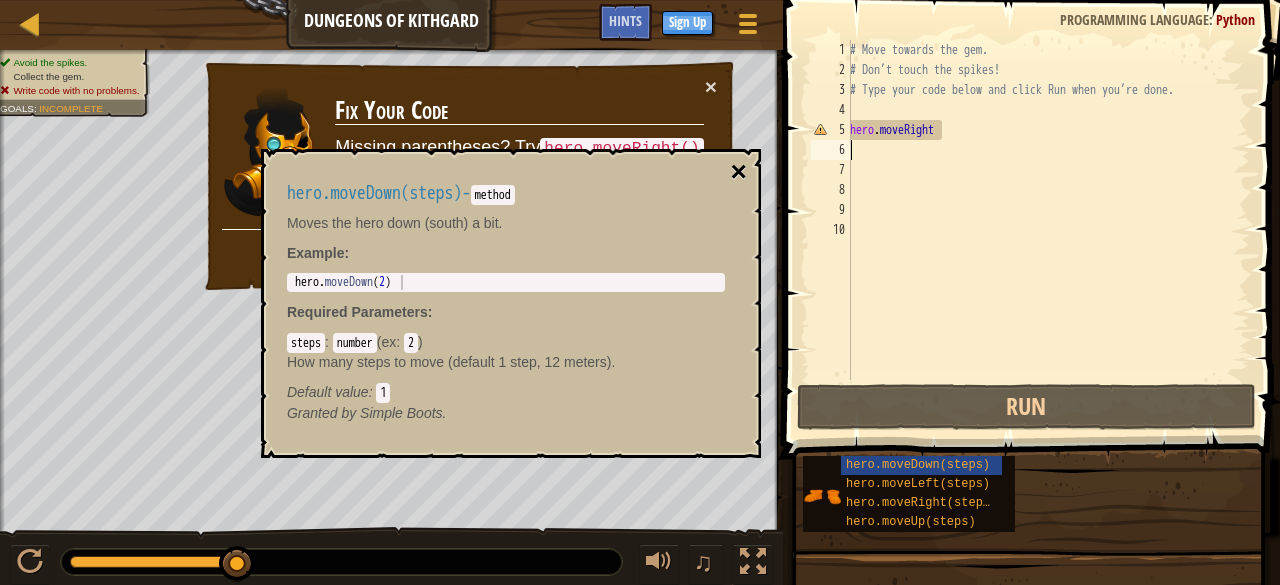 click on "×" at bounding box center (739, 172) 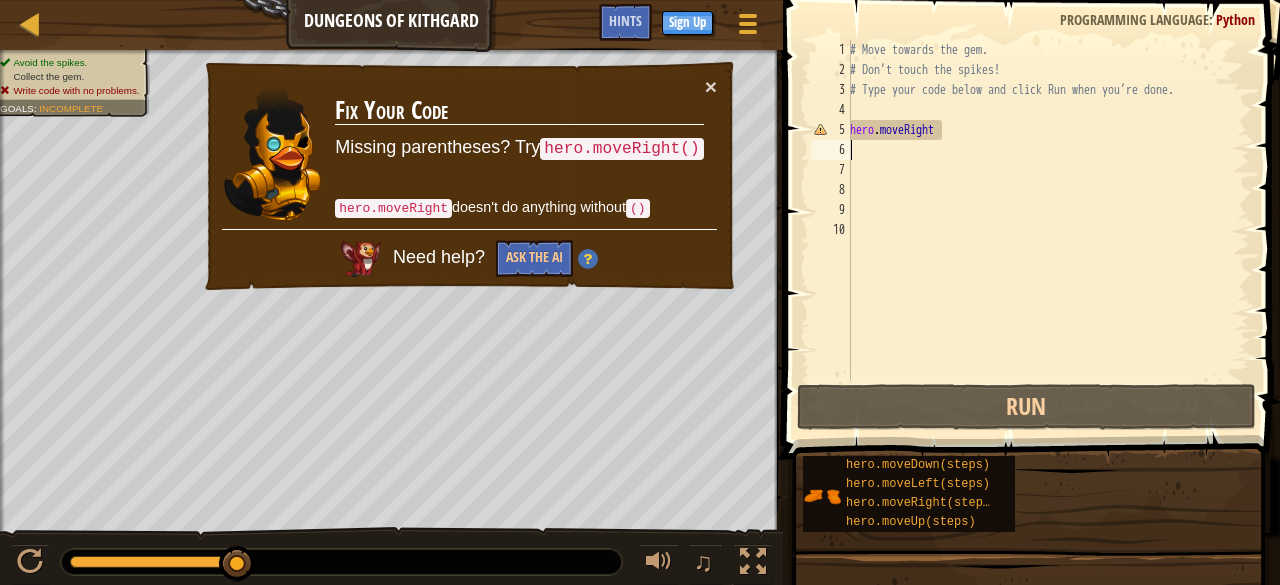 click on "# Move towards the gem. # Don’t touch the spikes! # Type your code below and click Run when you’re done. hero . moveRight" at bounding box center [1048, 230] 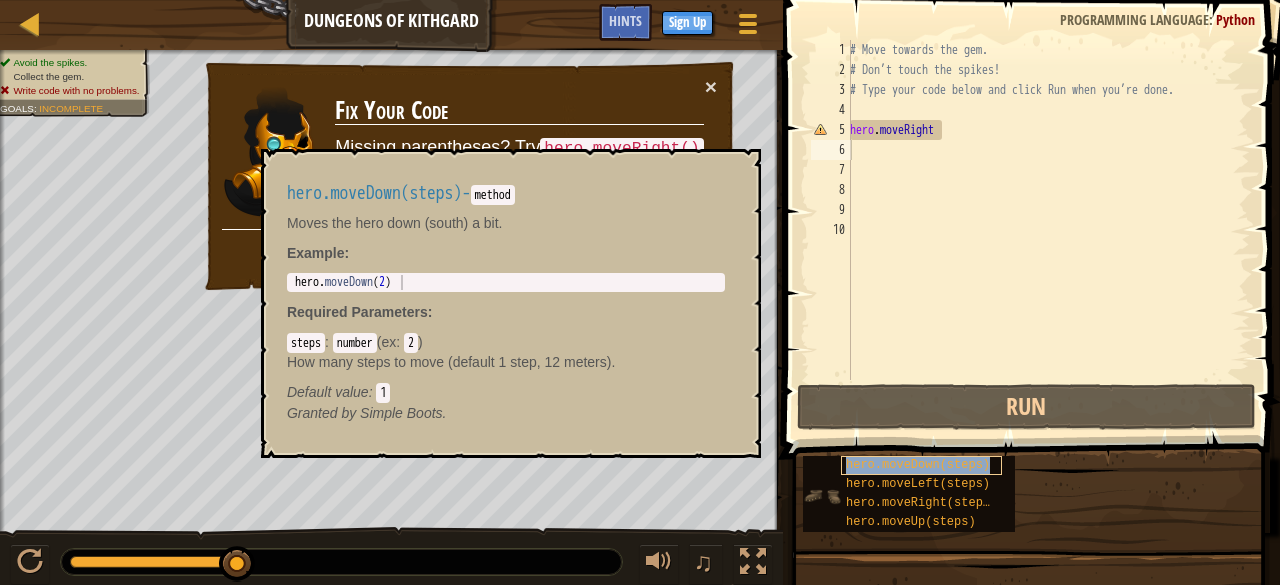 click on "hero.moveDown(steps)" at bounding box center (918, 465) 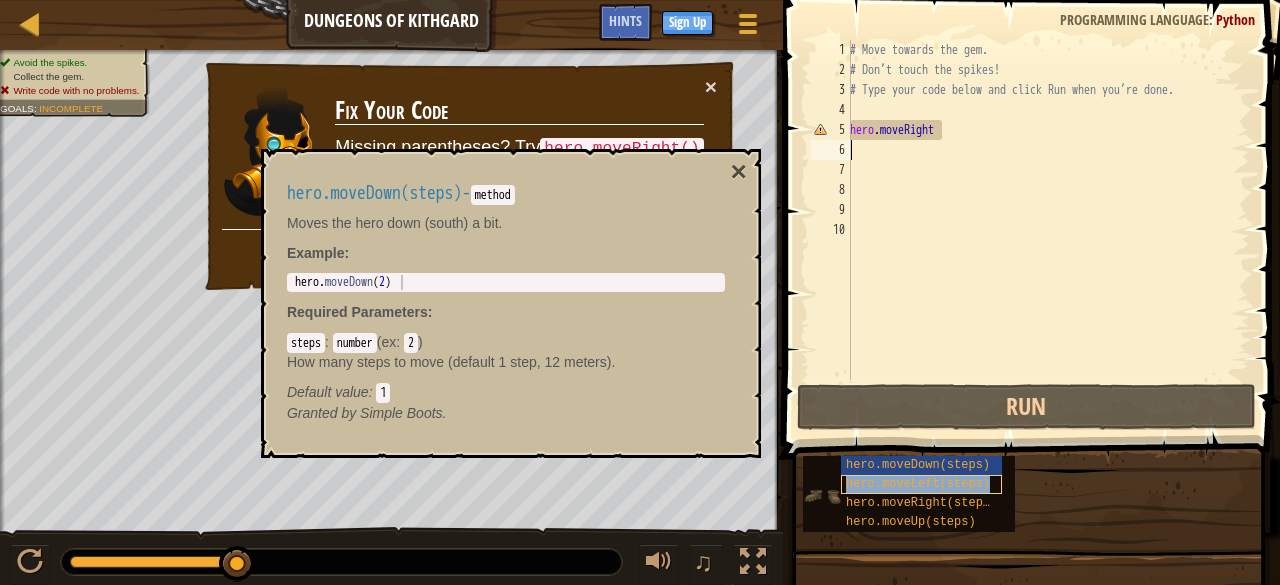 click on "hero.moveLeft(steps)" at bounding box center (918, 484) 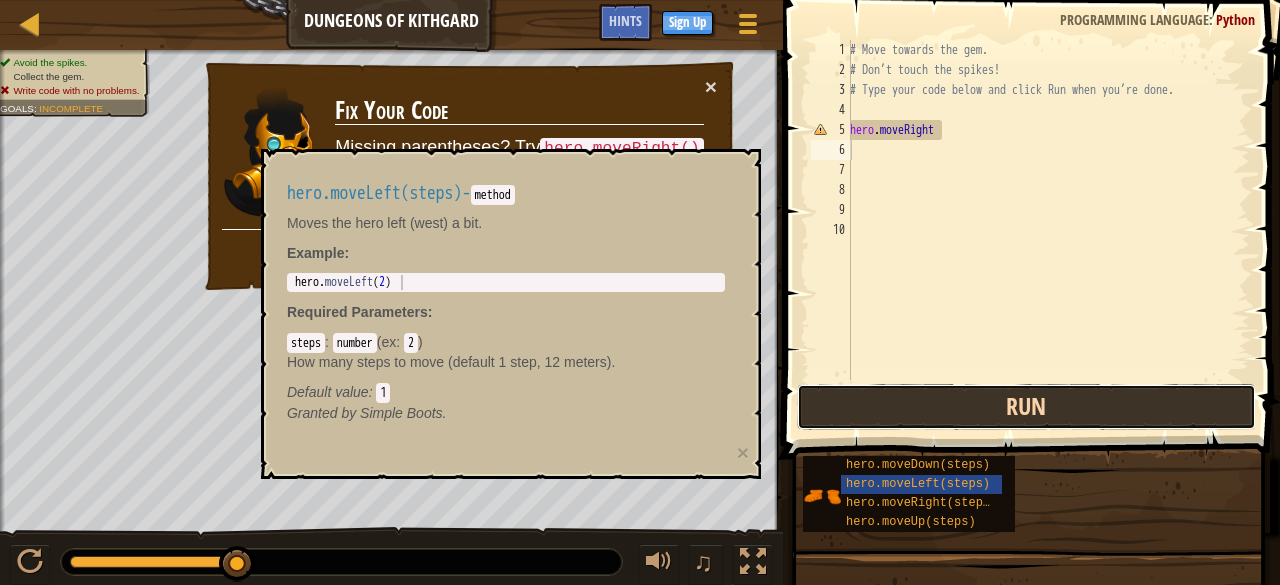click on "Run" at bounding box center [1026, 407] 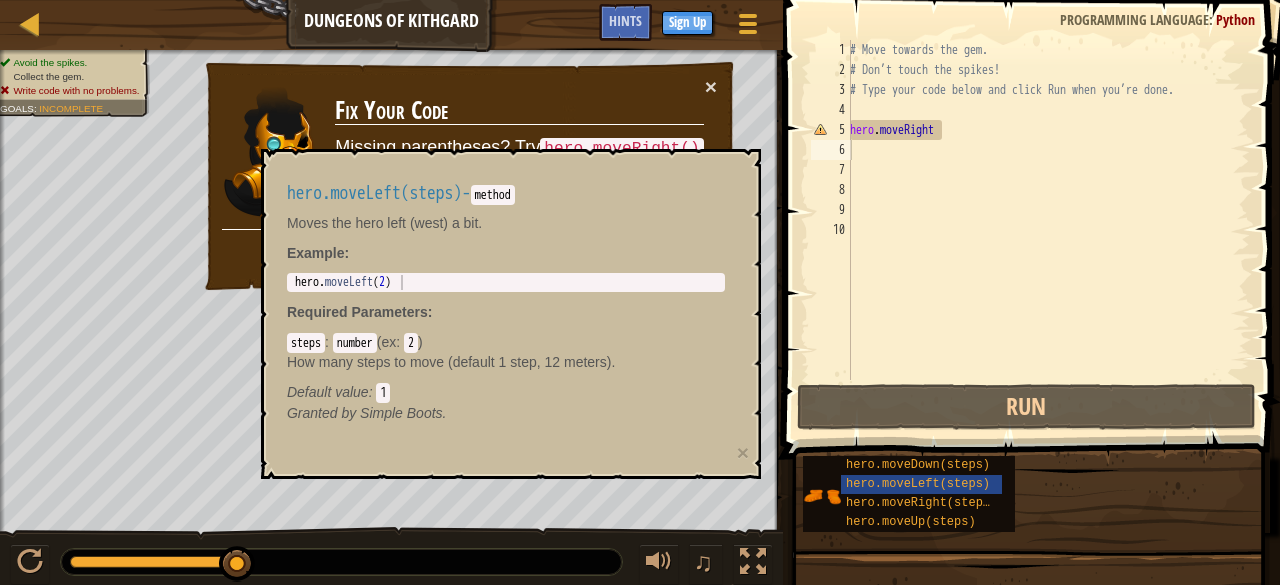 click on "× Fix Your Code Missing parentheses? Try  hero.moveRight()
hero.moveRight  doesn't do anything without  ()
Need help? Ask the AI" at bounding box center [469, 176] 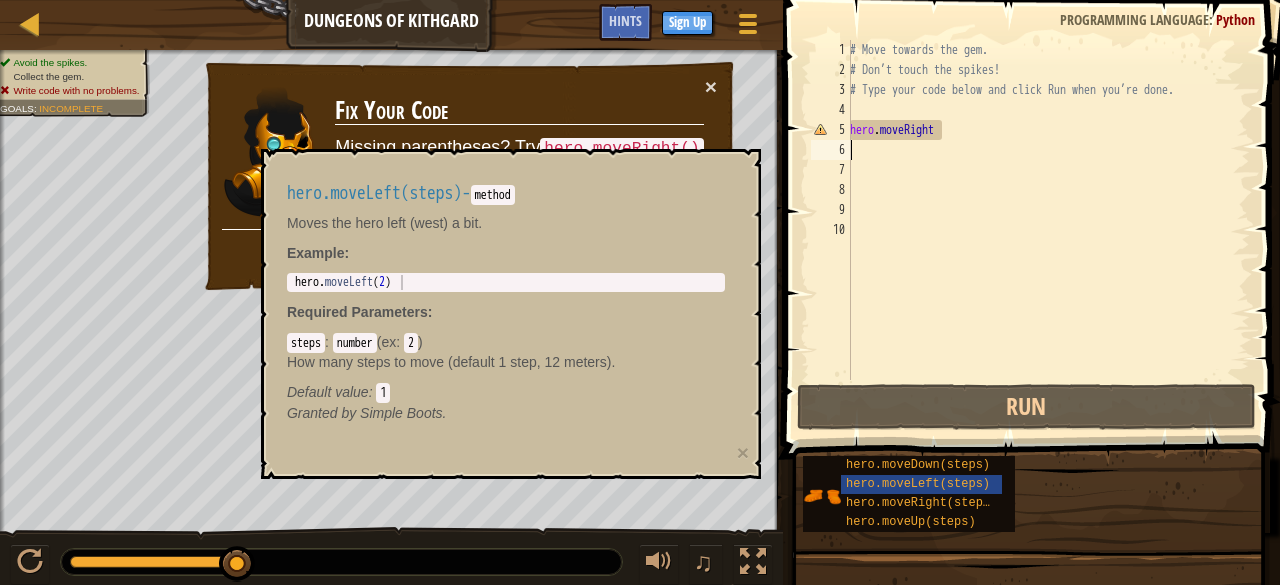 click on "Fix Your Code Missing parentheses? Try  hero.moveRight()
hero.moveRight  doesn't do anything without  ()" at bounding box center [519, 152] 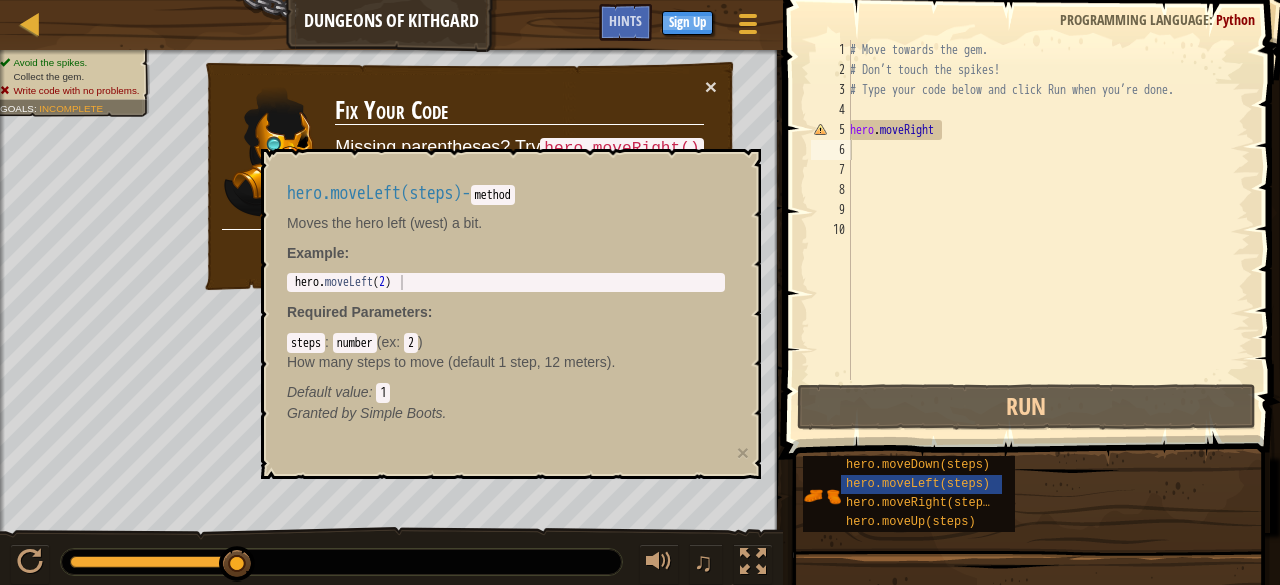 click on "hero.moveLeft(steps)  -  method Moves the hero left (west) a bit.
Example : 1 hero . moveLeft ( 2 )     הההההההההההההההההההההההההההההההההההההההההההההההההההההההההההההההההההההההההההההההההההההההההההההההההההההההההההההההההההההההההההההההההההההההההההההההההההההההההההההההההההההההההההההההההההההההההההההההההההההההההההההההההההההההההההההההההההההההההההההההההההההההההההההההה XXXXXXXXXXXXXXXXXXXXXXXXXXXXXXXXXXXXXXXXXXXXXXXXXXXXXXXXXXXXXXXXXXXXXXXXXXXXXXXXXXXXXXXXXXXXXXXXXXXXXXXXXXXXXXXXXXXXXXXXXXXXXXXXXXXXXXXXXXXXXXXXXXXXXXXXXXXXXXXXXXXXXXXXXXXXXXXXXXXXXXXXXXXXXXXXXXXXXXXXXXXXXXXXXXXXXXXXXXXXXXXXXXXXXXXXXXXXXXXXXXXXXXXXXXXXXXXX Required Parameters : steps : number  ( ex : 2 ) How many steps to move (default 1 step, 12 meters).
Default value : 1 Granted by Simple Boots." at bounding box center (506, 303) 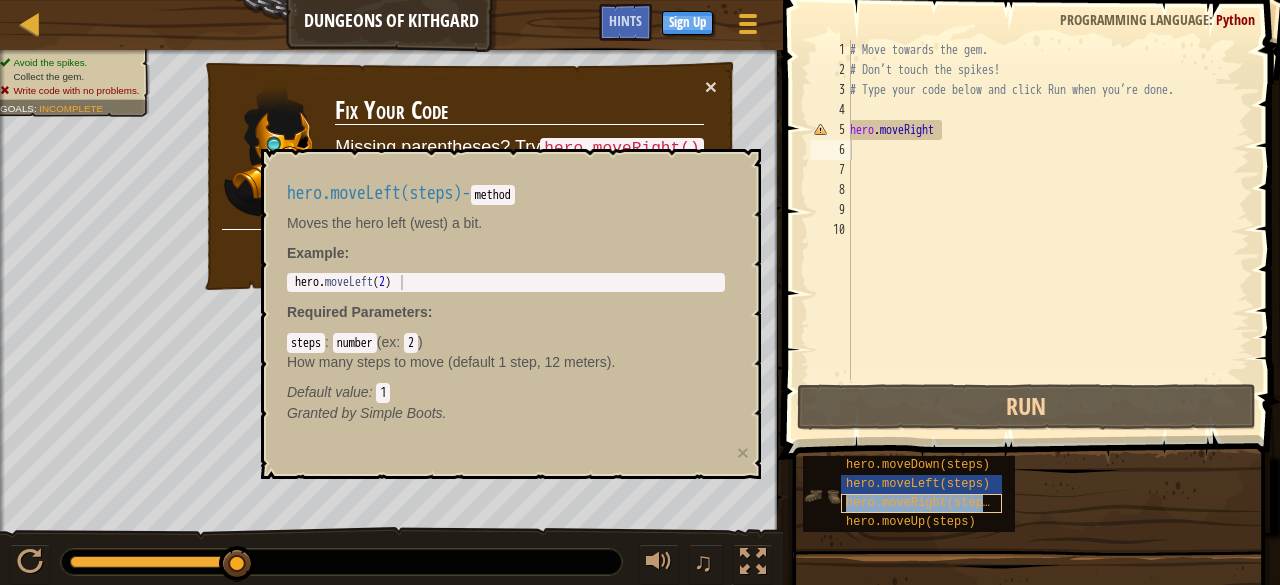 click on "hero.moveRight(steps)" at bounding box center (921, 503) 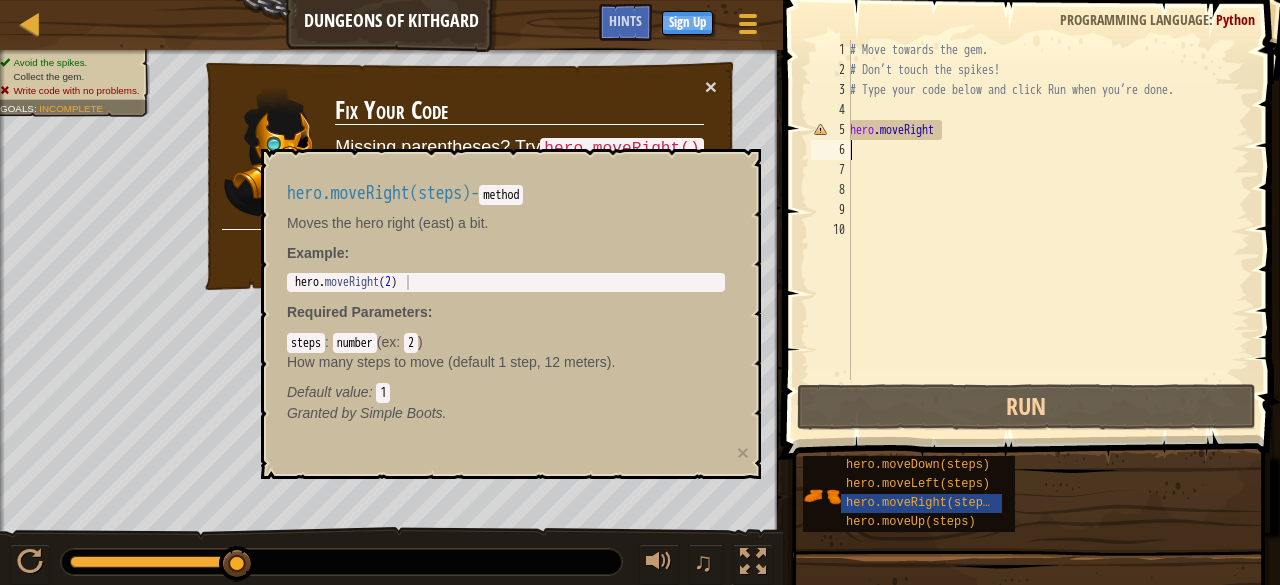 click on "# Move towards the gem. # Don’t touch the spikes! # Type your code below and click Run when you’re done. hero . moveRight" at bounding box center [1048, 230] 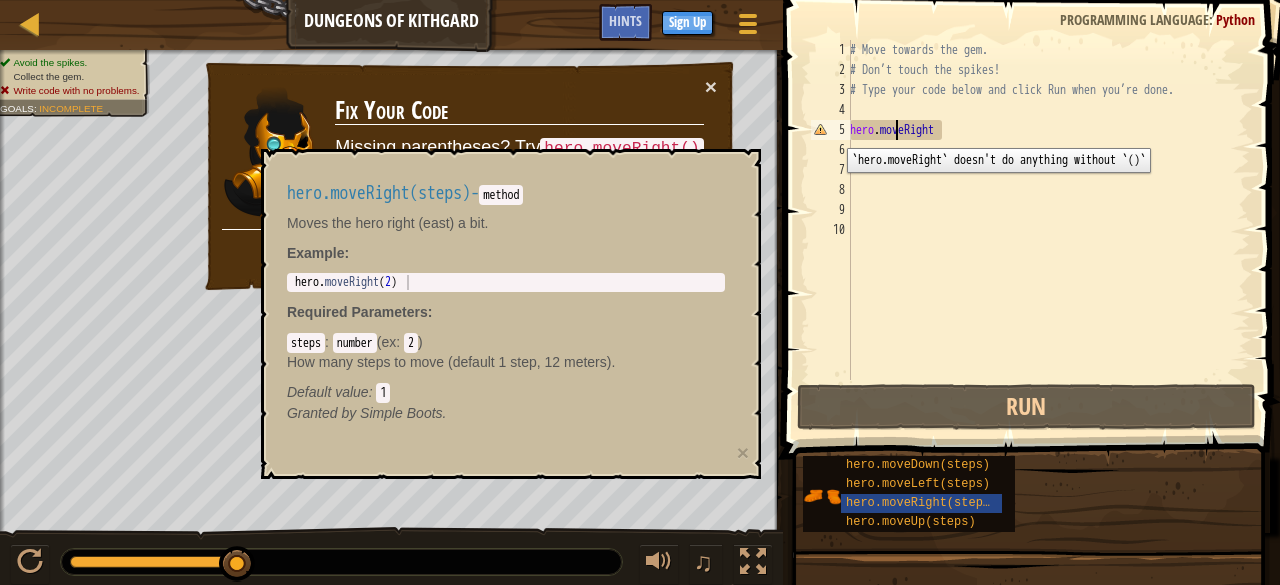 click on "5" at bounding box center (831, 130) 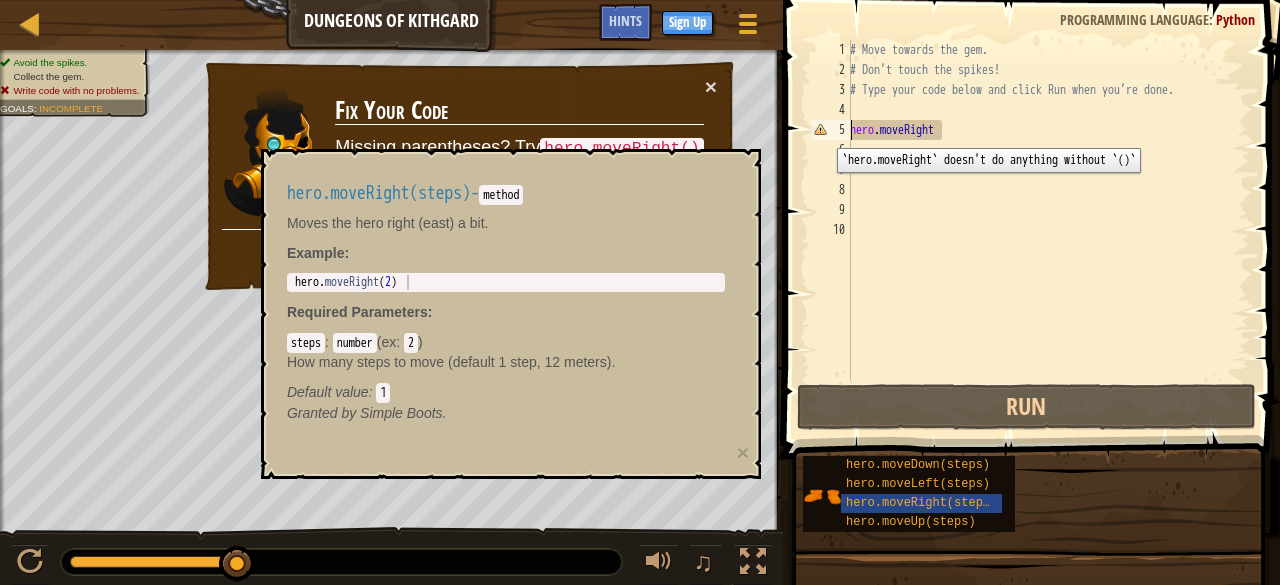 click on "5" at bounding box center [831, 130] 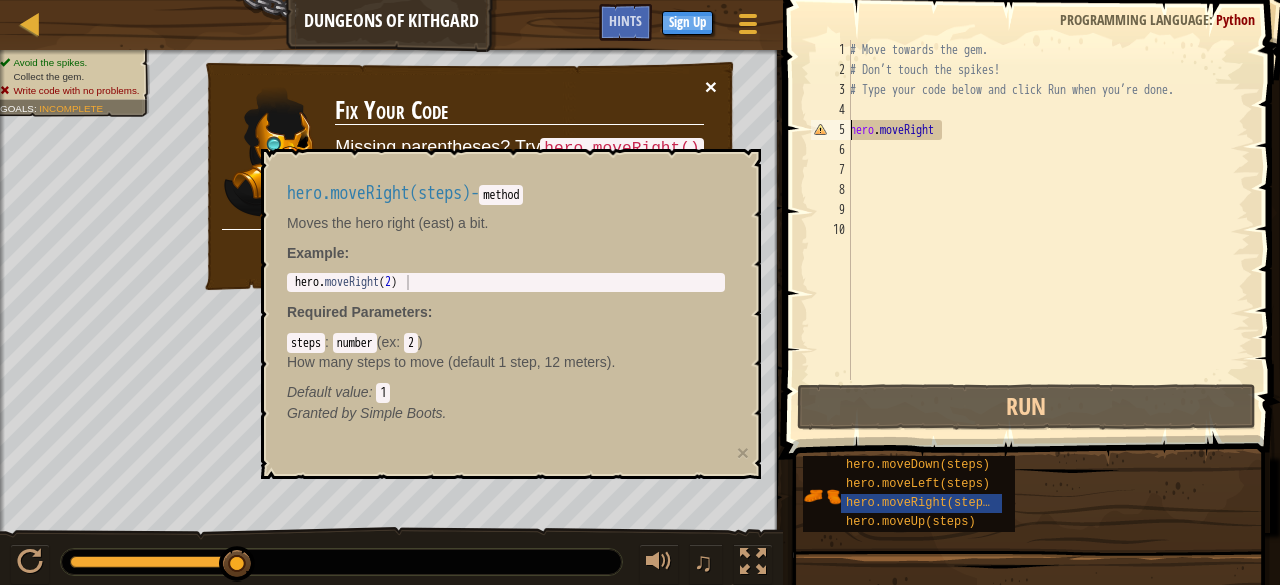 click on "×" at bounding box center [709, 83] 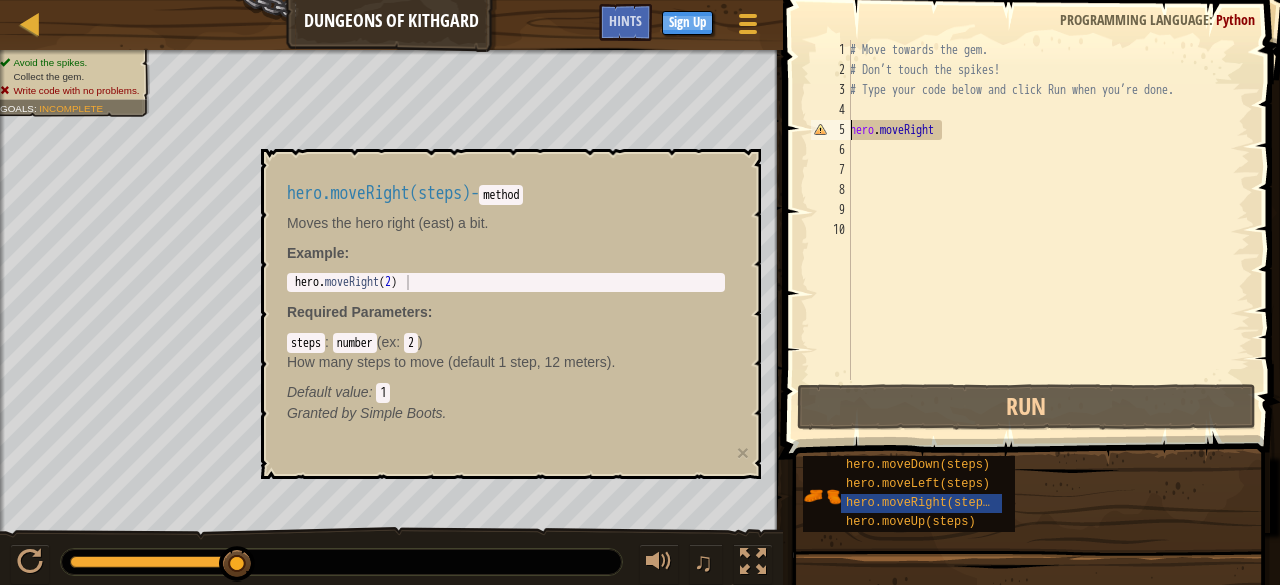 type on "hero.moveRight(2)" 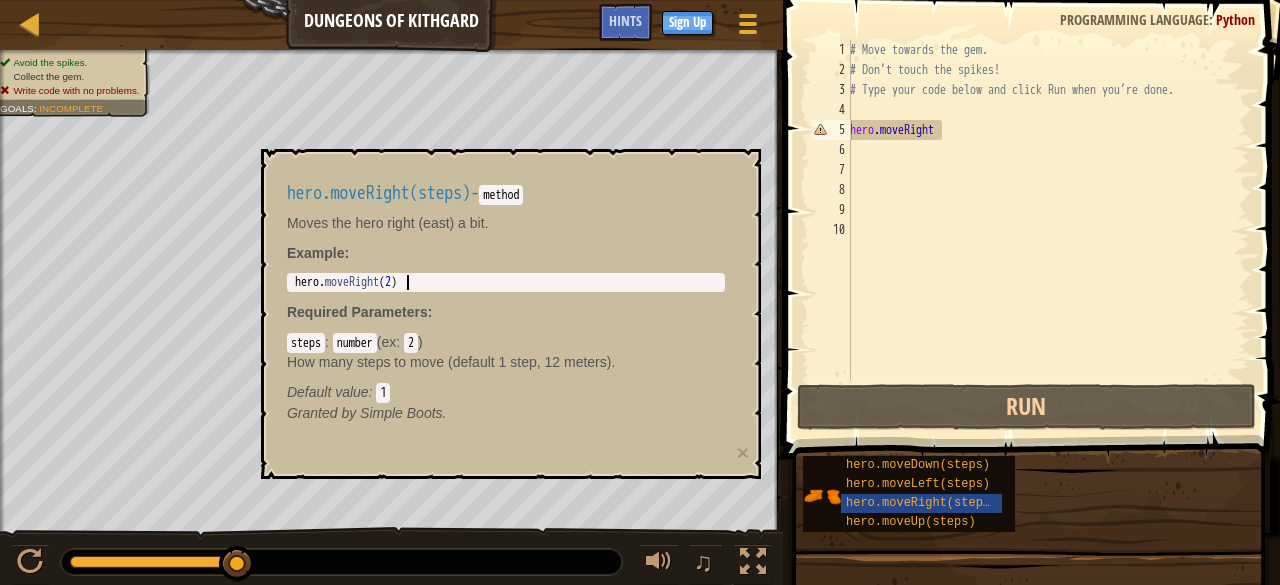 click on "hero . moveRight ( 2 )" at bounding box center (506, 297) 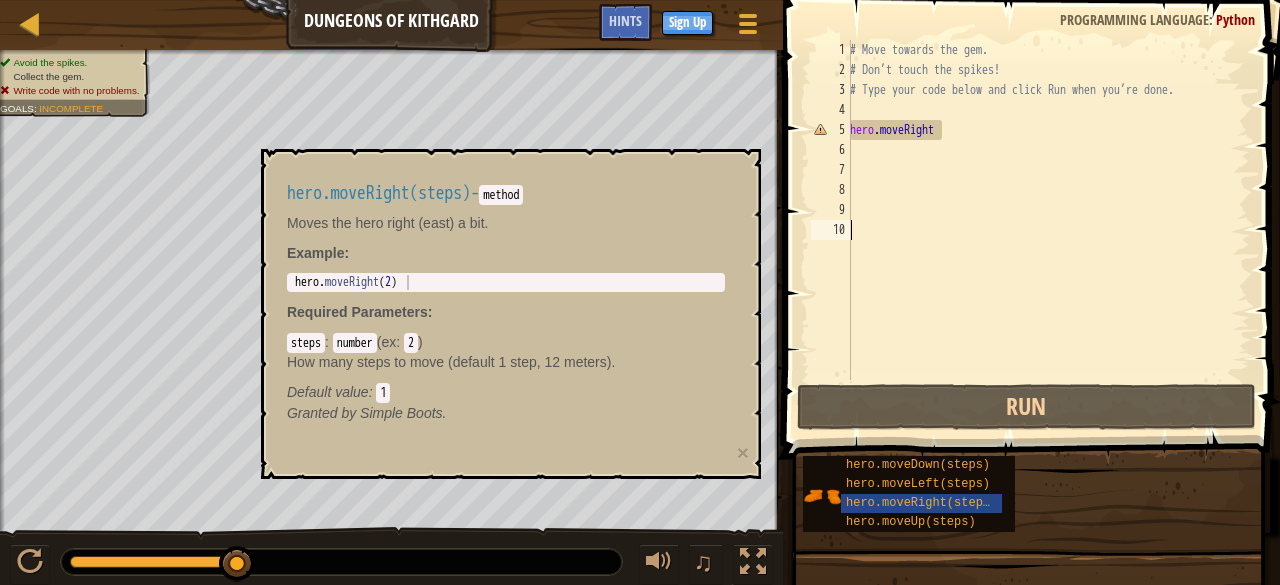 click on "# Move towards the gem. # Don’t touch the spikes! # Type your code below and click Run when you’re done. hero . moveRight" at bounding box center [1048, 230] 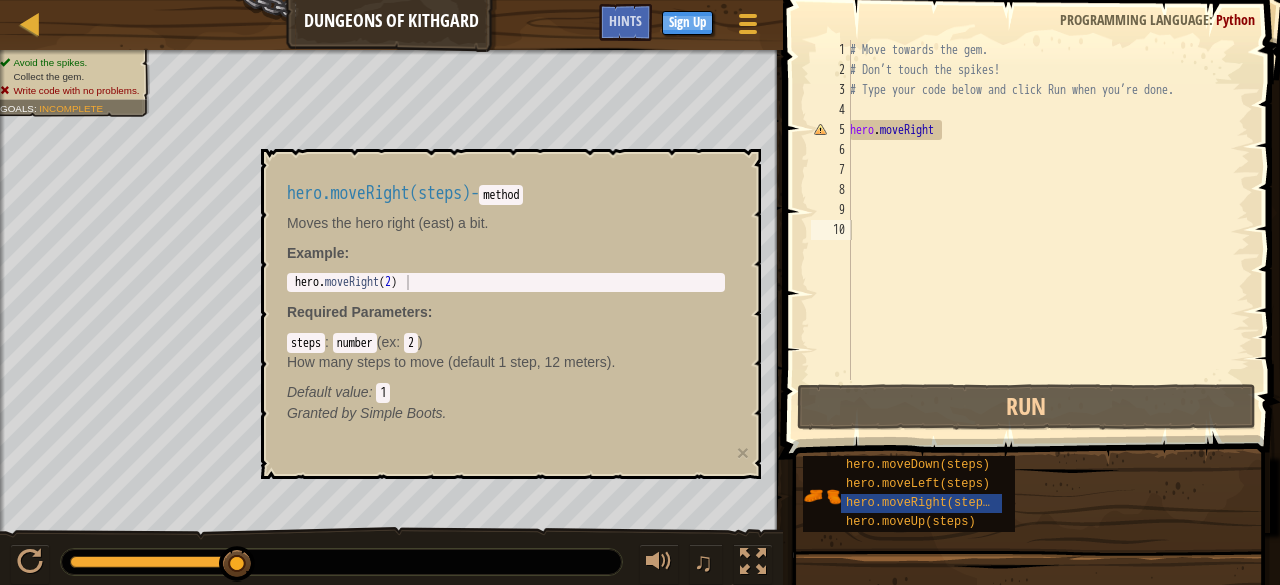 drag, startPoint x: 550, startPoint y: 443, endPoint x: 513, endPoint y: 415, distance: 46.400433 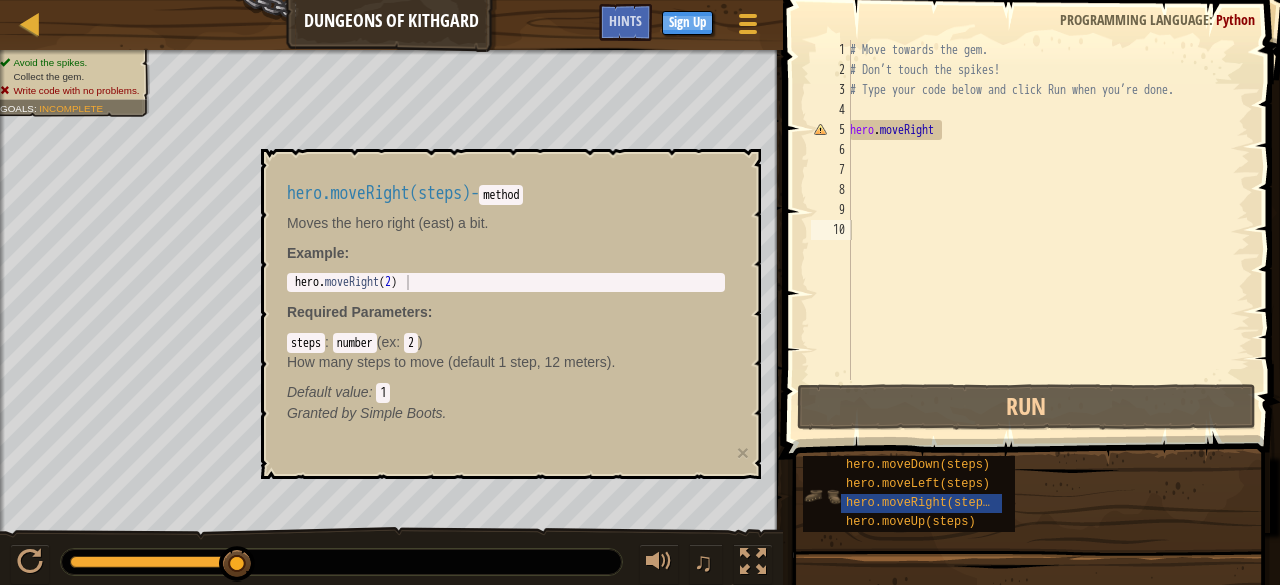 click at bounding box center [822, 496] 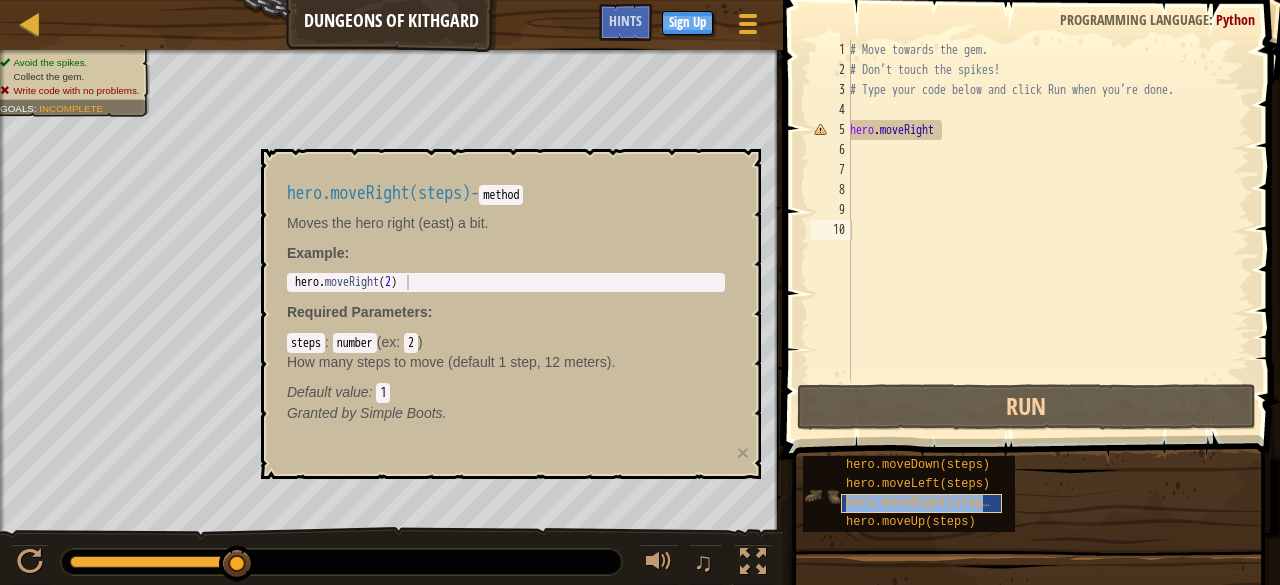 click on "hero.moveRight(steps)" at bounding box center [921, 503] 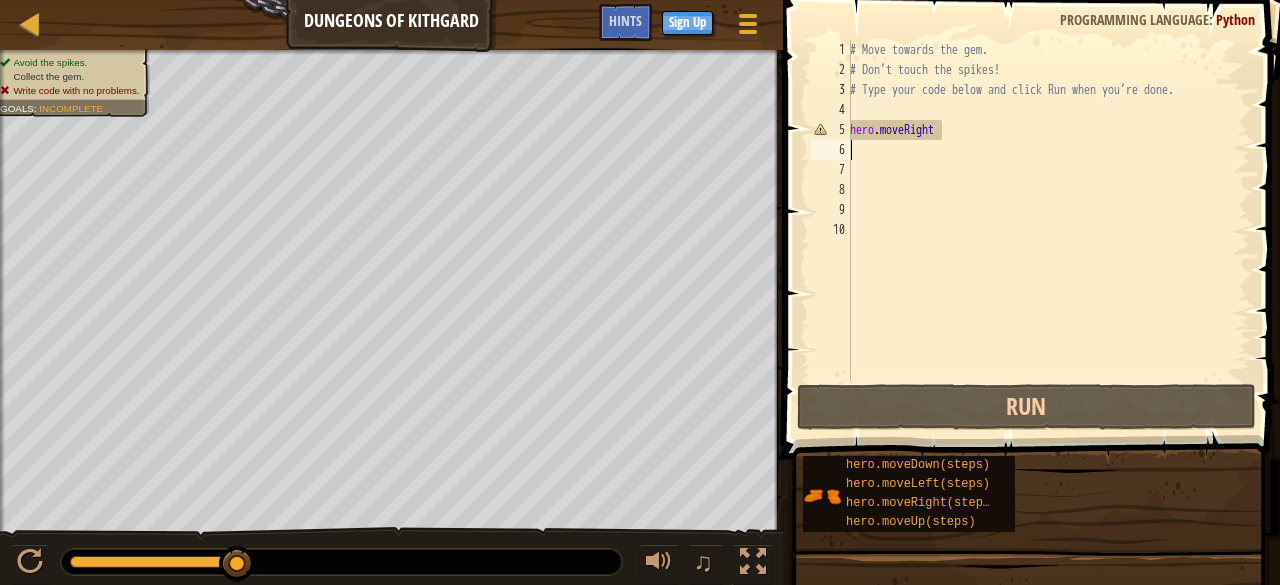 click on "# Move towards the gem. # Don’t touch the spikes! # Type your code below and click Run when you’re done. hero . moveRight" at bounding box center [1048, 230] 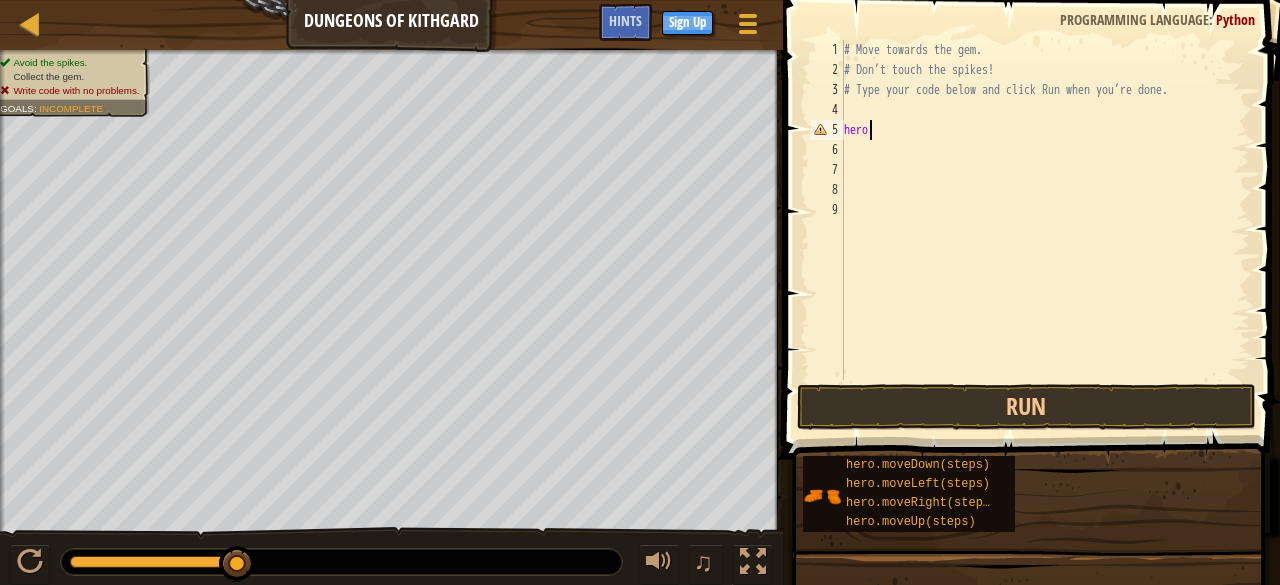 type on "h" 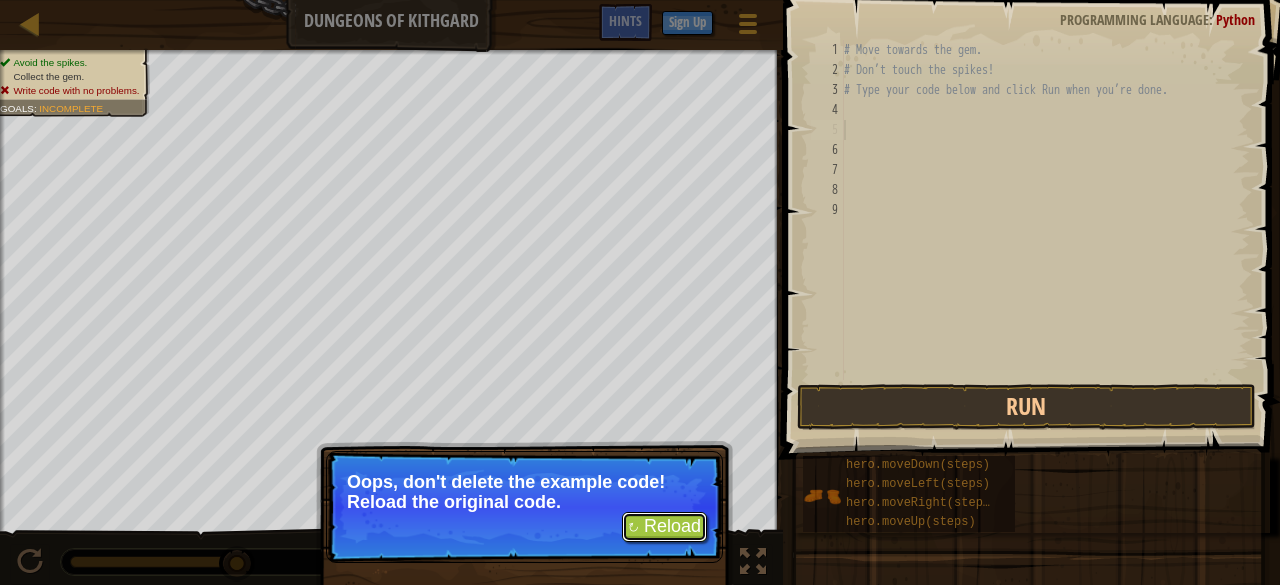 click on "↻ Reload" at bounding box center (664, 527) 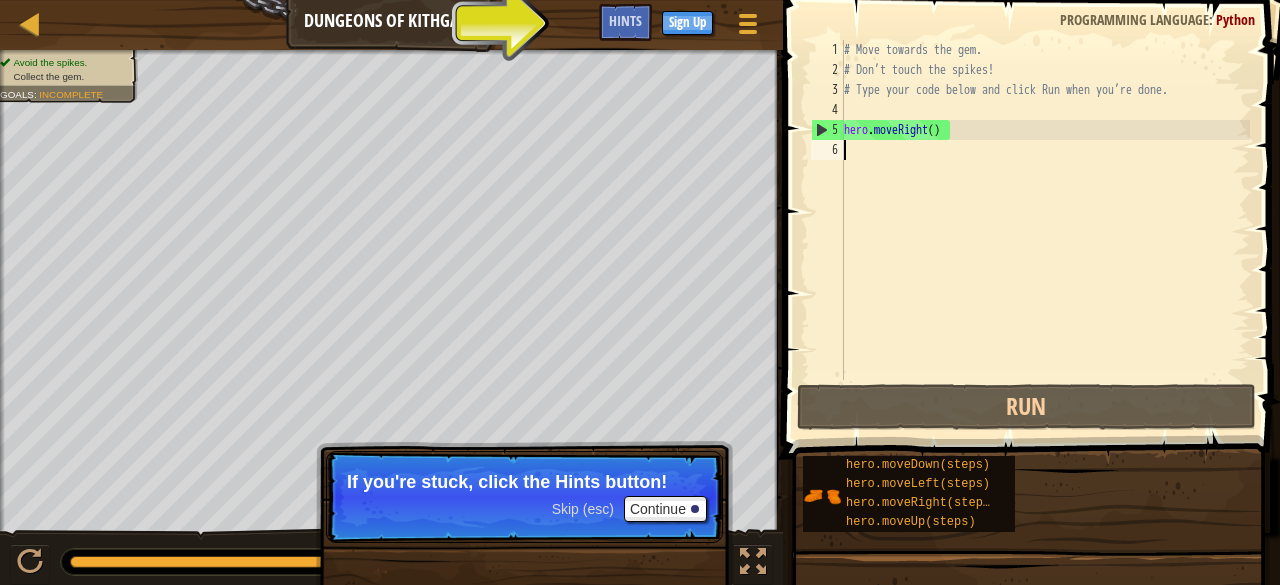 click on "# Move towards the gem. # Don’t touch the spikes! # Type your code below and click Run when you’re done. hero . moveRight ( )" at bounding box center [1045, 230] 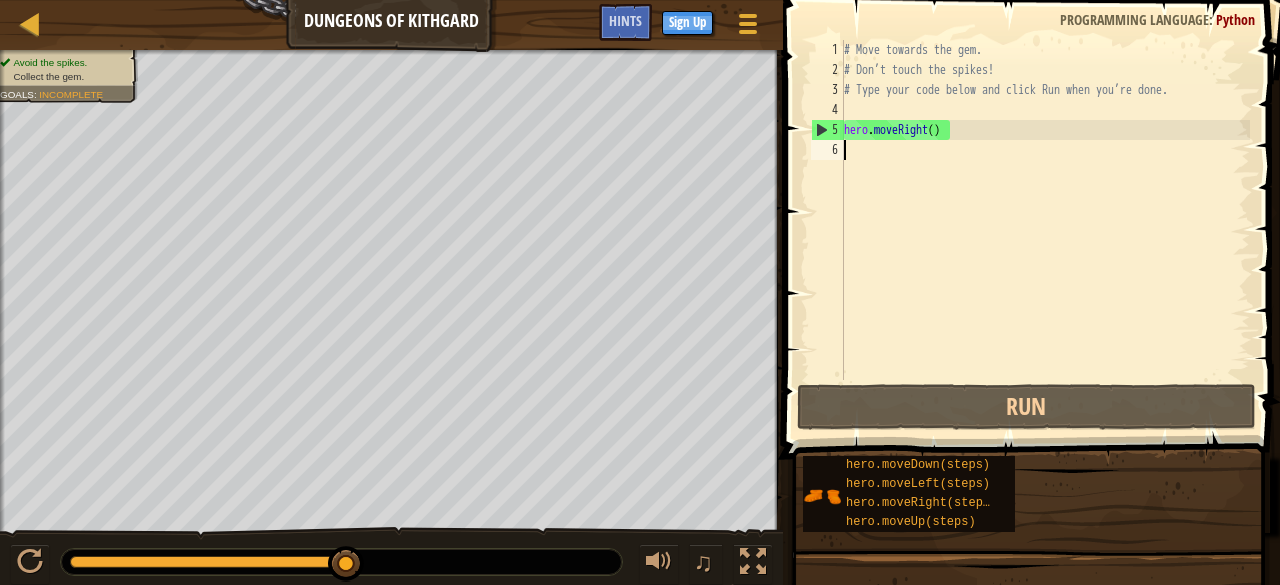 type on "h" 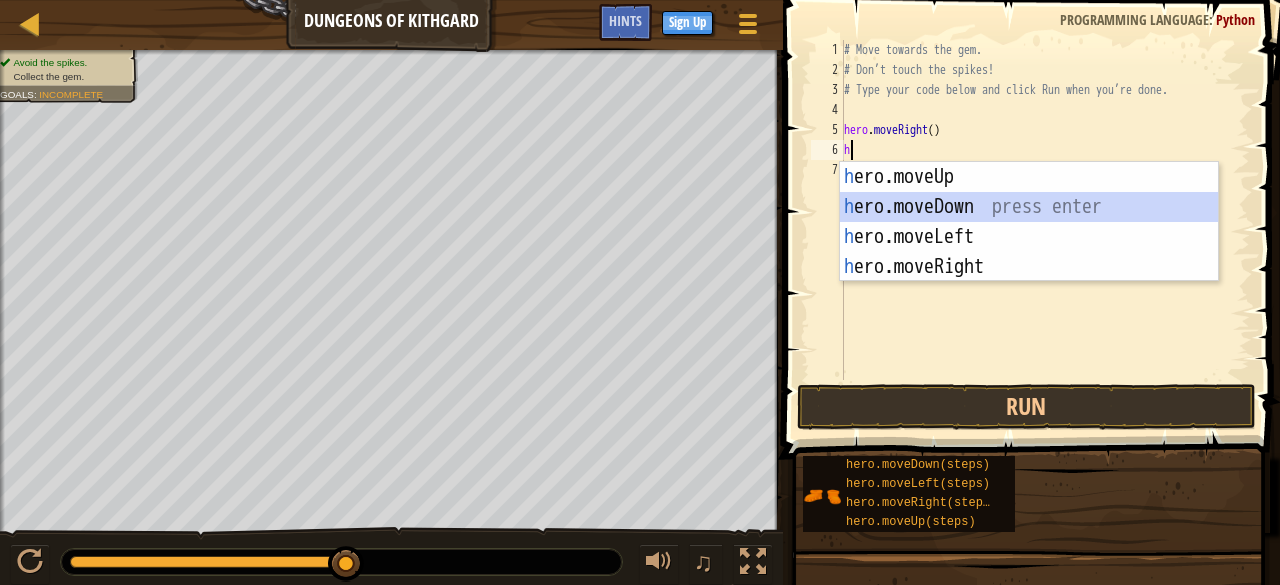 click on "h ero.moveUp press enter h ero.moveDown press enter h ero.moveLeft press enter h ero.moveRight press enter" at bounding box center [1029, 252] 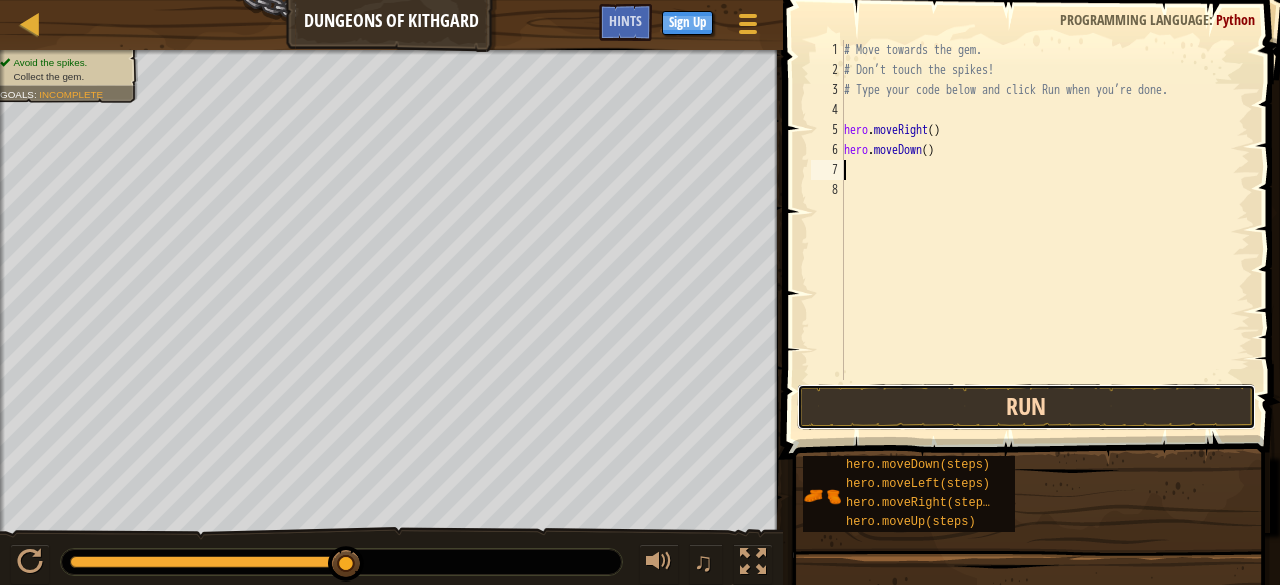 click on "Run" at bounding box center (1026, 407) 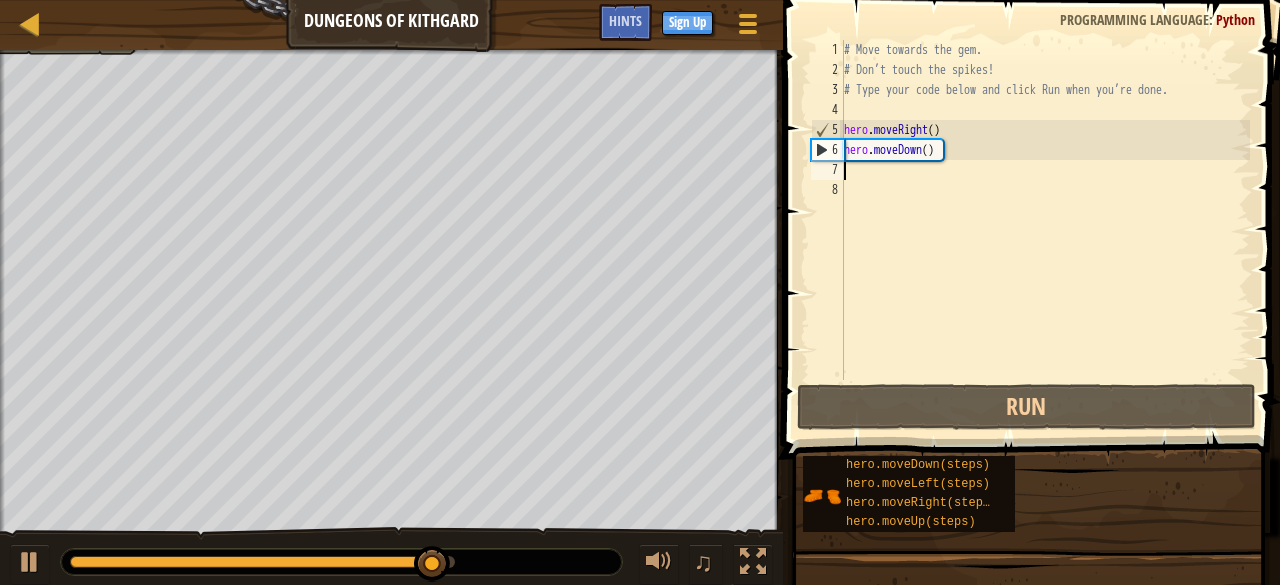 click on "# Move towards the gem. # Don’t touch the spikes! # Type your code below and click Run when you’re done. hero . moveRight ( ) hero . moveDown ( )" at bounding box center [1045, 230] 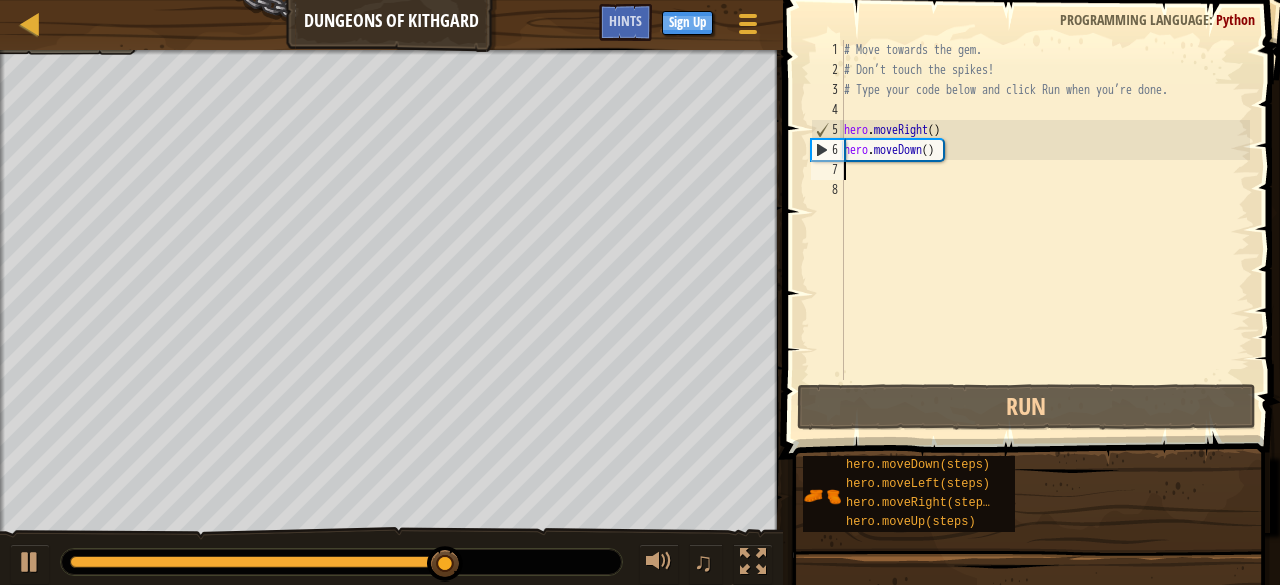 click on "# Move towards the gem. # Don’t touch the spikes! # Type your code below and click Run when you’re done. hero . moveRight ( ) hero . moveDown ( )" at bounding box center (1045, 230) 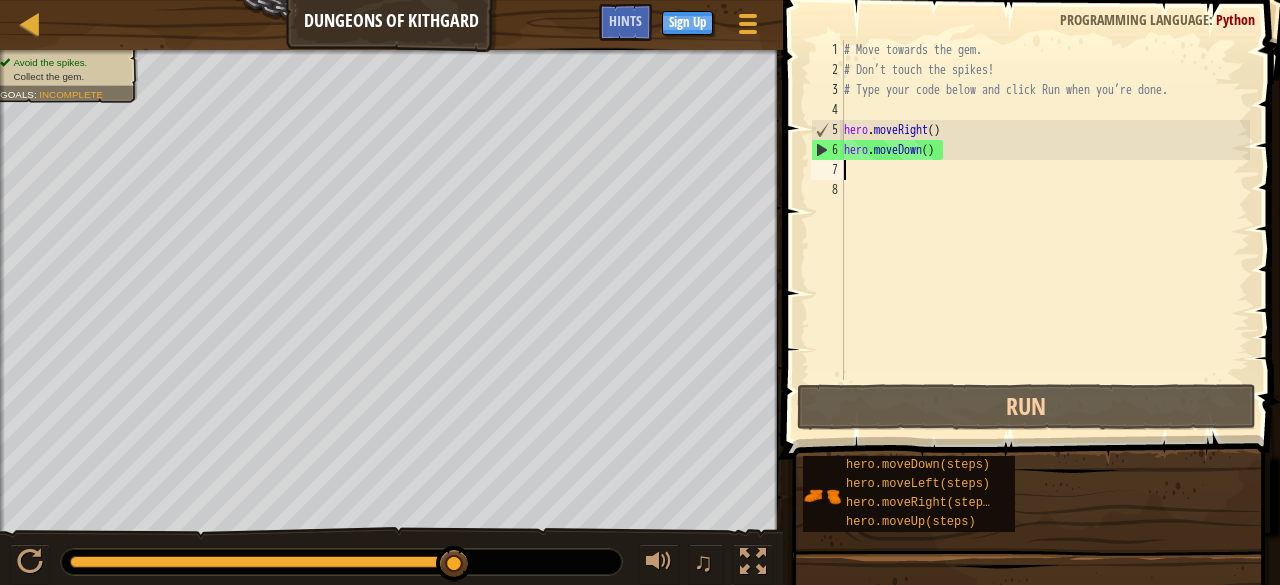 type on "h" 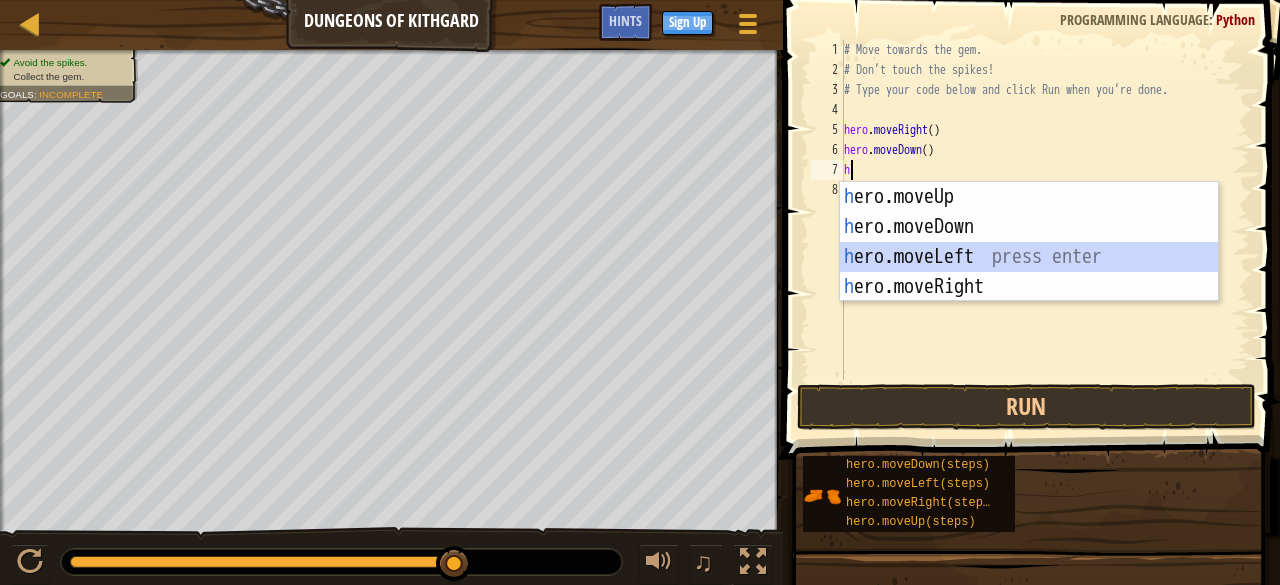 click on "h ero.moveUp press enter h ero.moveDown press enter h ero.moveLeft press enter h ero.moveRight press enter" at bounding box center [1029, 272] 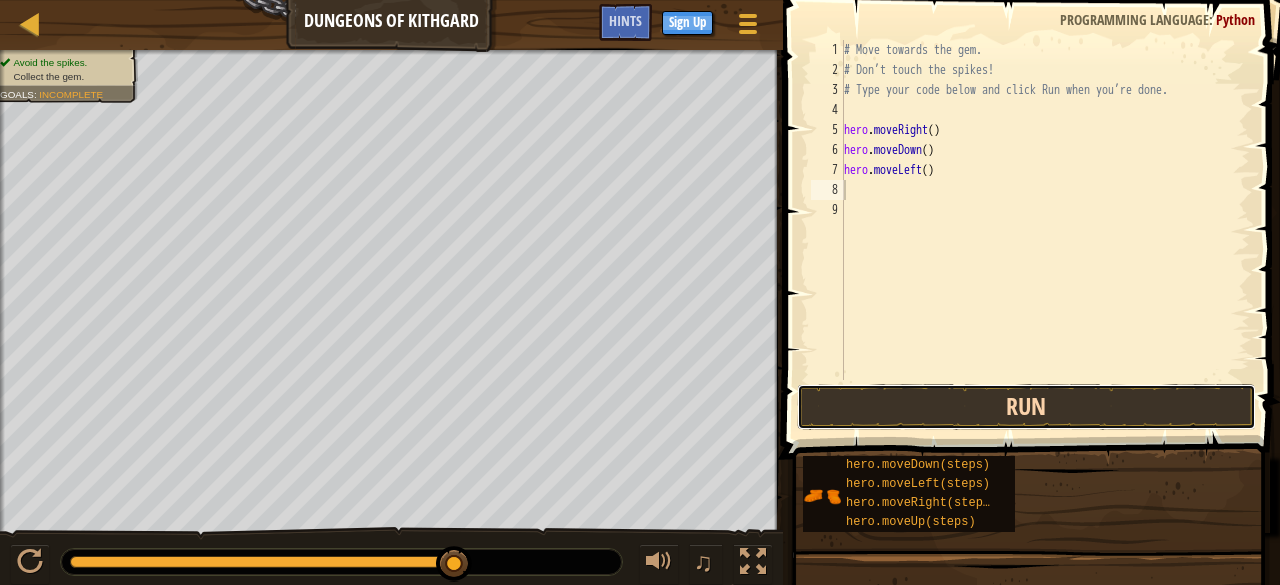 click on "Run" at bounding box center [1026, 407] 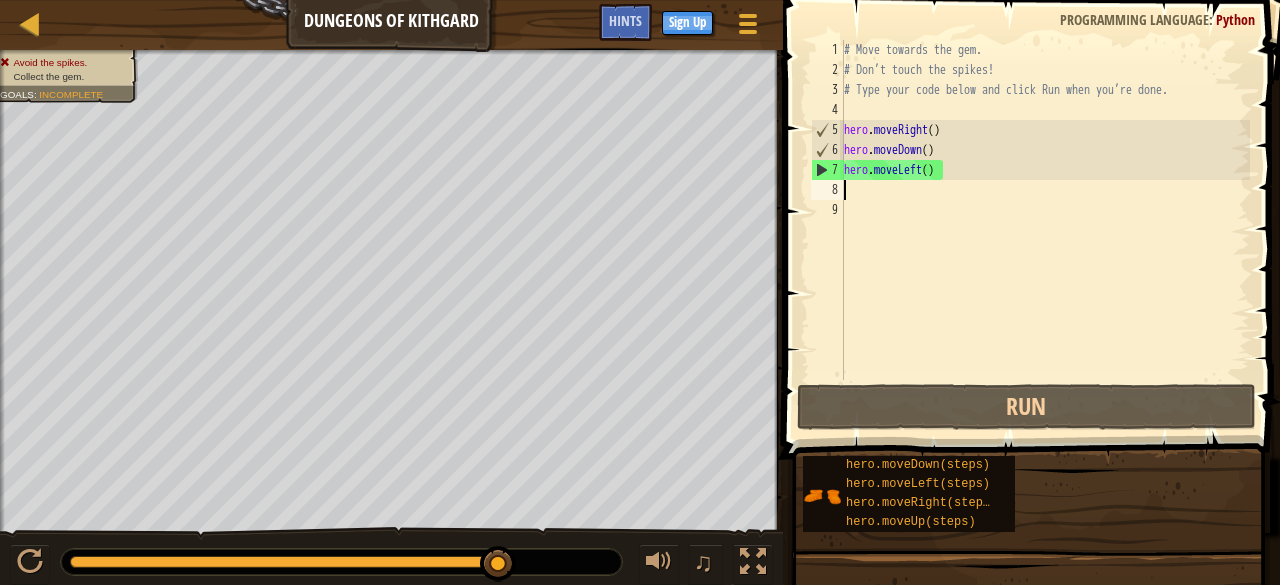 type on "h" 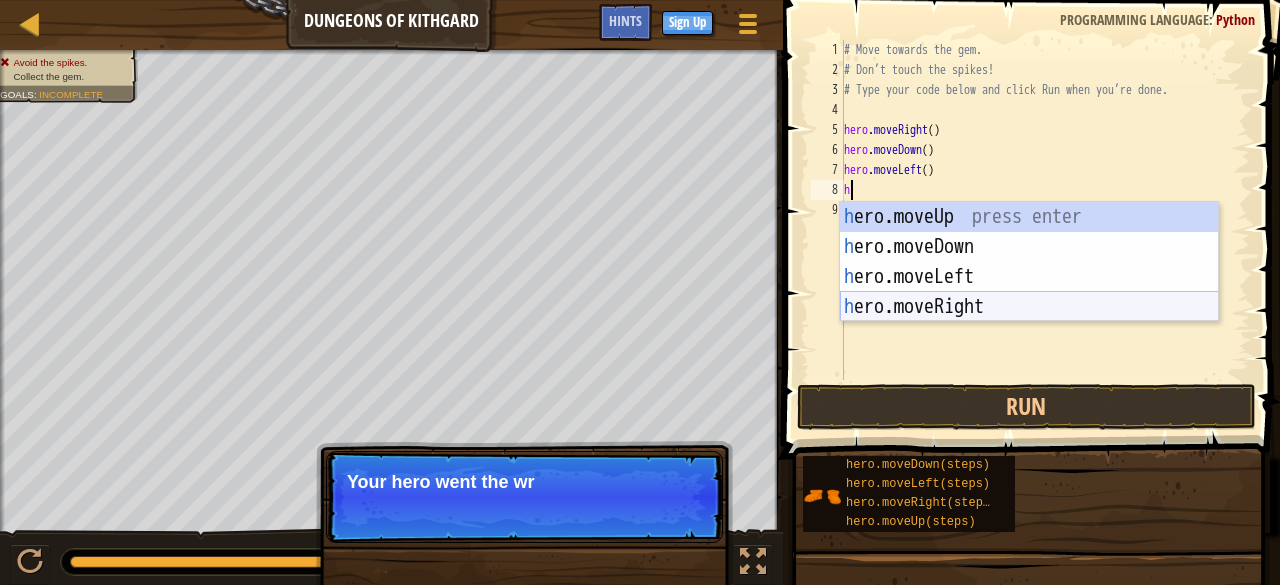 click on "h ero.moveUp press enter h ero.moveDown press enter h ero.moveLeft press enter h ero.moveRight press enter" at bounding box center (1029, 292) 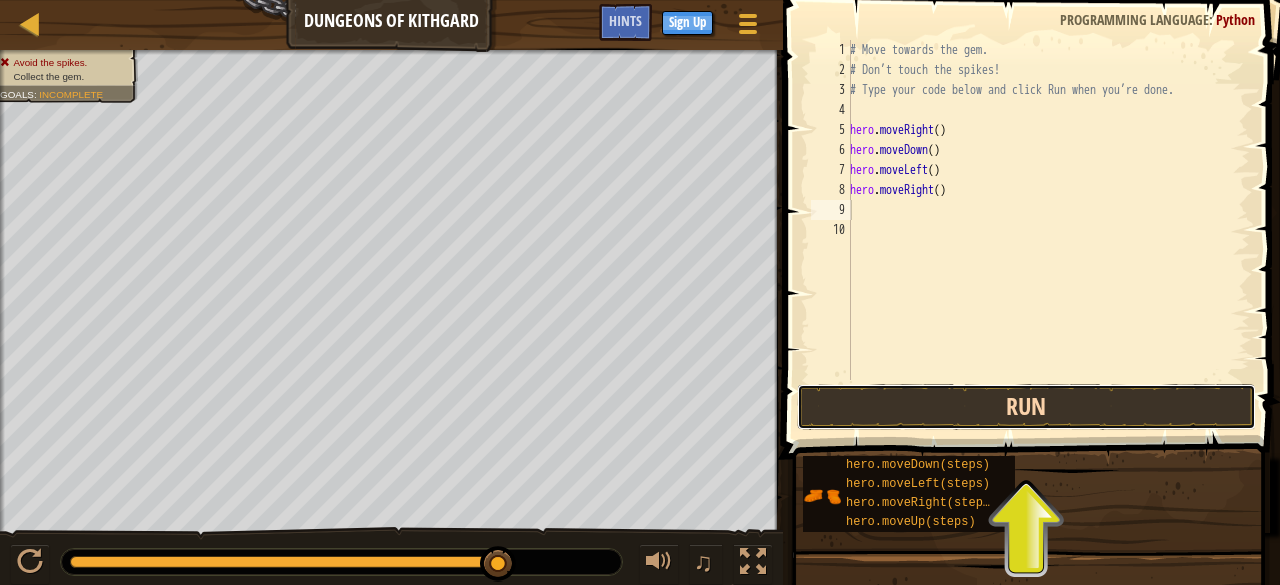 click on "Run" at bounding box center [1026, 407] 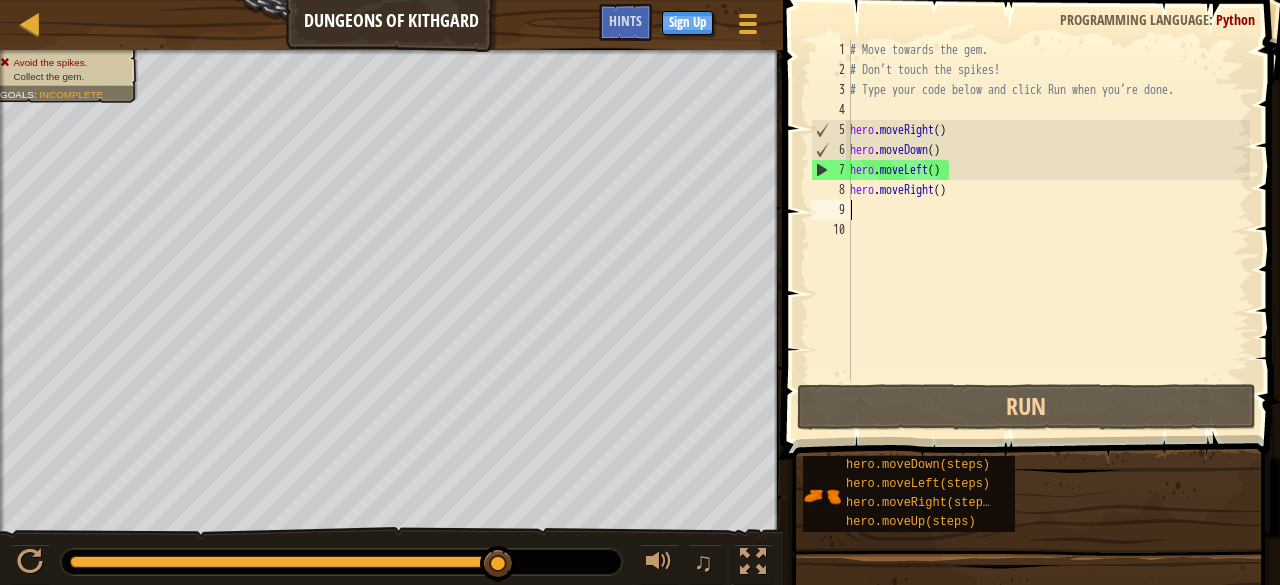 type on "h" 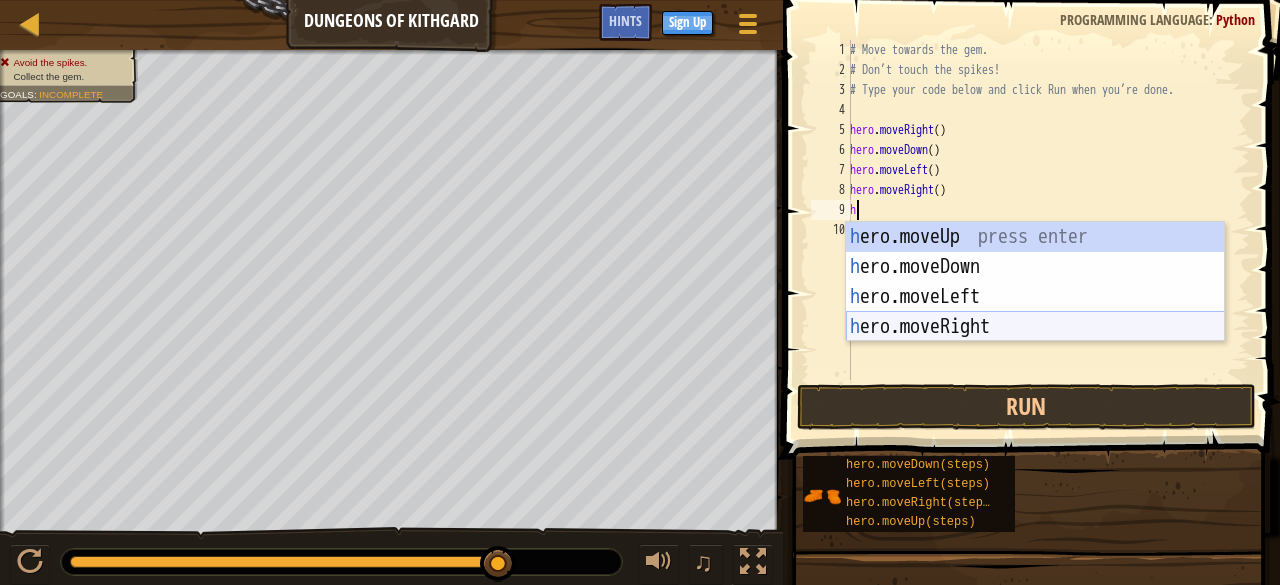 click on "h ero.moveUp press enter h ero.moveDown press enter h ero.moveLeft press enter h ero.moveRight press enter" at bounding box center [1035, 312] 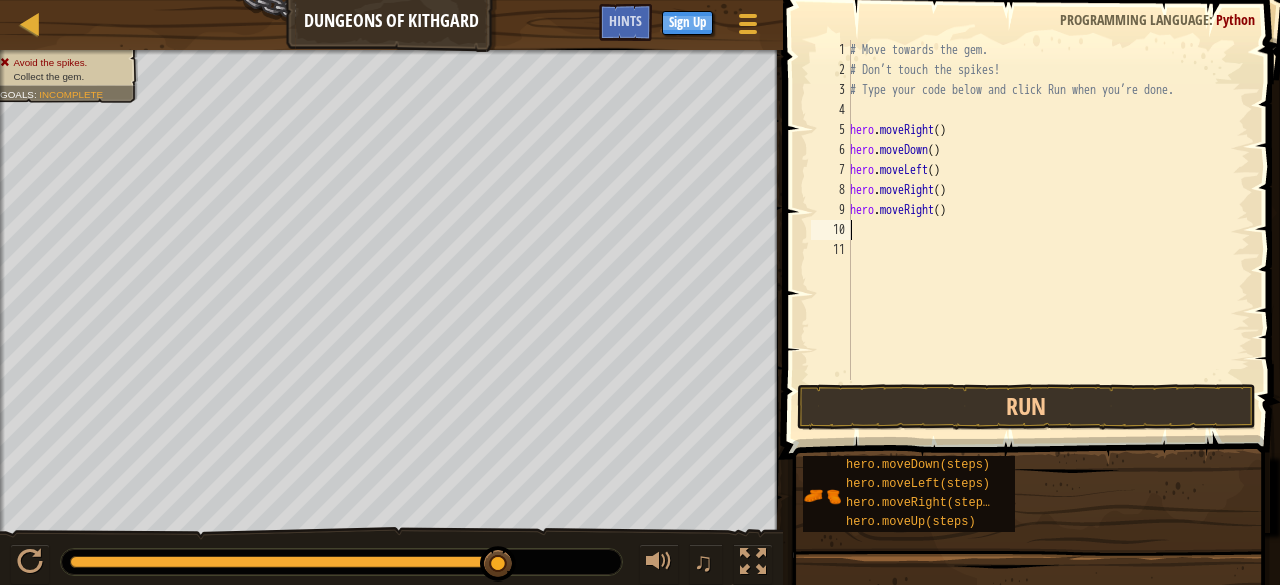 click on "# Move towards the gem. # Don’t touch the spikes! # Type your code below and click Run when you’re done. hero . moveRight ( ) hero . moveDown ( ) hero . moveLeft ( ) hero . moveRight ( ) hero . moveRight ( )" at bounding box center (1048, 230) 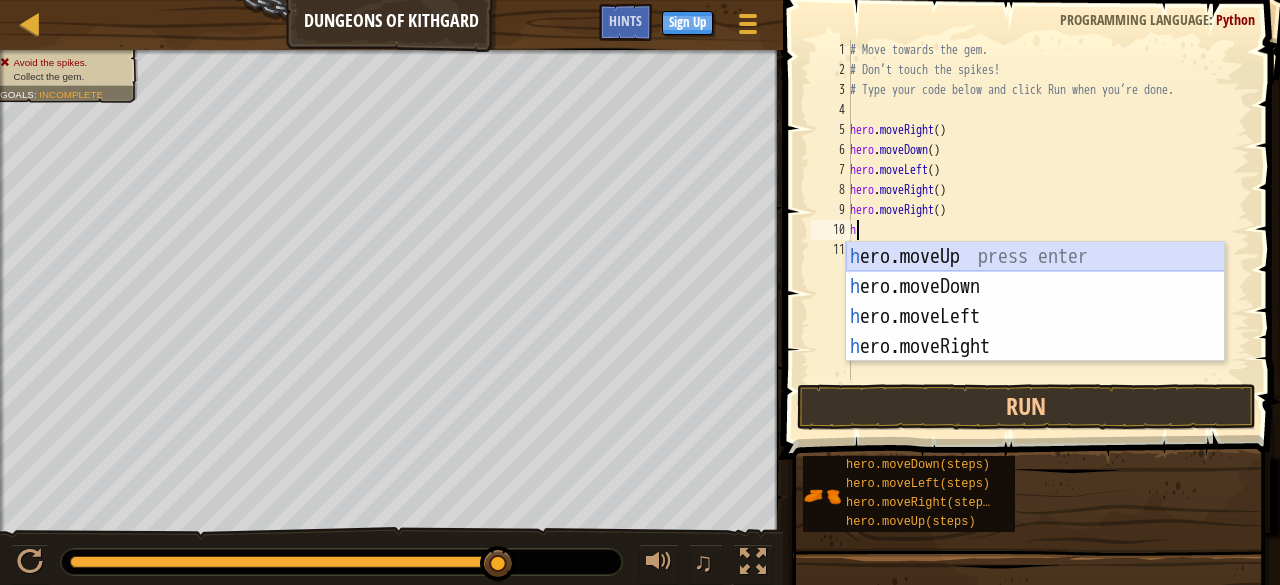 click on "h ero.moveUp press enter h ero.moveDown press enter h ero.moveLeft press enter h ero.moveRight press enter" at bounding box center (1035, 332) 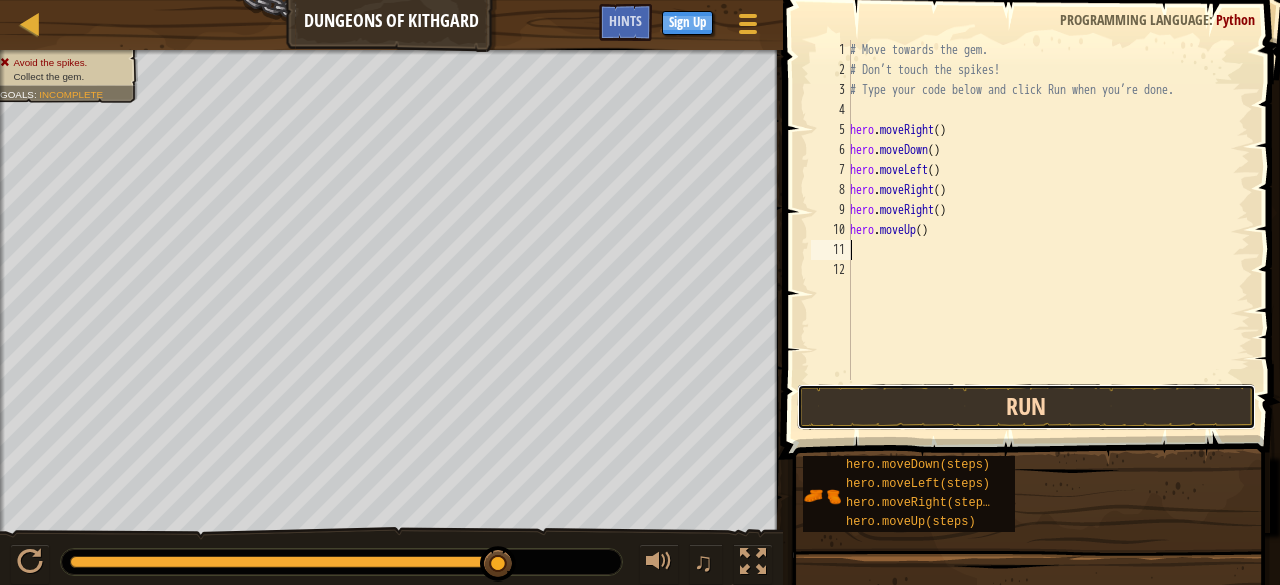 click on "Run" at bounding box center [1026, 407] 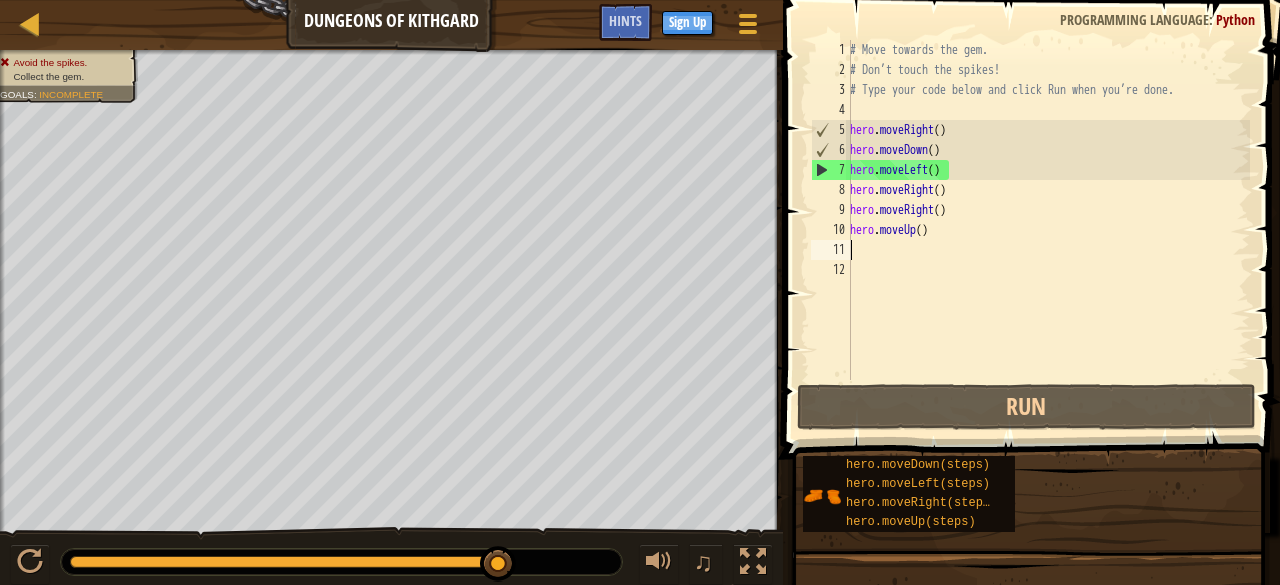 click on "# Move towards the gem. # Don’t touch the spikes! # Type your code below and click Run when you’re done. hero . moveRight ( ) hero . moveDown ( ) hero . moveLeft ( ) hero . moveRight ( ) hero . moveRight ( ) hero . moveUp ( )" at bounding box center (1048, 230) 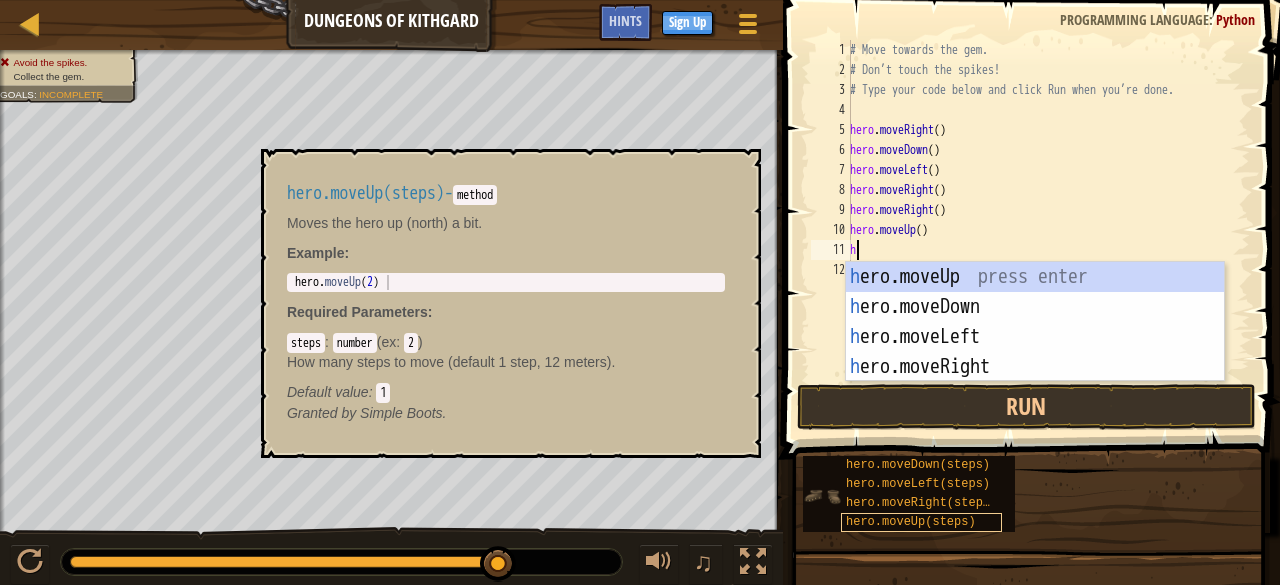 type on "h" 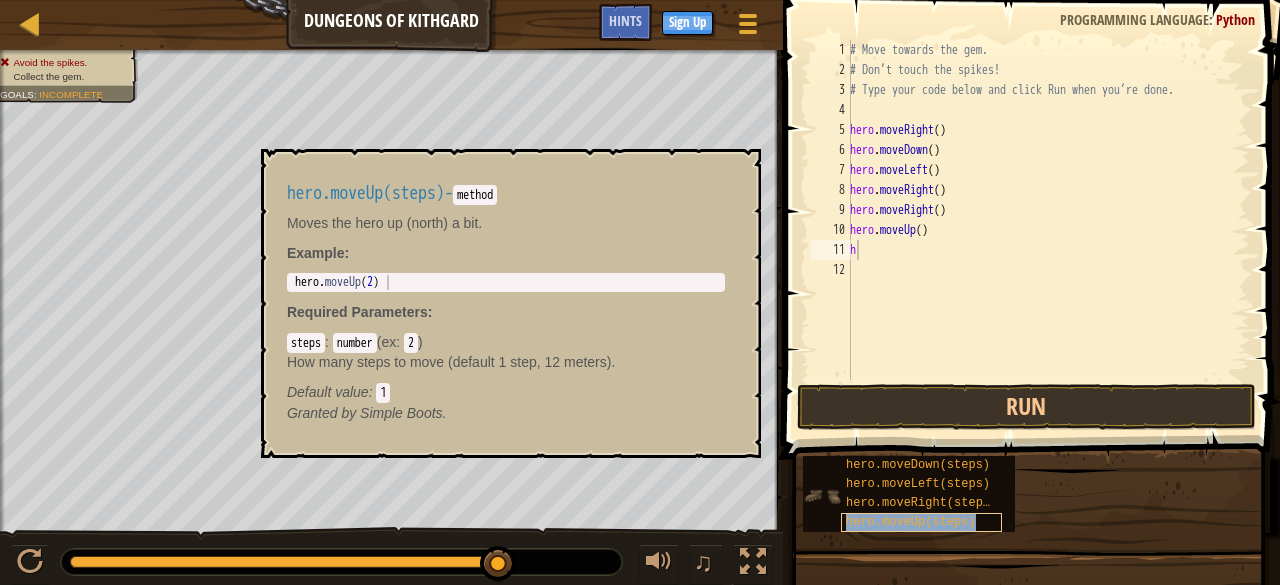 click on "hero.moveUp(steps)" at bounding box center (911, 522) 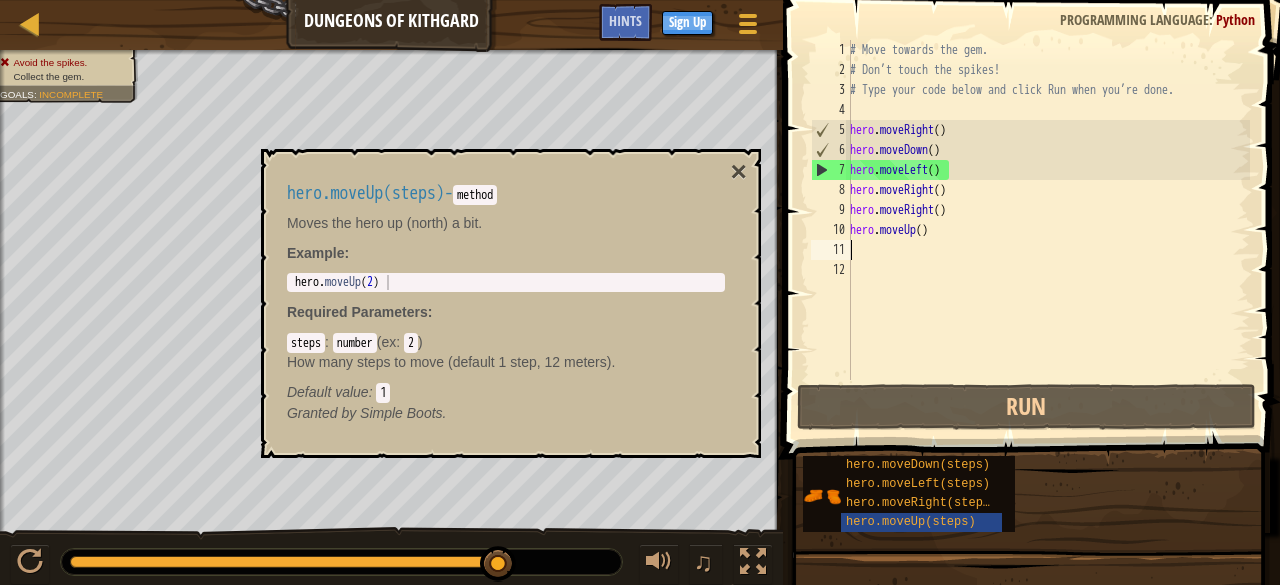 type on "h" 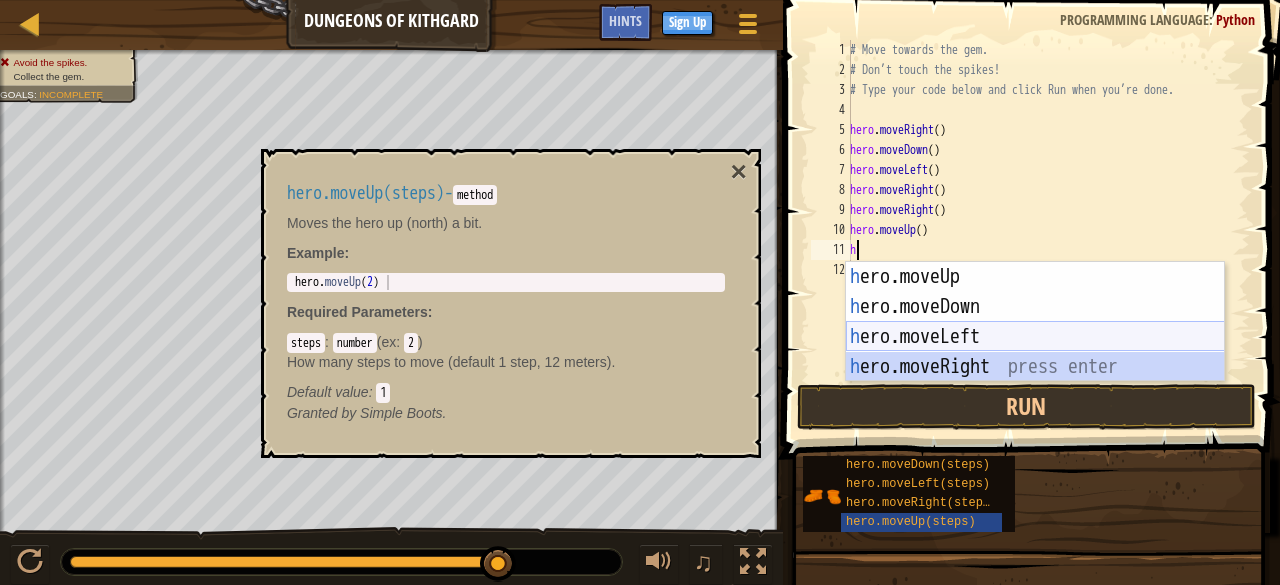drag, startPoint x: 935, startPoint y: 362, endPoint x: 934, endPoint y: 338, distance: 24.020824 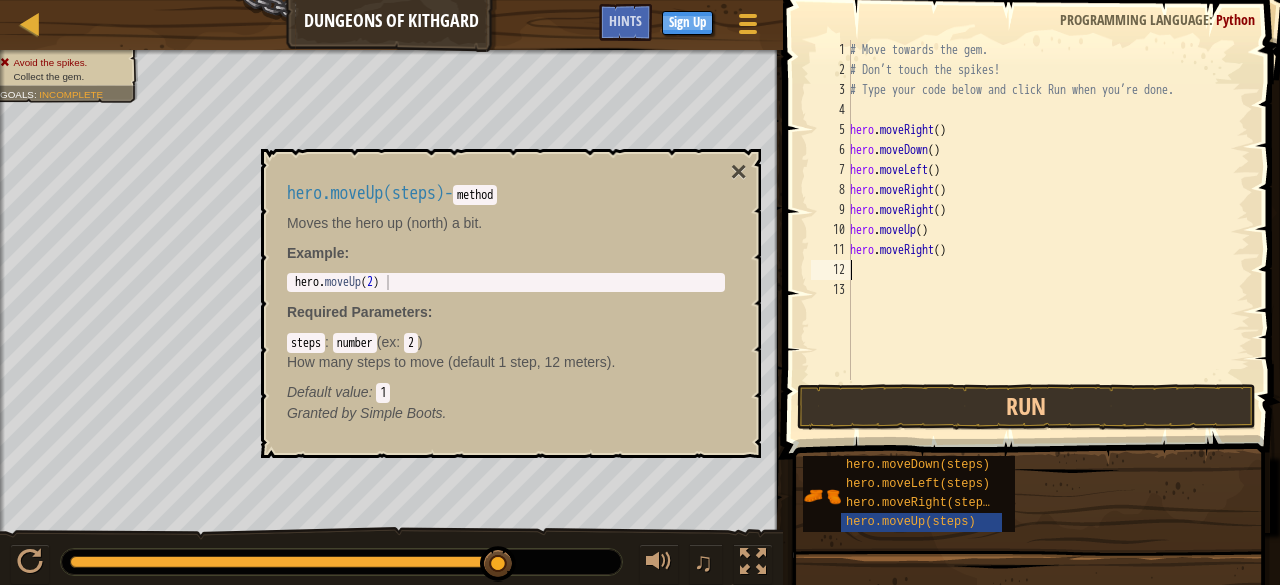 click on "# Move towards the gem. # Don’t touch the spikes! # Type your code below and click Run when you’re done. hero . moveRight ( ) hero . moveDown ( ) hero . moveLeft ( ) hero . moveRight ( ) hero . moveRight ( ) hero . moveUp ( ) hero . moveRight ( )" at bounding box center [1048, 230] 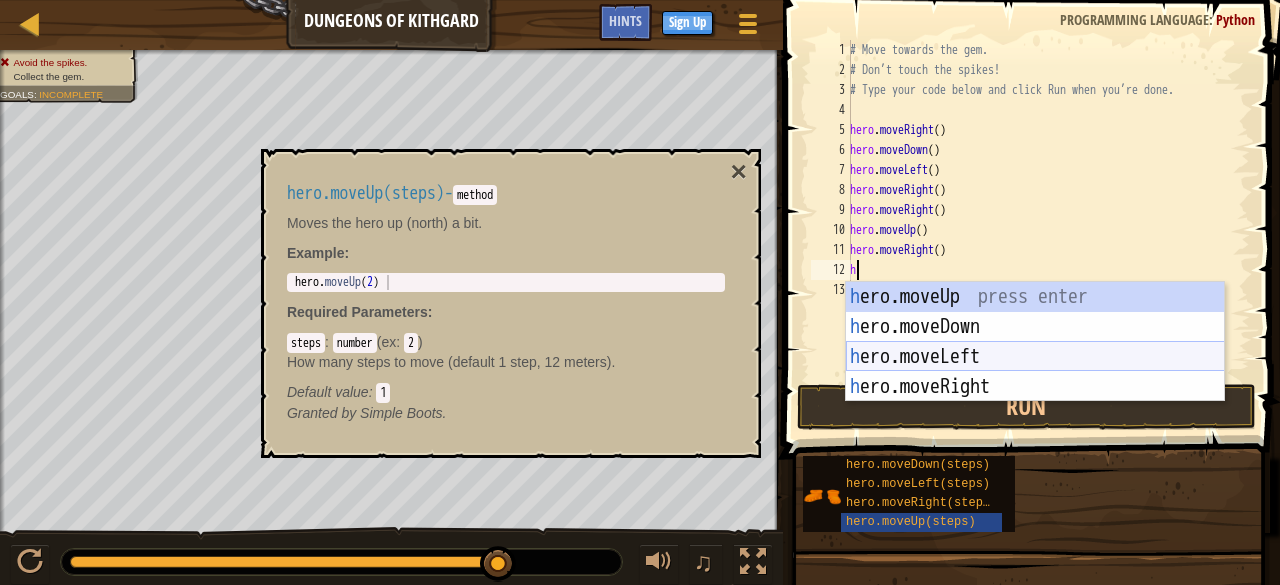 click on "h ero.moveUp press enter h ero.moveDown press enter h ero.moveLeft press enter h ero.moveRight press enter" at bounding box center (1035, 372) 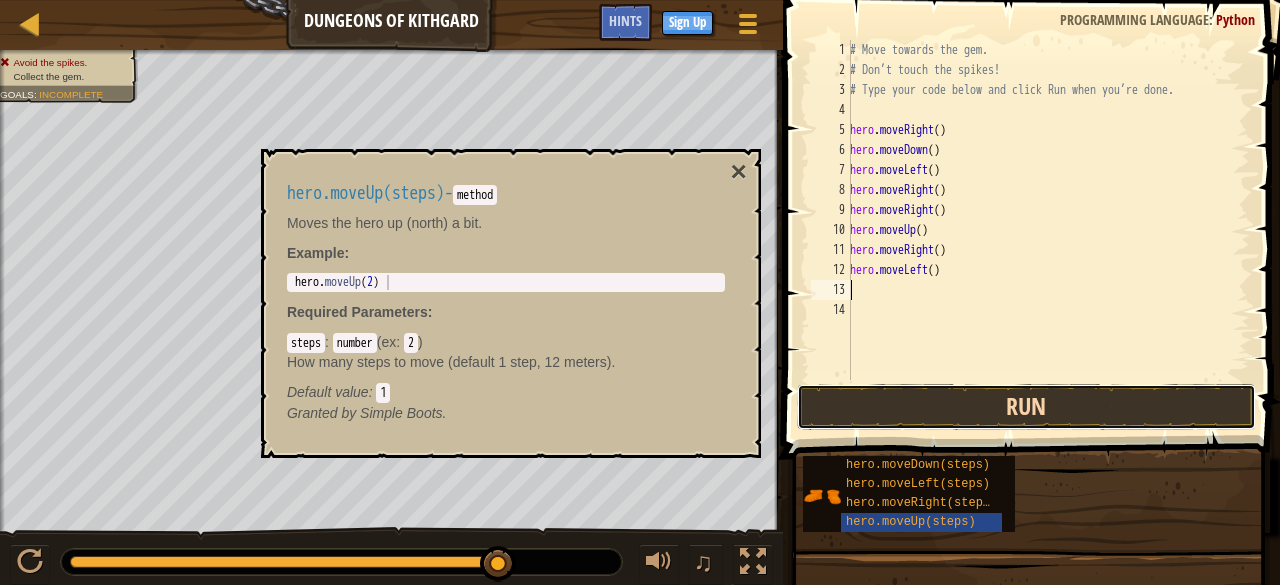 click on "Run" at bounding box center [1026, 407] 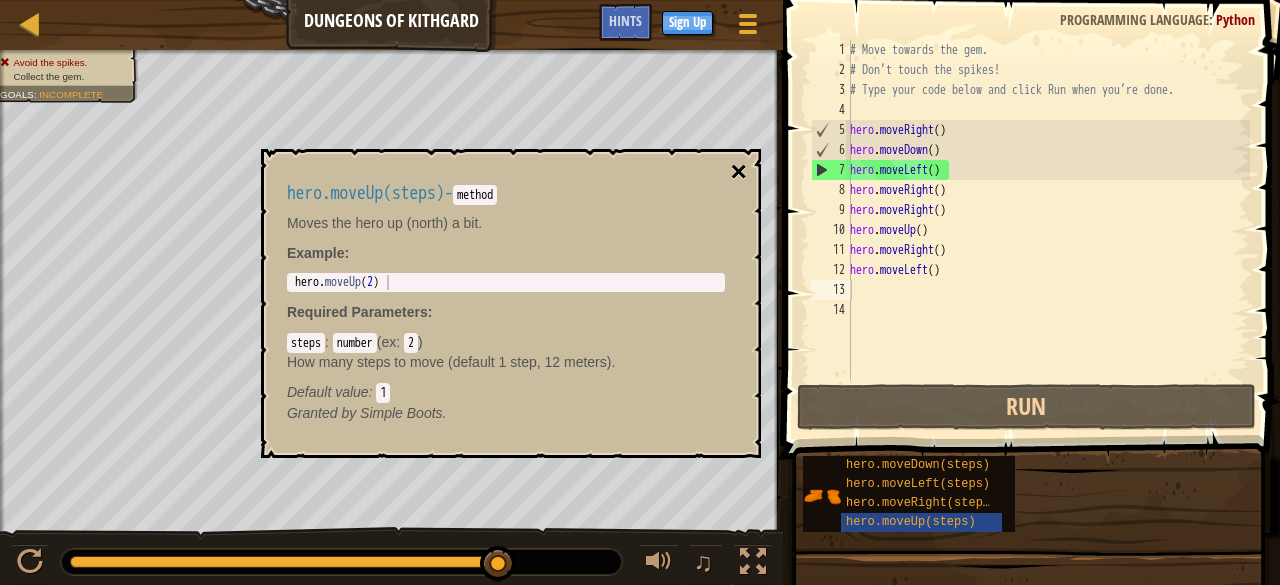 click on "×" at bounding box center (739, 172) 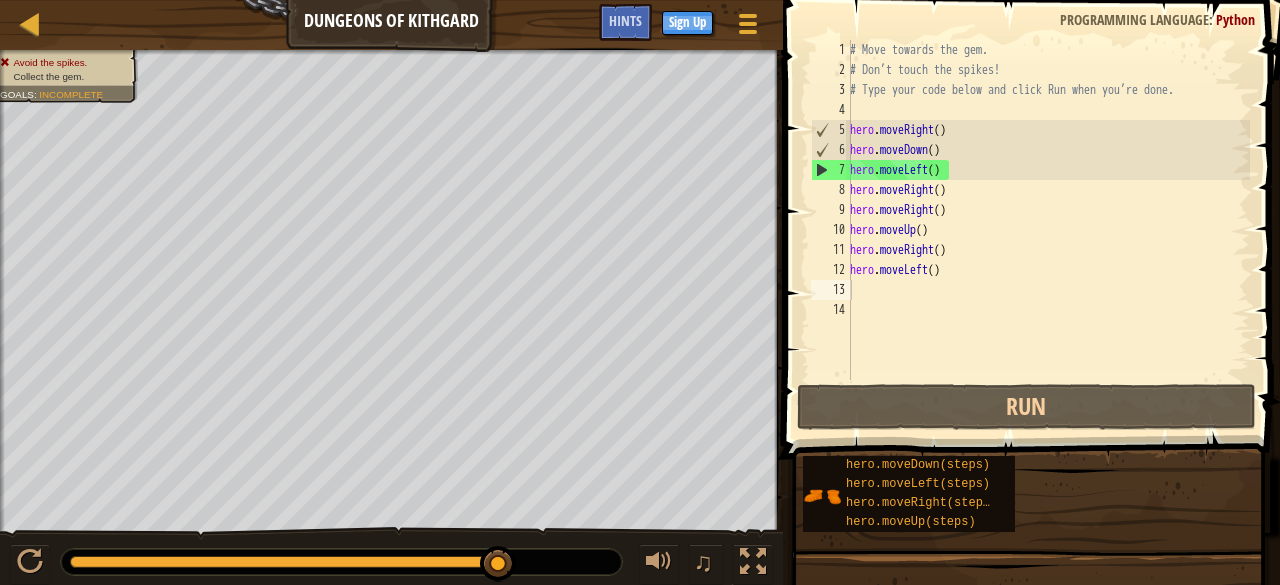 click at bounding box center (341, 562) 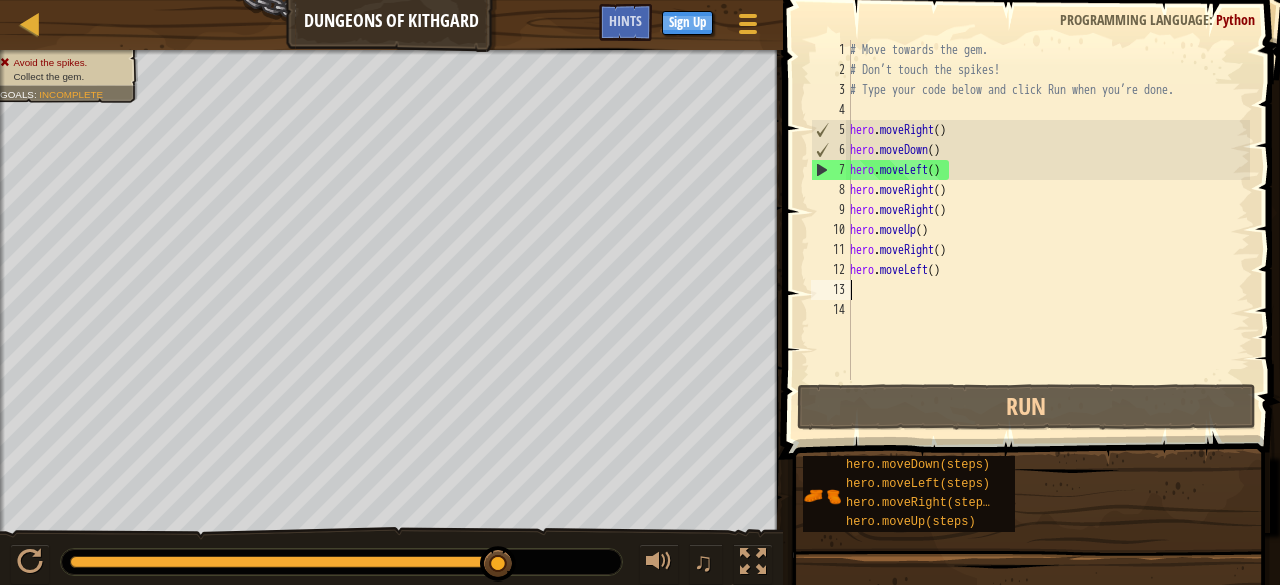 type on "h" 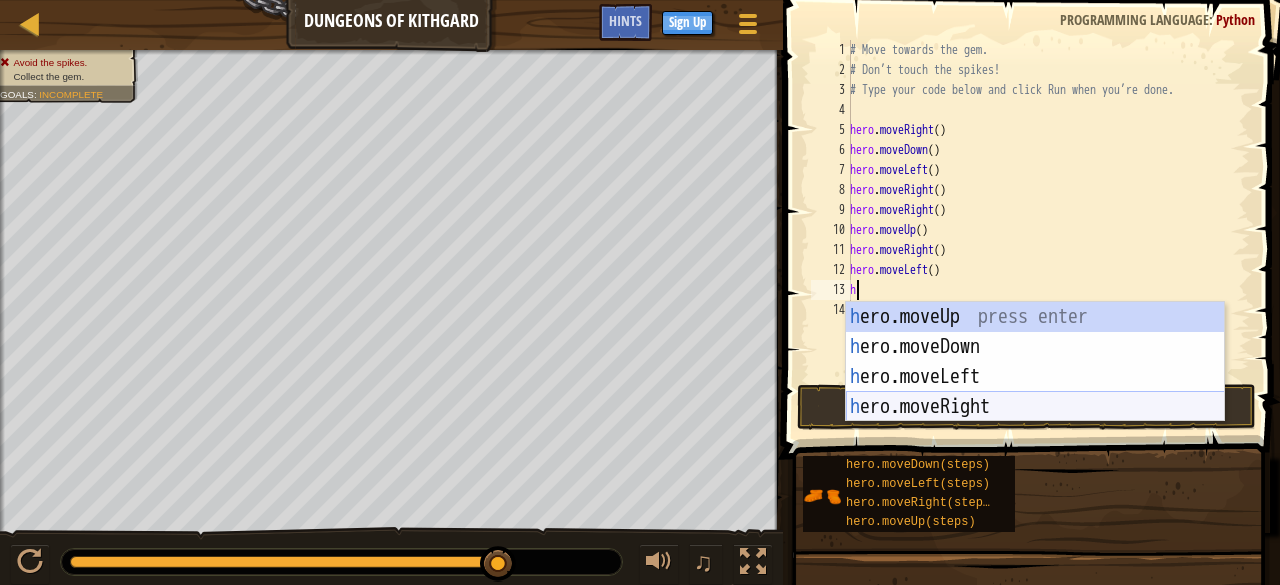 click on "h ero.moveUp press enter h ero.moveDown press enter h ero.moveLeft press enter h ero.moveRight press enter" at bounding box center [1035, 392] 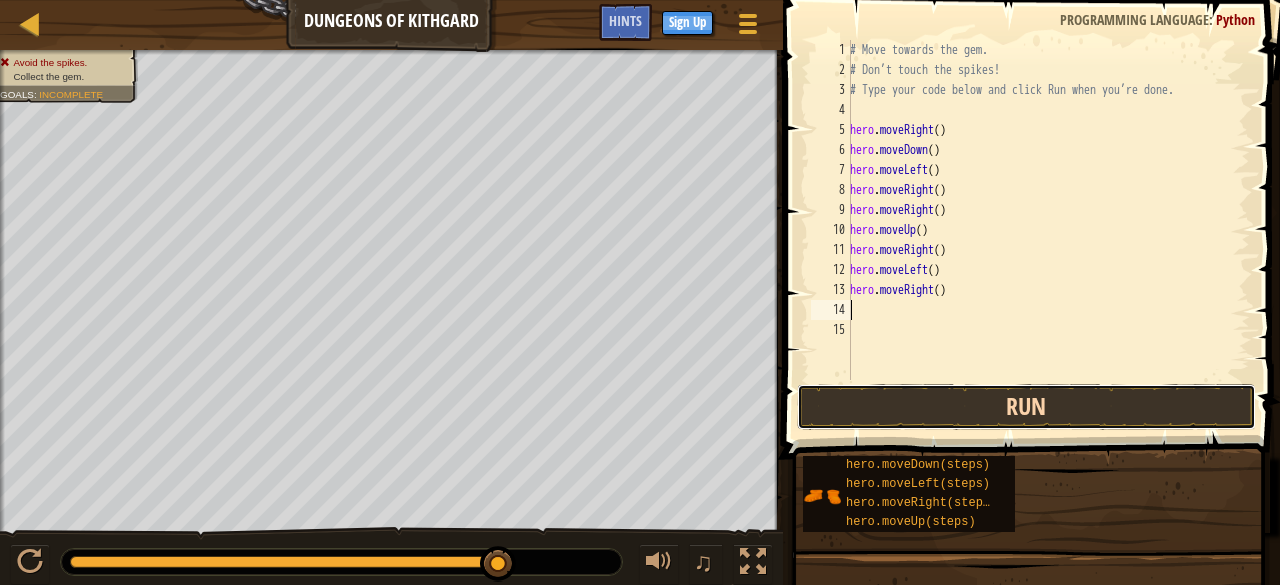 click on "Run" at bounding box center [1026, 407] 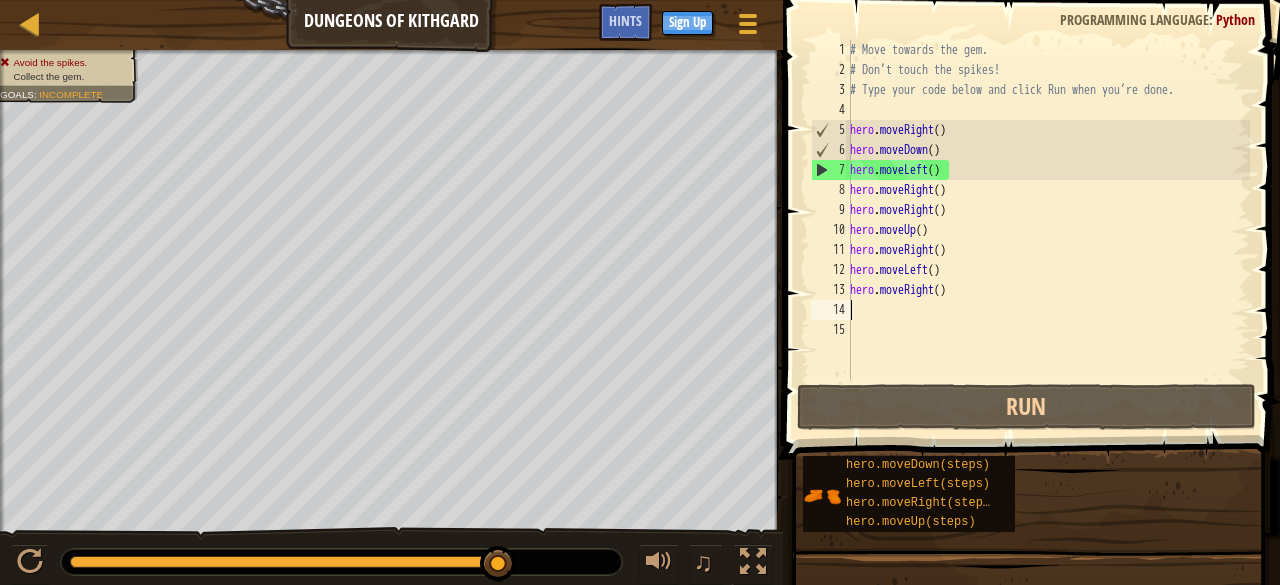 type on "h" 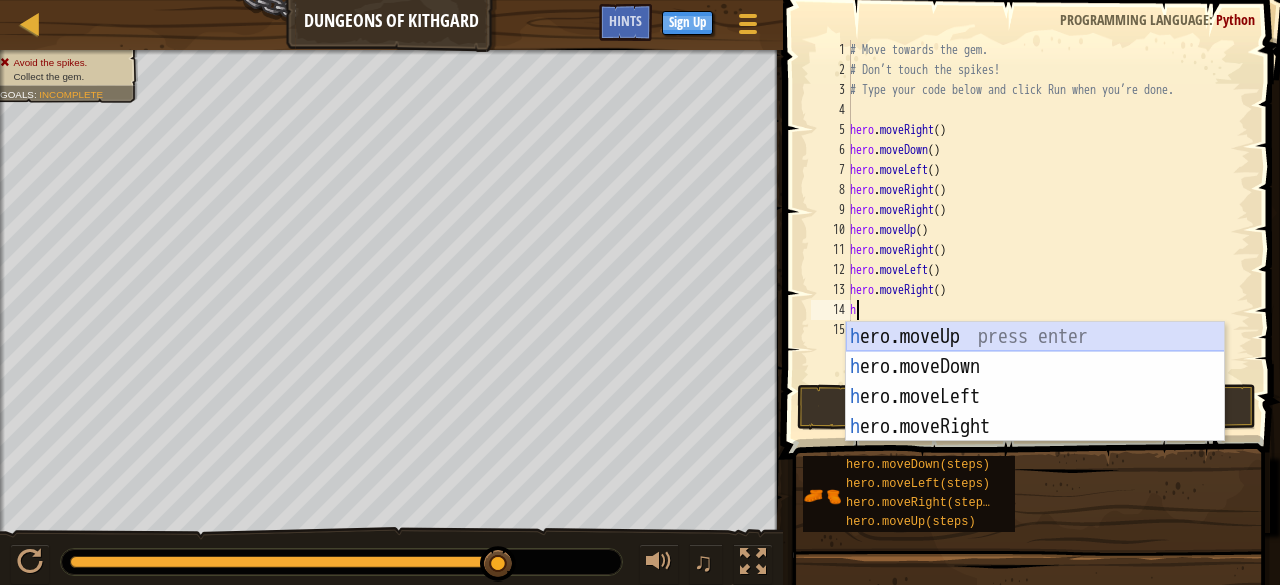 click on "h ero.moveUp press enter h ero.moveDown press enter h ero.moveLeft press enter h ero.moveRight press enter" at bounding box center [1035, 412] 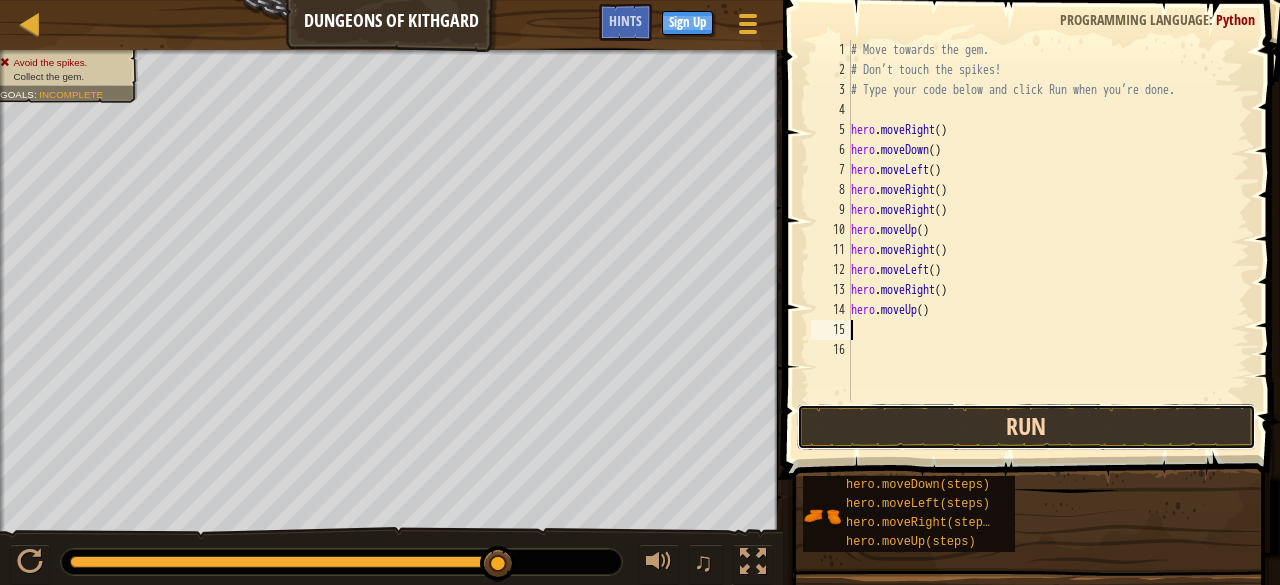 click on "Run" at bounding box center [1026, 427] 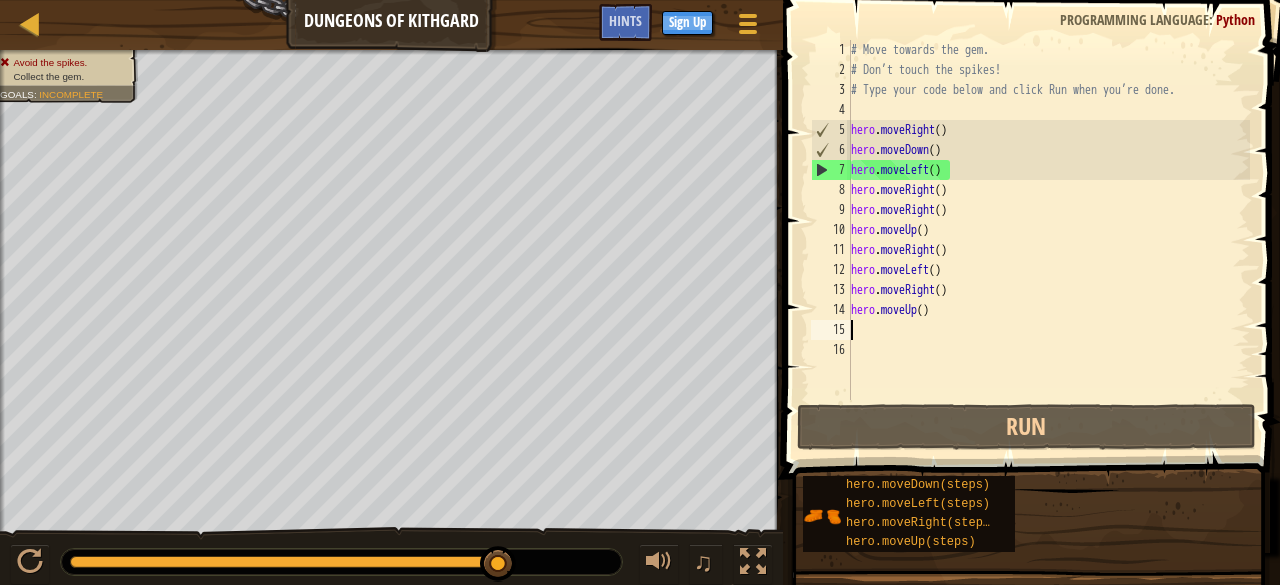 click on "# Move towards the gem. # Don’t touch the spikes! # Type your code below and click Run when you’re done. hero . moveRight ( ) hero . moveDown ( ) hero . moveLeft ( ) hero . moveRight ( ) hero . moveRight ( ) hero . moveUp ( ) hero . moveRight ( ) hero . moveLeft ( ) hero . moveRight ( ) hero . moveUp ( )" at bounding box center [1048, 240] 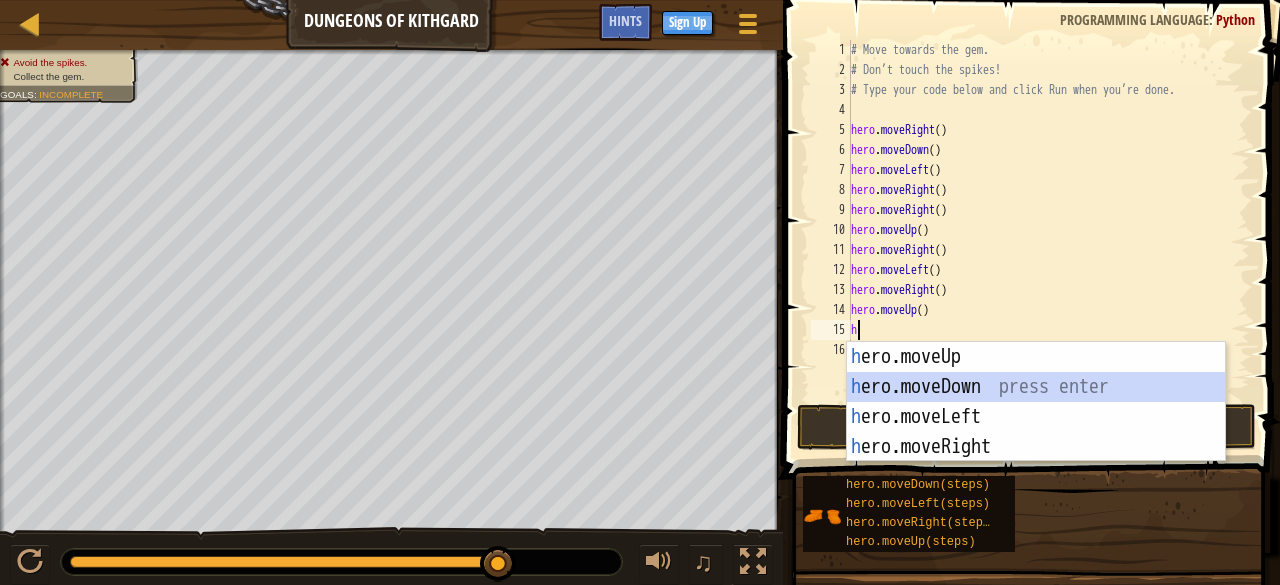 click on "h ero.moveUp press enter h ero.moveDown press enter h ero.moveLeft press enter h ero.moveRight press enter" at bounding box center (1036, 432) 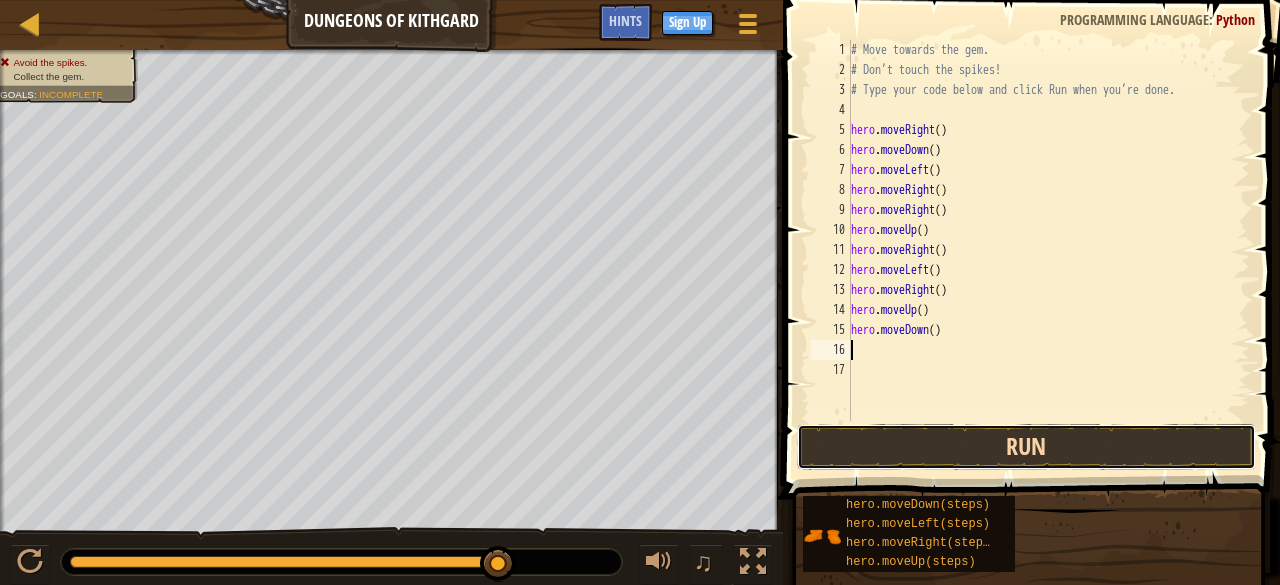 click on "Run" at bounding box center (1026, 447) 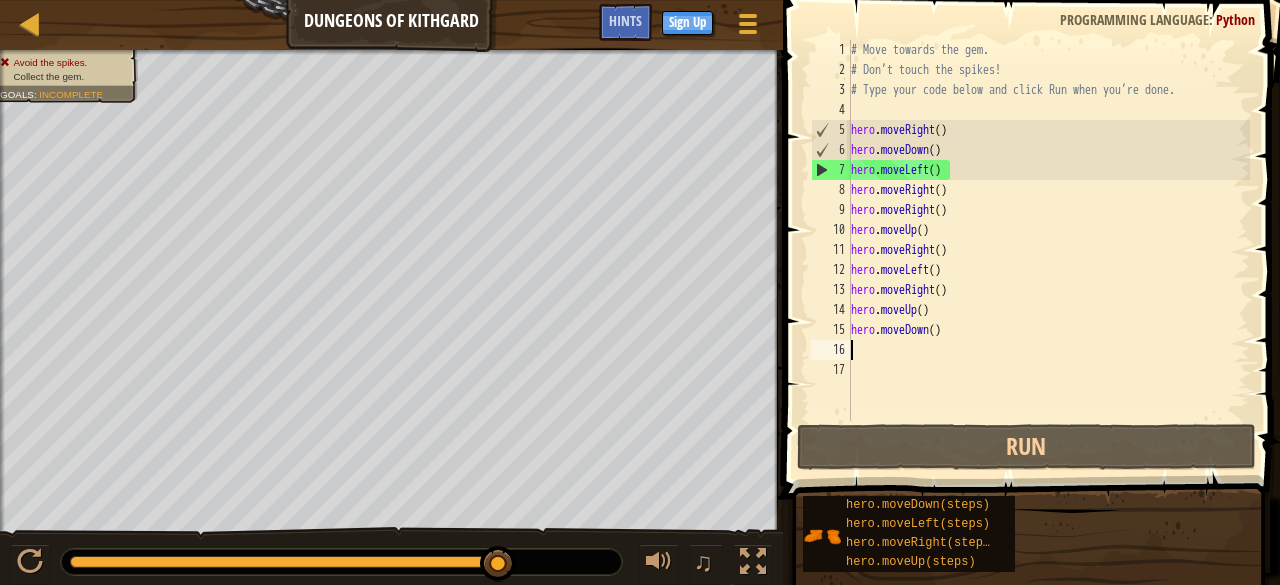 type on "h" 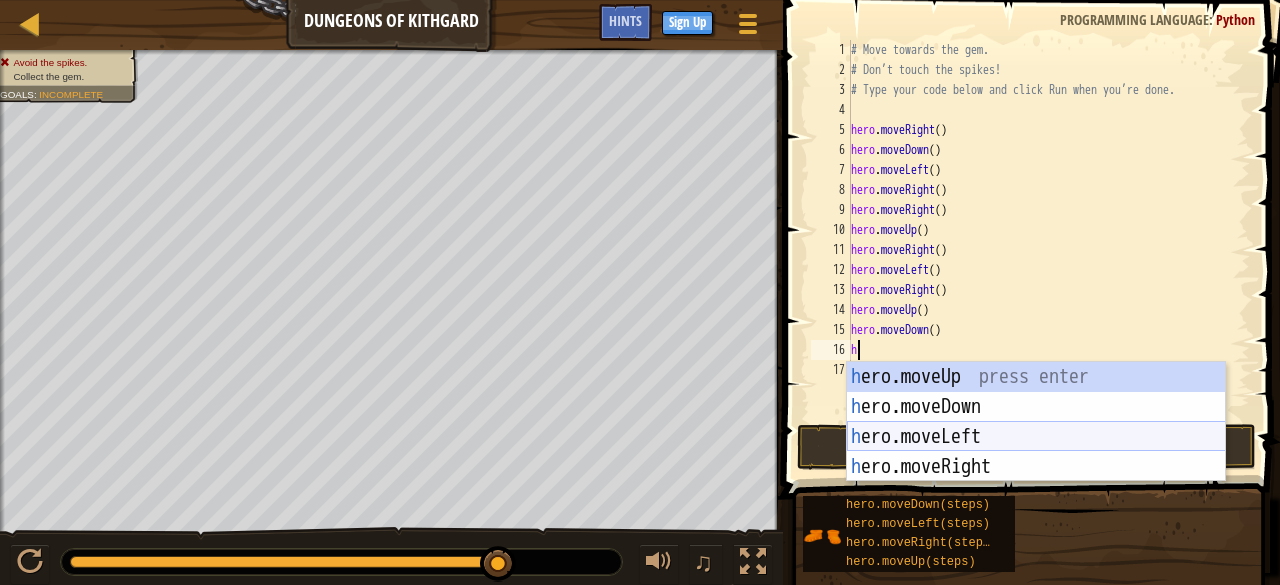 click on "h ero.moveUp press enter h ero.moveDown press enter h ero.moveLeft press enter h ero.moveRight press enter" at bounding box center (1036, 452) 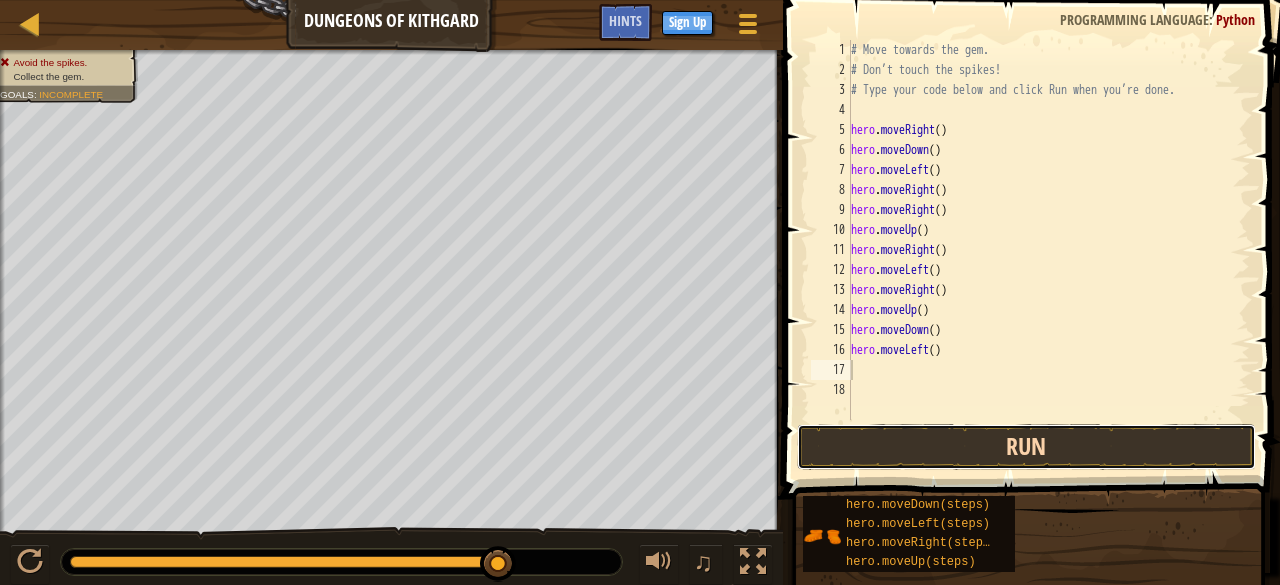 click on "Run" at bounding box center (1026, 447) 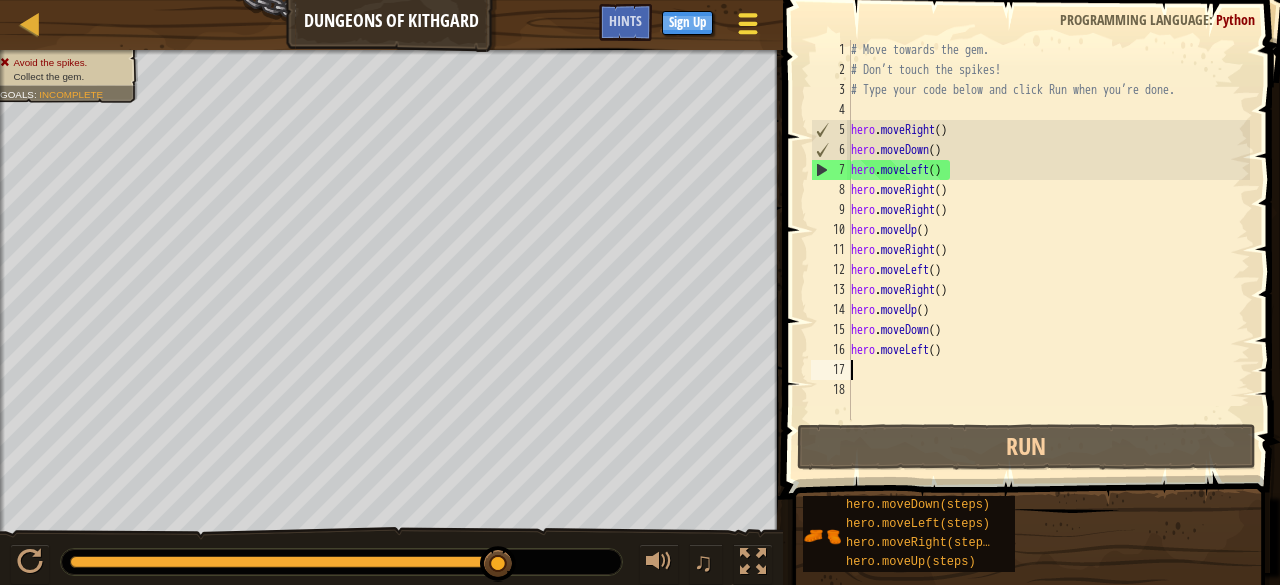 click at bounding box center (747, 32) 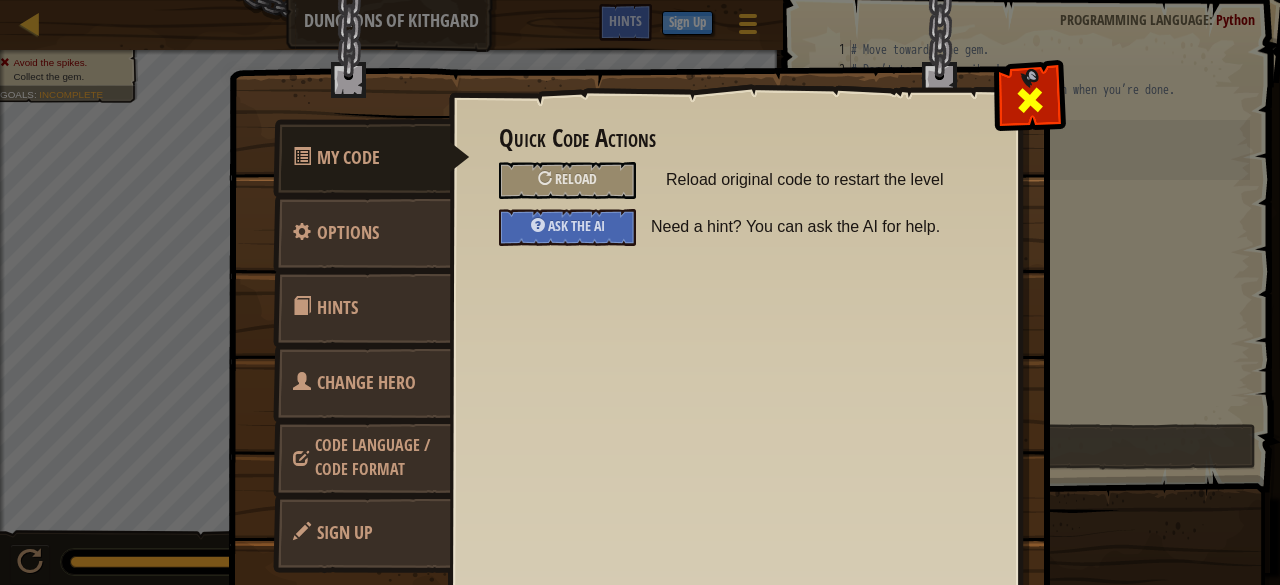 click at bounding box center (1030, 100) 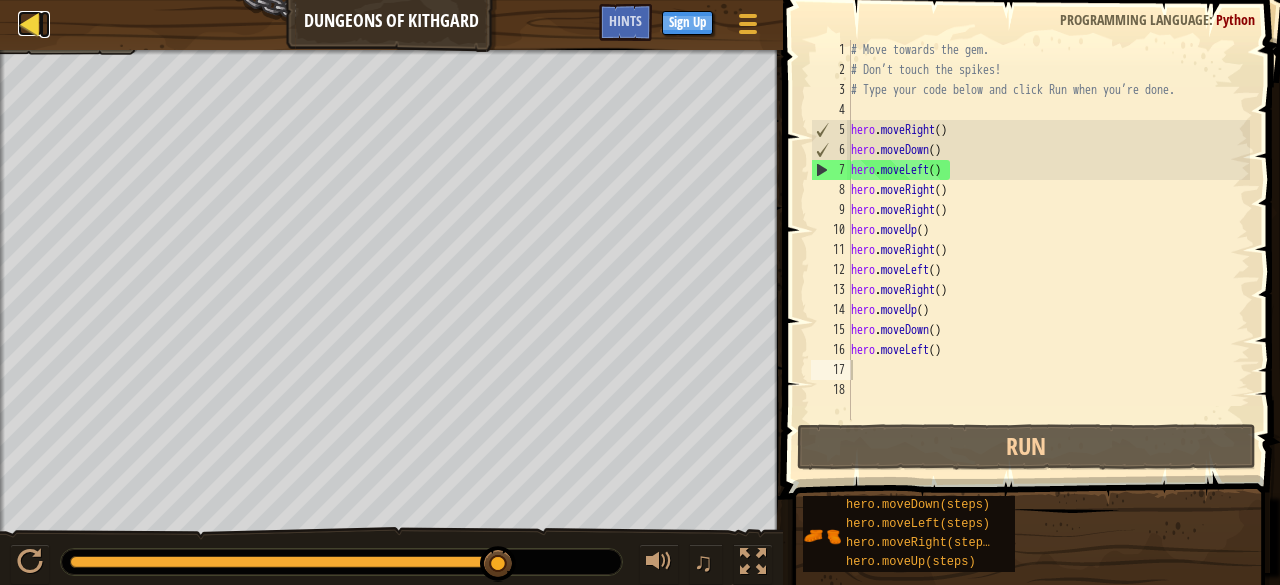 click at bounding box center (30, 23) 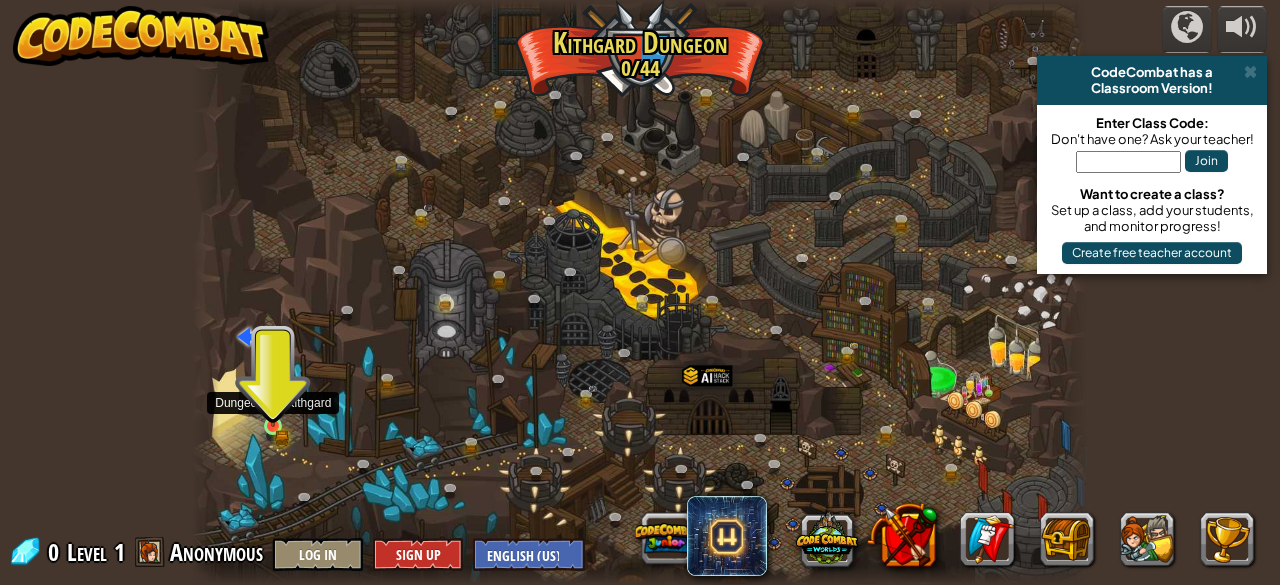 click at bounding box center [273, 405] 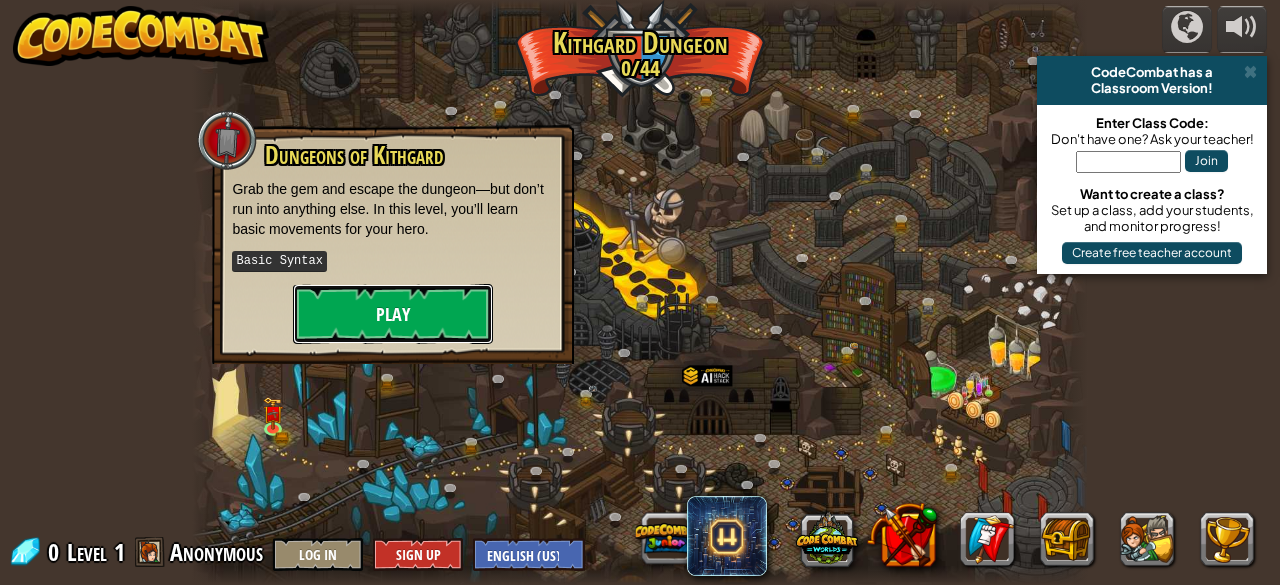 click on "Play" at bounding box center [393, 314] 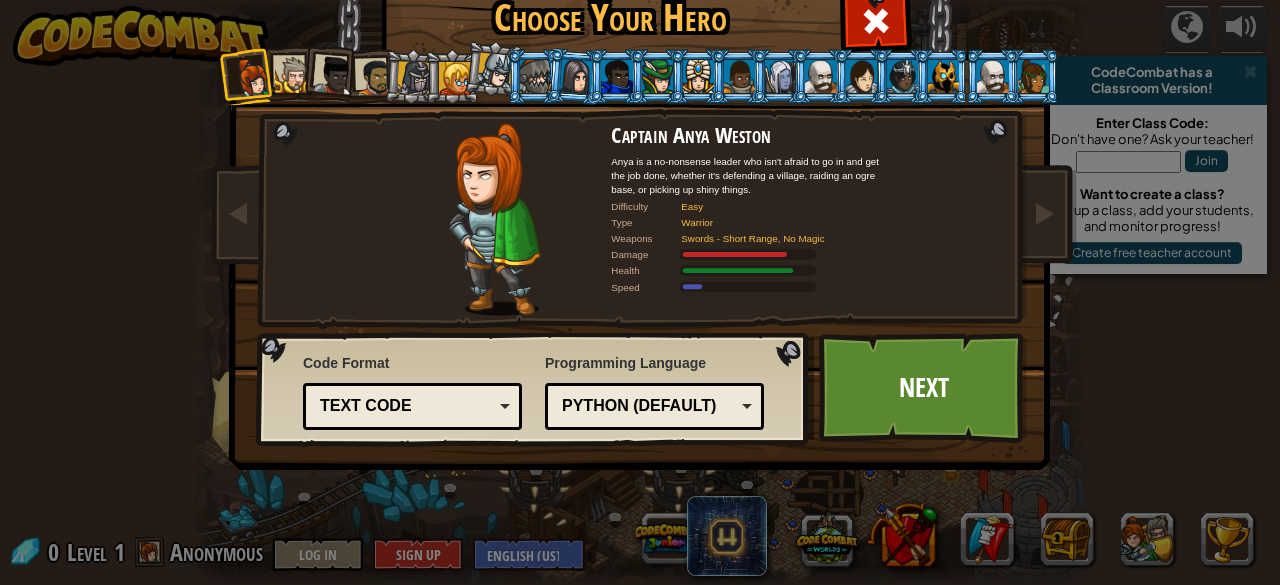 click on "Text code" at bounding box center (412, 406) 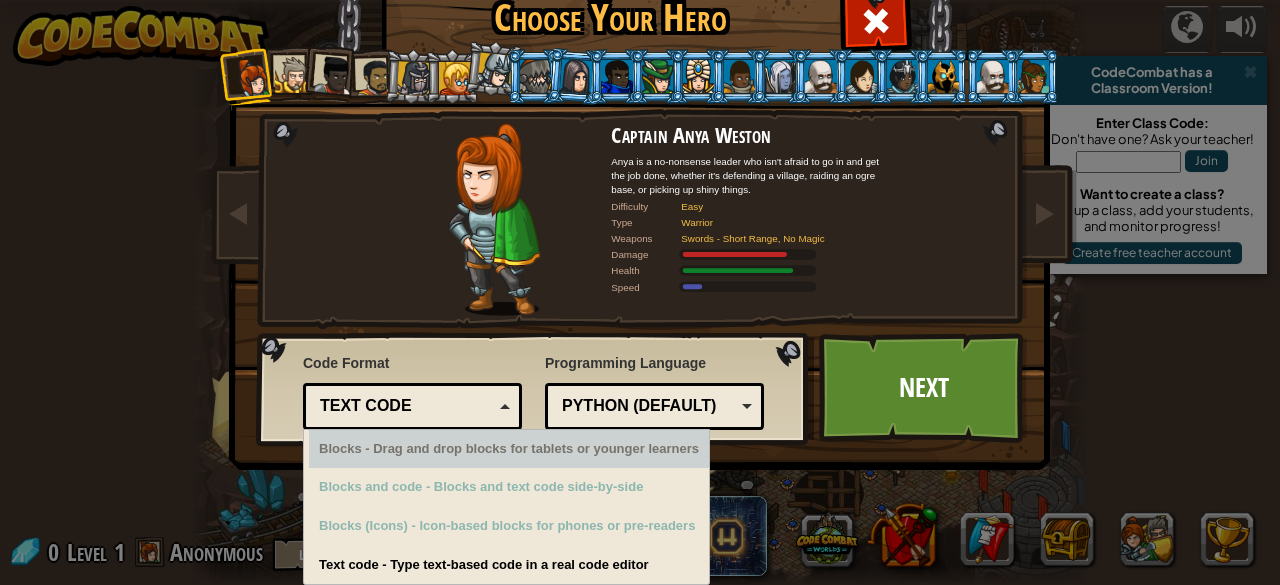 click on "Python (Default)" at bounding box center (648, 406) 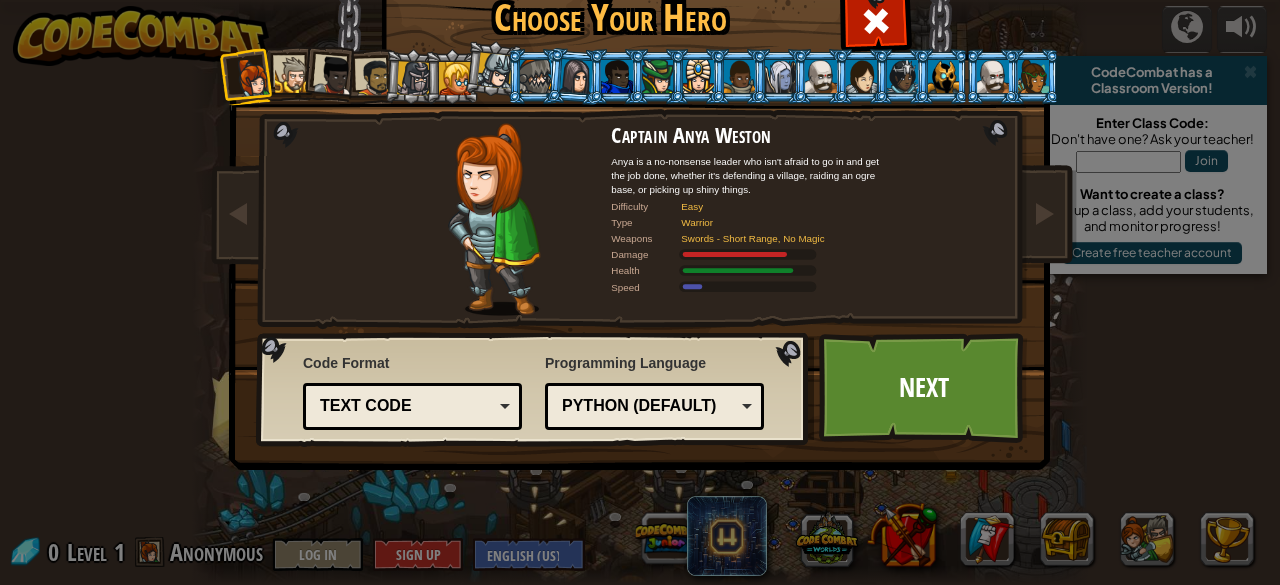 click on "Programming Language Python (Default) JavaScript Lua C++ Java (Experimental) Python (Default) C++ - (Subscriber Only) Game development and high performance computing. Java (Experimental) - (Subscriber Only) Android and enterprise. JavaScript - The language of the web. (Not the same as Java.) Lua - Game scripting language. Python (Default) - Simple yet powerful, great for beginners and experts." at bounding box center [654, 391] 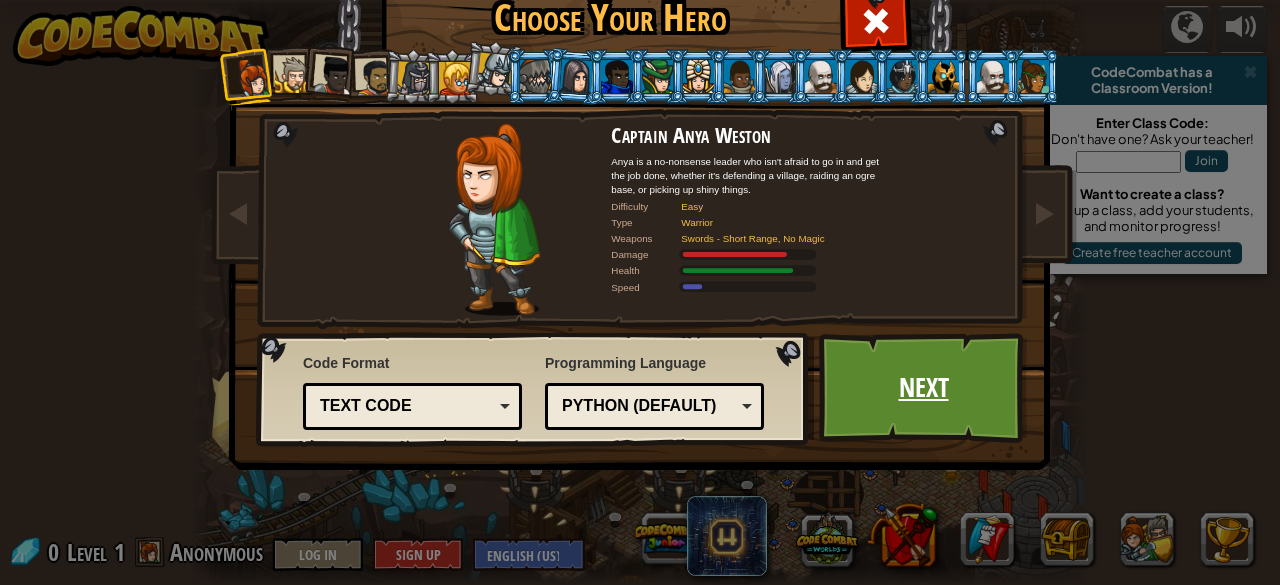click on "Next" at bounding box center [923, 388] 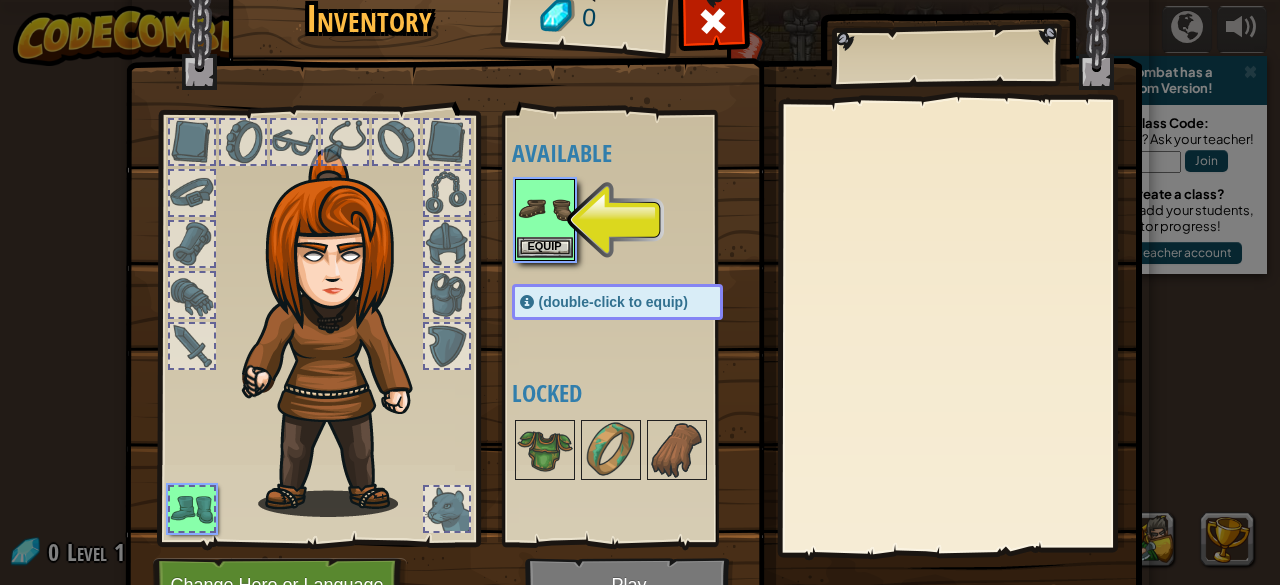 click at bounding box center [545, 209] 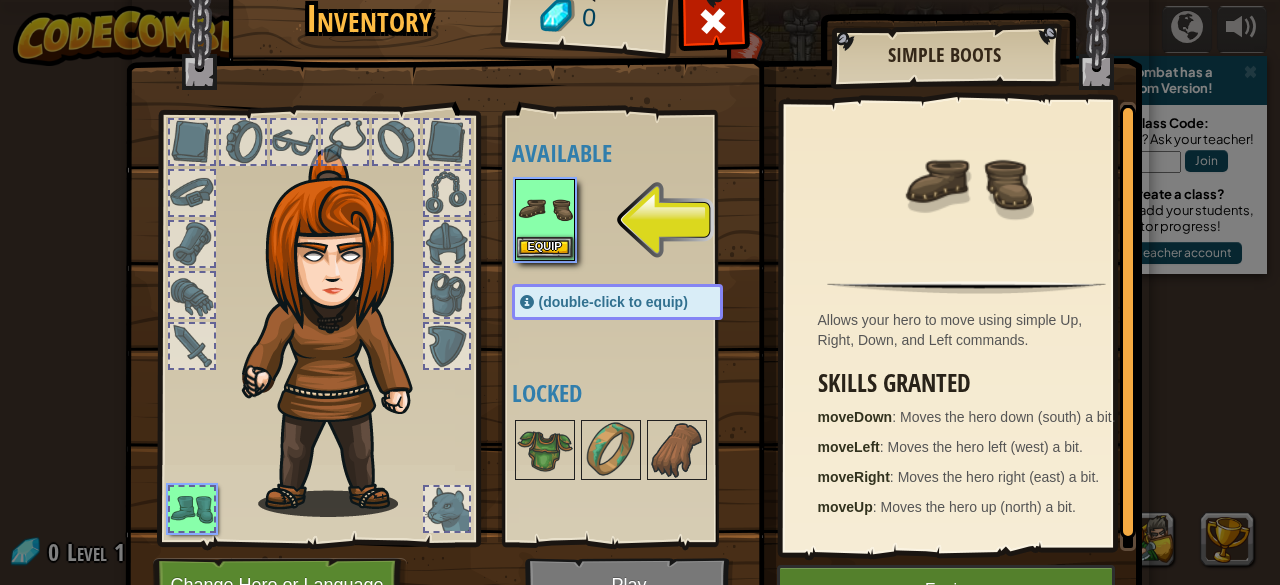 click at bounding box center [545, 209] 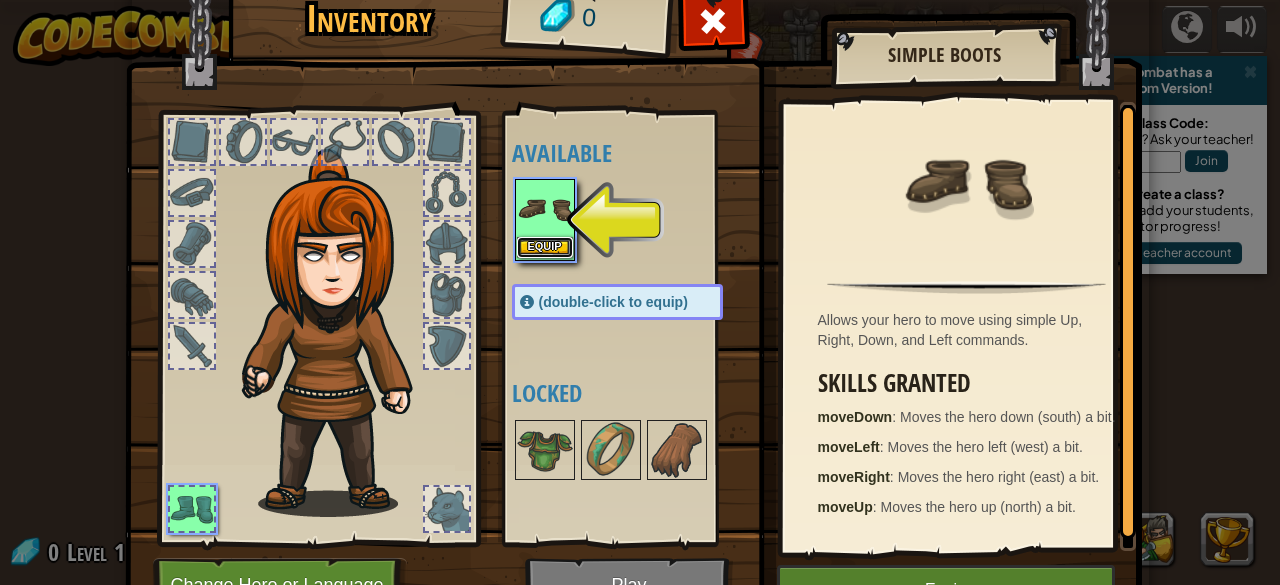 click on "Equip" at bounding box center [545, 247] 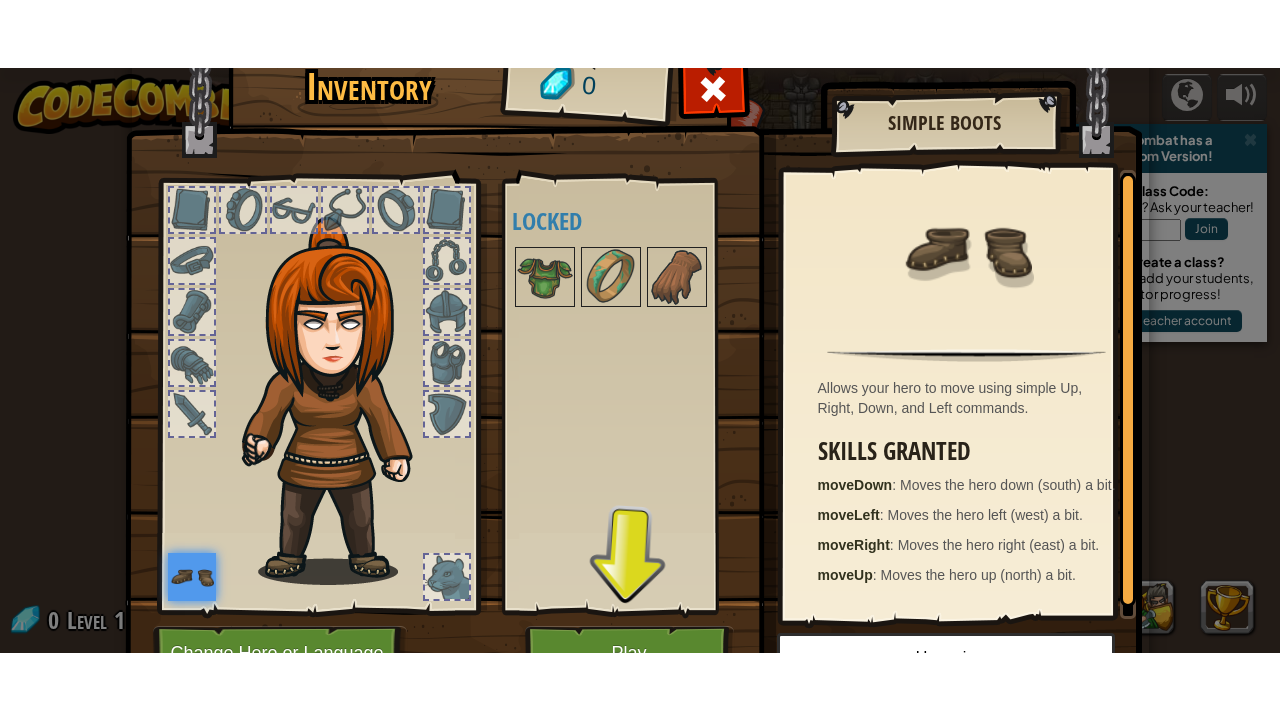 scroll, scrollTop: 104, scrollLeft: 0, axis: vertical 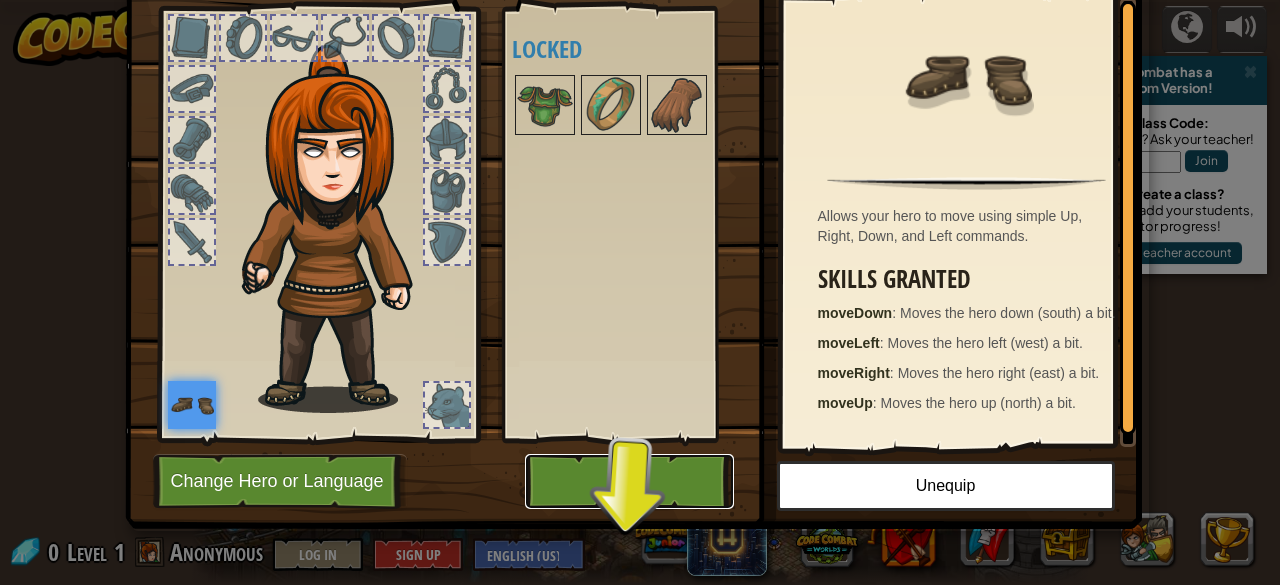click on "Play" at bounding box center (629, 481) 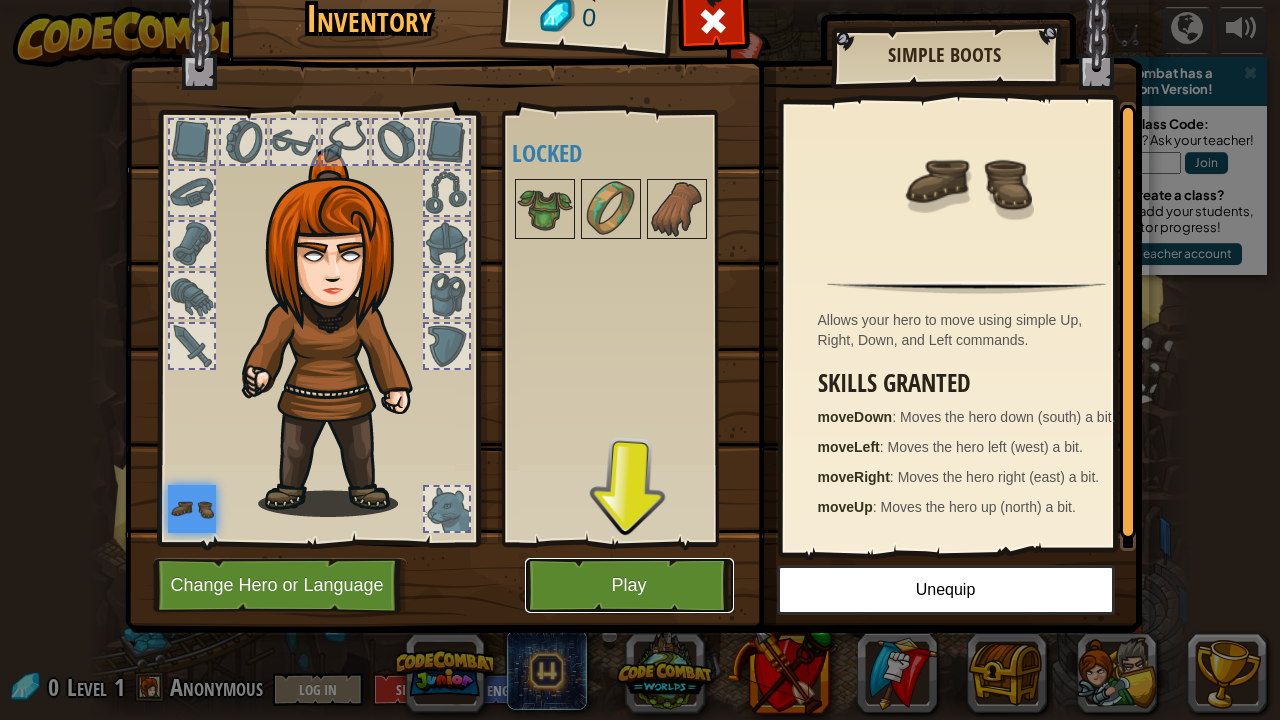 scroll, scrollTop: 0, scrollLeft: 0, axis: both 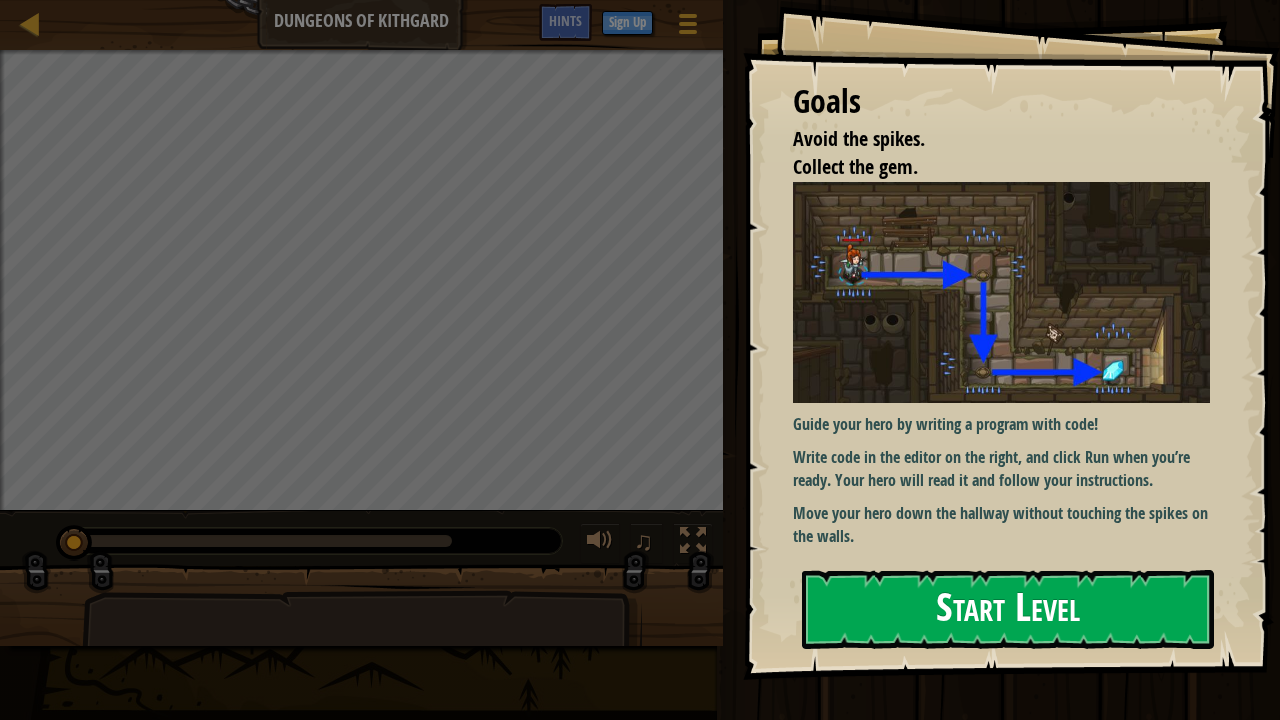 click on "Start Level" at bounding box center [1008, 609] 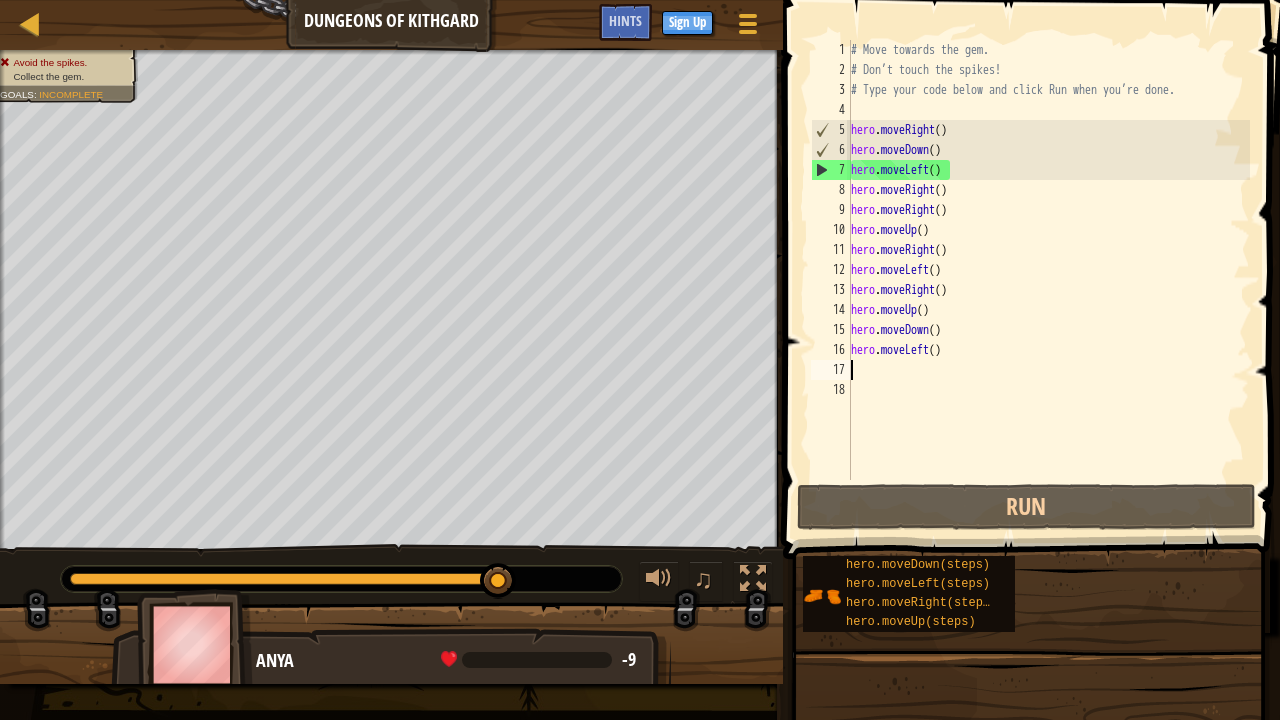 click on "# Move towards the gem. # Don’t touch the spikes! # Type your code below and click Run when you’re done. hero . moveRight ( ) hero . moveDown ( ) hero . moveLeft ( ) hero . moveRight ( ) hero . moveRight ( ) hero . moveUp ( ) hero . moveRight ( ) hero . moveLeft ( ) hero . moveRight ( ) hero . moveUp ( ) hero . moveDown ( ) hero . moveLeft ( )" at bounding box center (1048, 280) 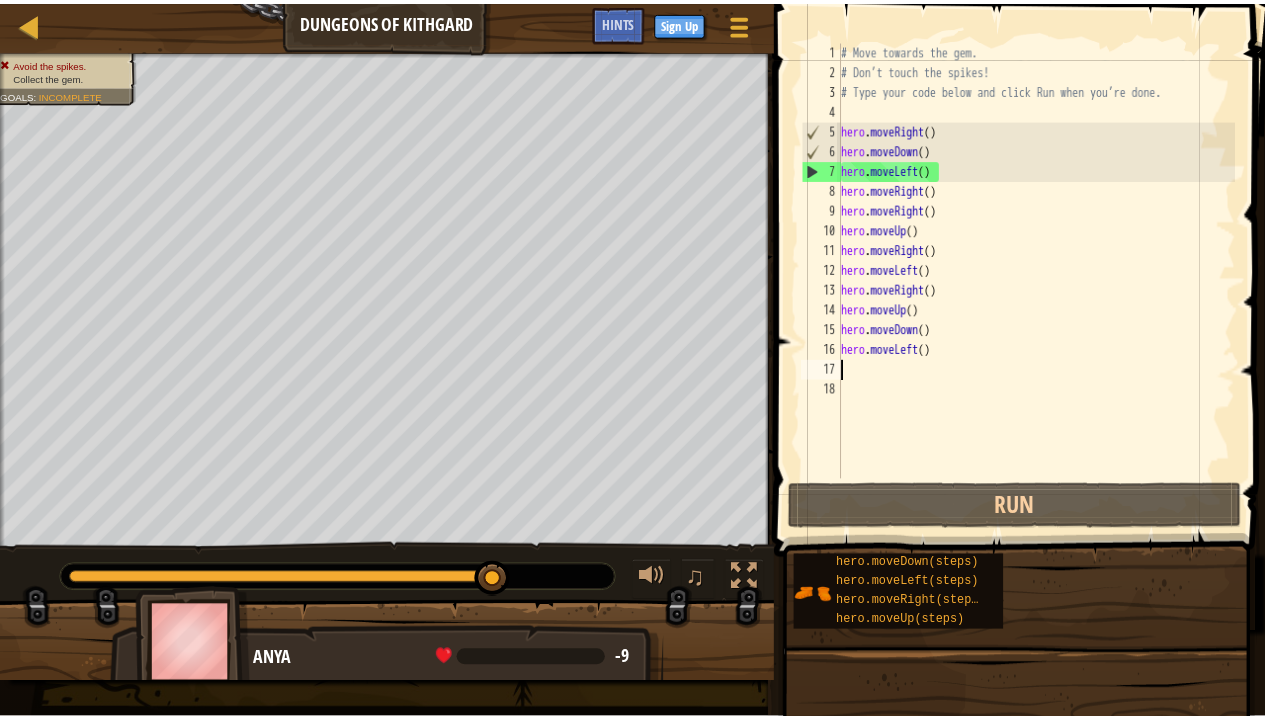 scroll, scrollTop: 9, scrollLeft: 0, axis: vertical 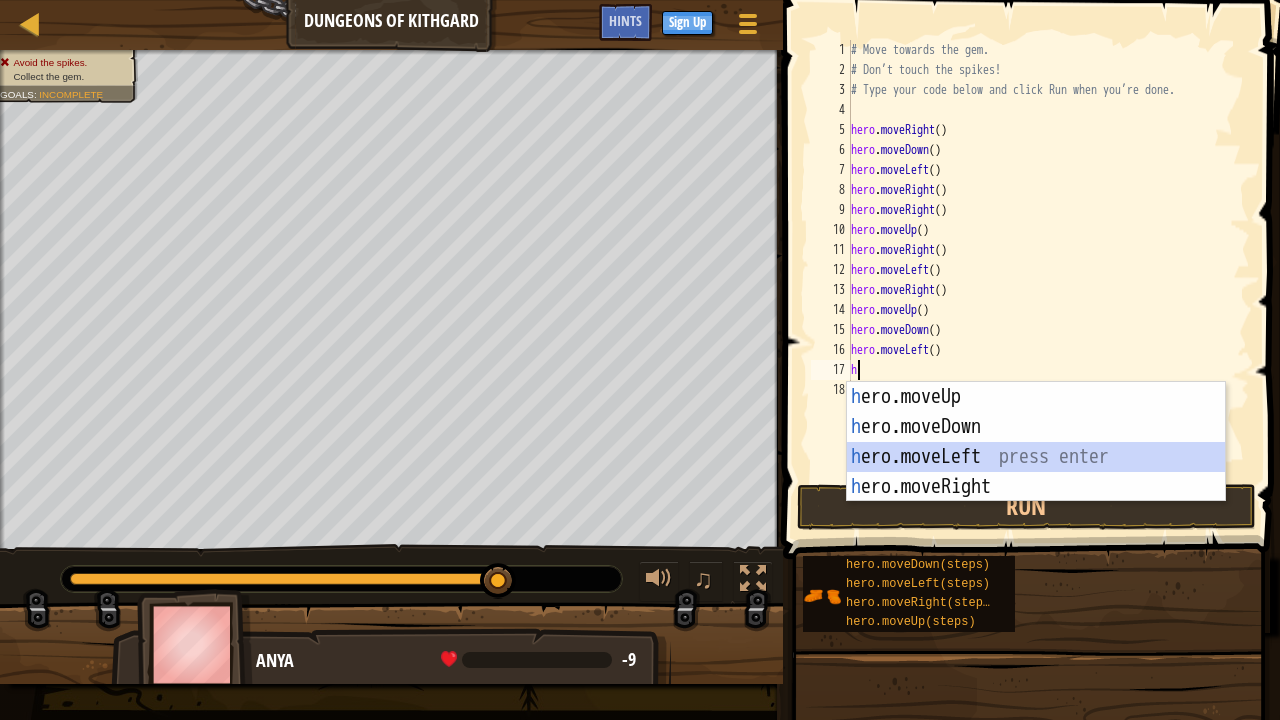 click on "h ero.moveUp press enter h ero.moveDown press enter h ero.moveLeft press enter h ero.moveRight press enter" at bounding box center (1036, 472) 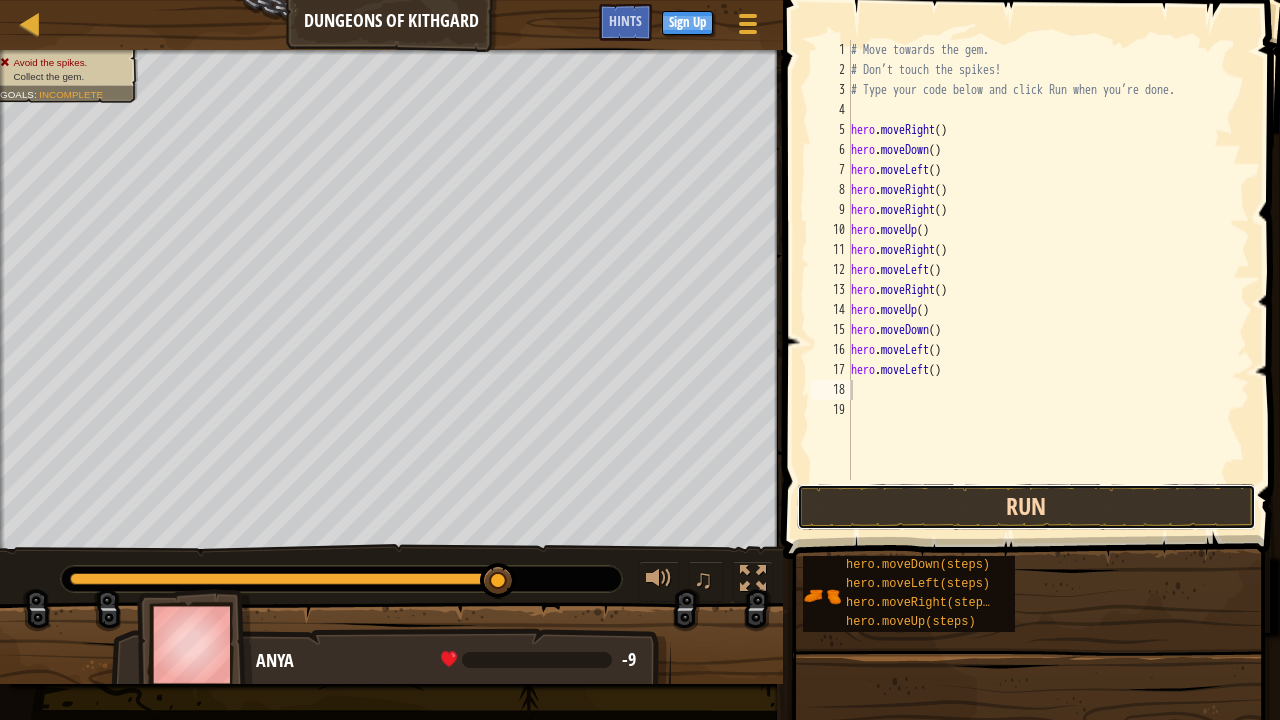 click on "Run" at bounding box center [1026, 507] 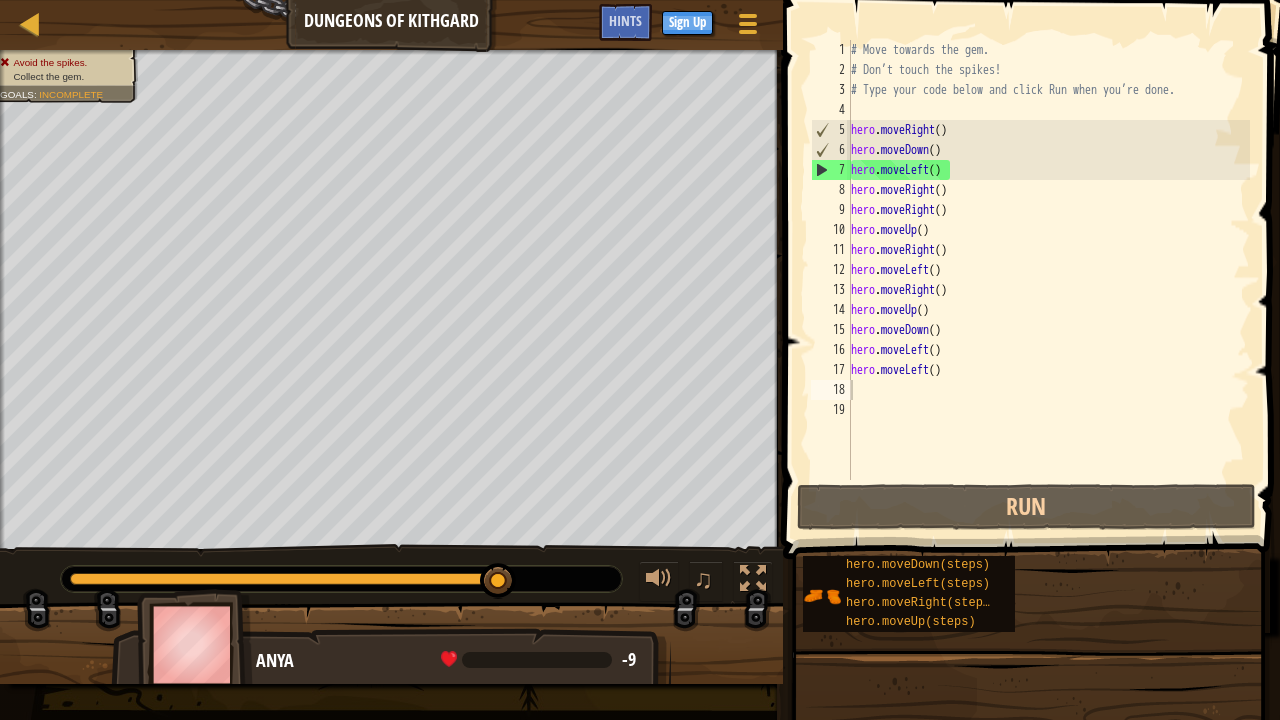 click at bounding box center (341, 579) 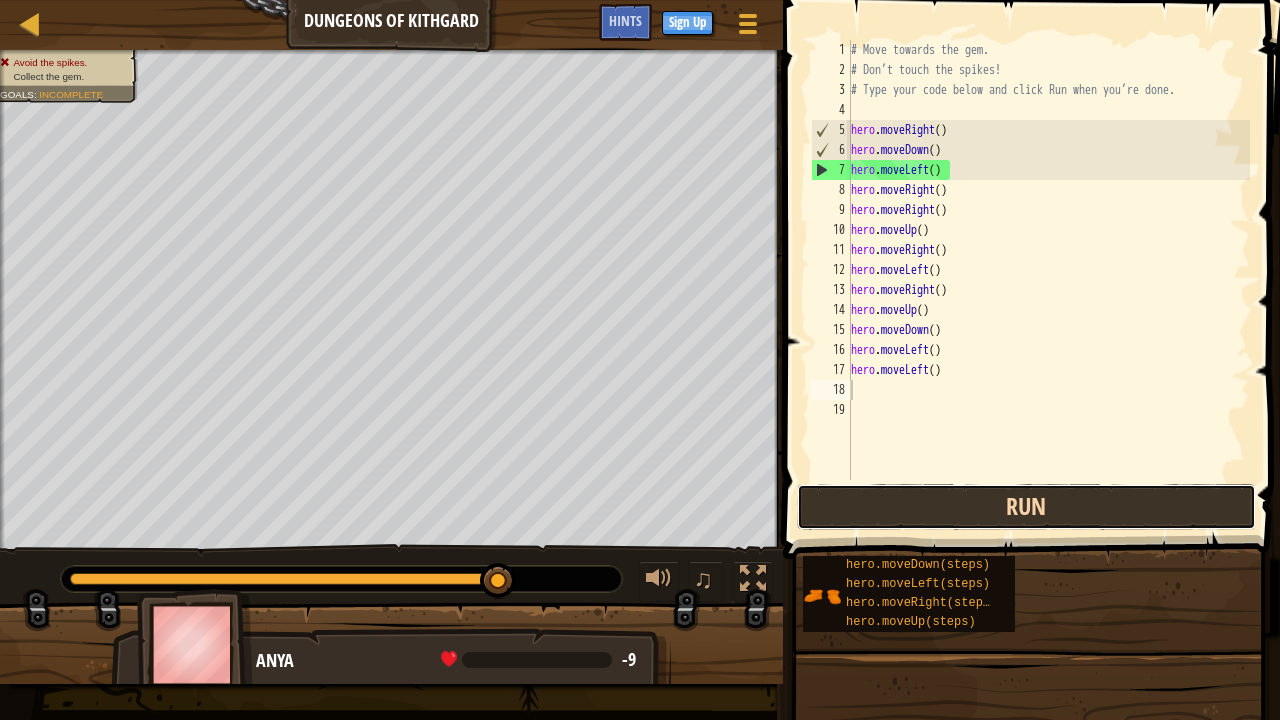 click on "Run" at bounding box center [1026, 507] 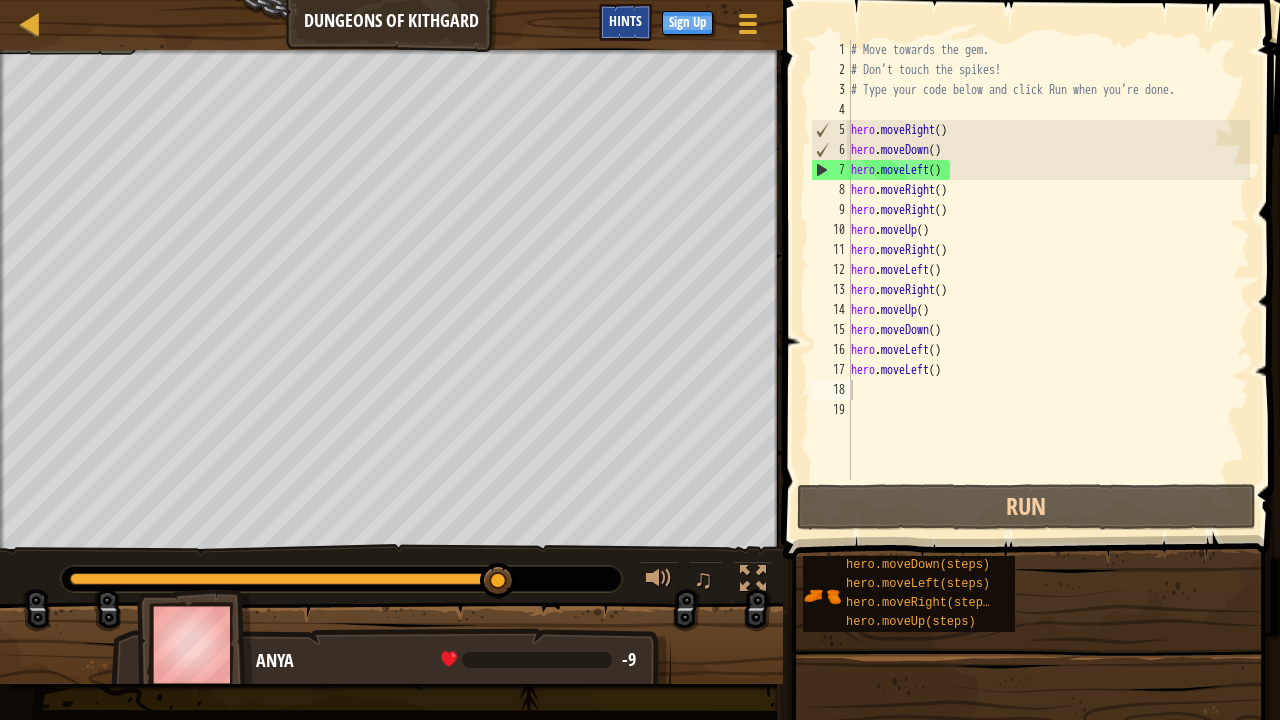 click on "Hints" at bounding box center (625, 20) 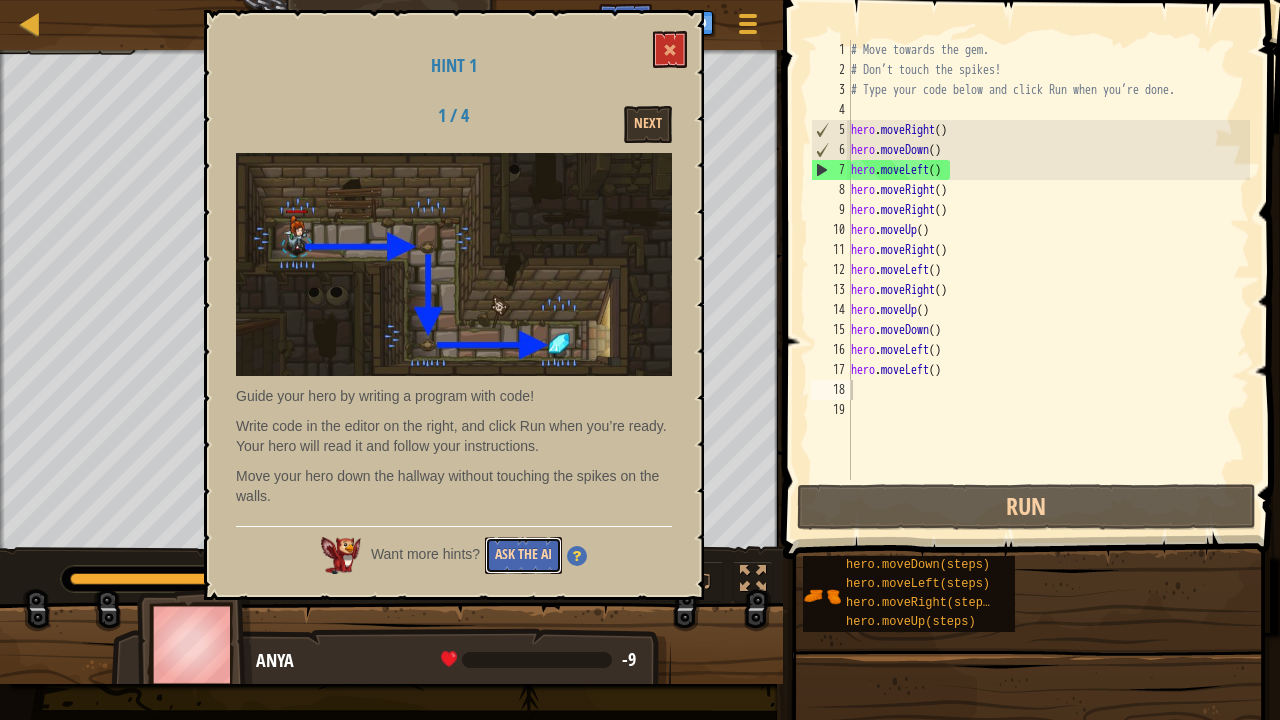 click on "Ask the AI" at bounding box center (523, 555) 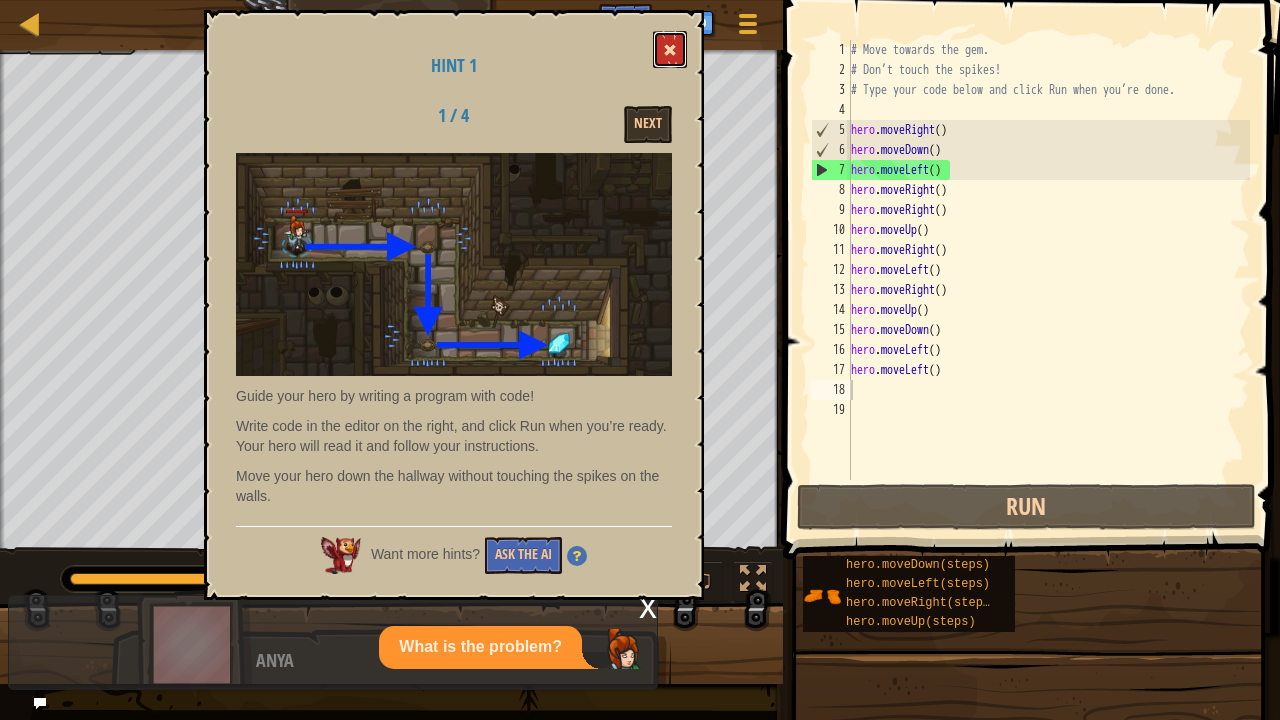 click at bounding box center (670, 49) 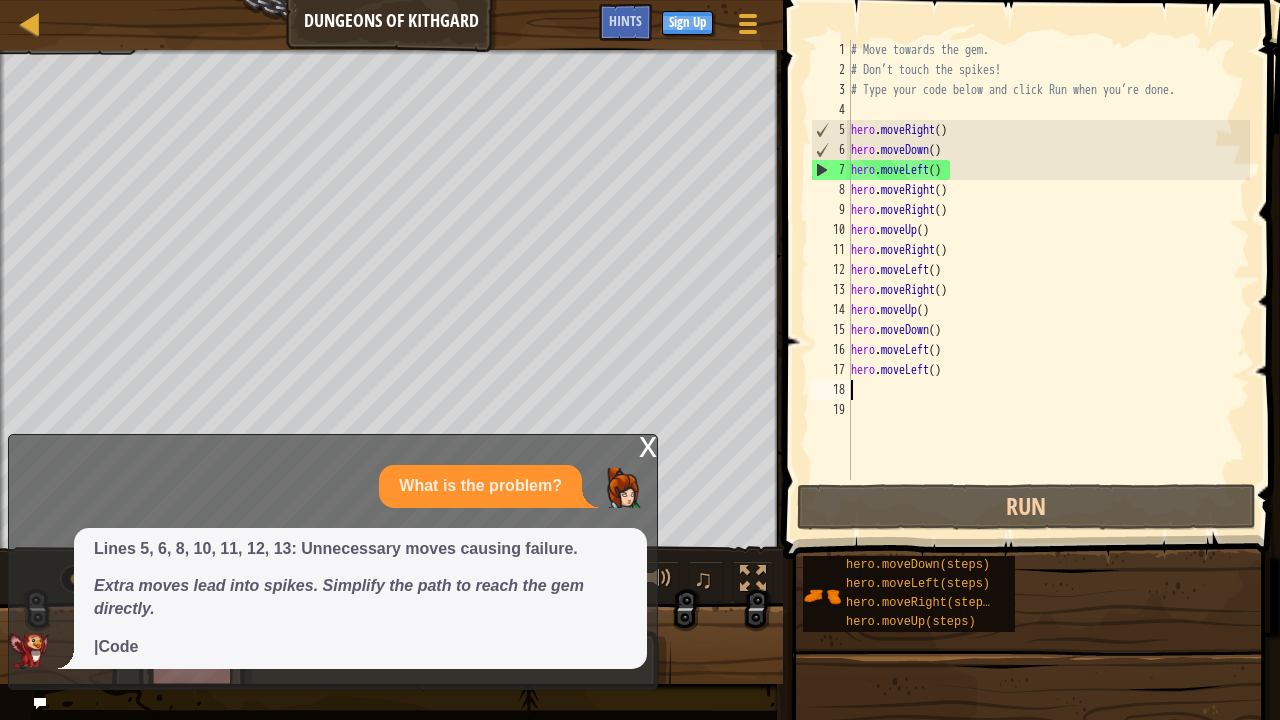 click on "Map Dungeons of Kithgard Game Menu Done Sign Up Hints 1     הההההההההההההההההההההההההההההההההההההההההההההההההההההההההההההההההההההההההההההההההההההההההההההההההההההההההההההההההההההההההההההההההההההההההההההההההההההההההההההההההההההההההההההההההההההההההההההההההההההההההההההההההההההההההההההההההההההההההההההההההההההההההההההההה XXXXXXXXXXXXXXXXXXXXXXXXXXXXXXXXXXXXXXXXXXXXXXXXXXXXXXXXXXXXXXXXXXXXXXXXXXXXXXXXXXXXXXXXXXXXXXXXXXXXXXXXXXXXXXXXXXXXXXXXXXXXXXXXXXXXXXXXXXXXXXXXXXXXXXXXXXXXXXXXXXXXXXXXXXXXXXXXXXXXXXXXXXXXXXXXXXXXXXXXXXXXXXXXXXXXXXXXXXXXXXXXXXXXXXXXXXXXXXXXXXXXXXXXXXXXXXXX Solution × Hints 1 2 3 4 5 6 7 8 9 10 11 12 13 14 15 16 17 18 19 # Move towards the gem. # Don’t touch the spikes! # Type your code below and click Run when you’re done. hero . moveRight" at bounding box center (640, 360) 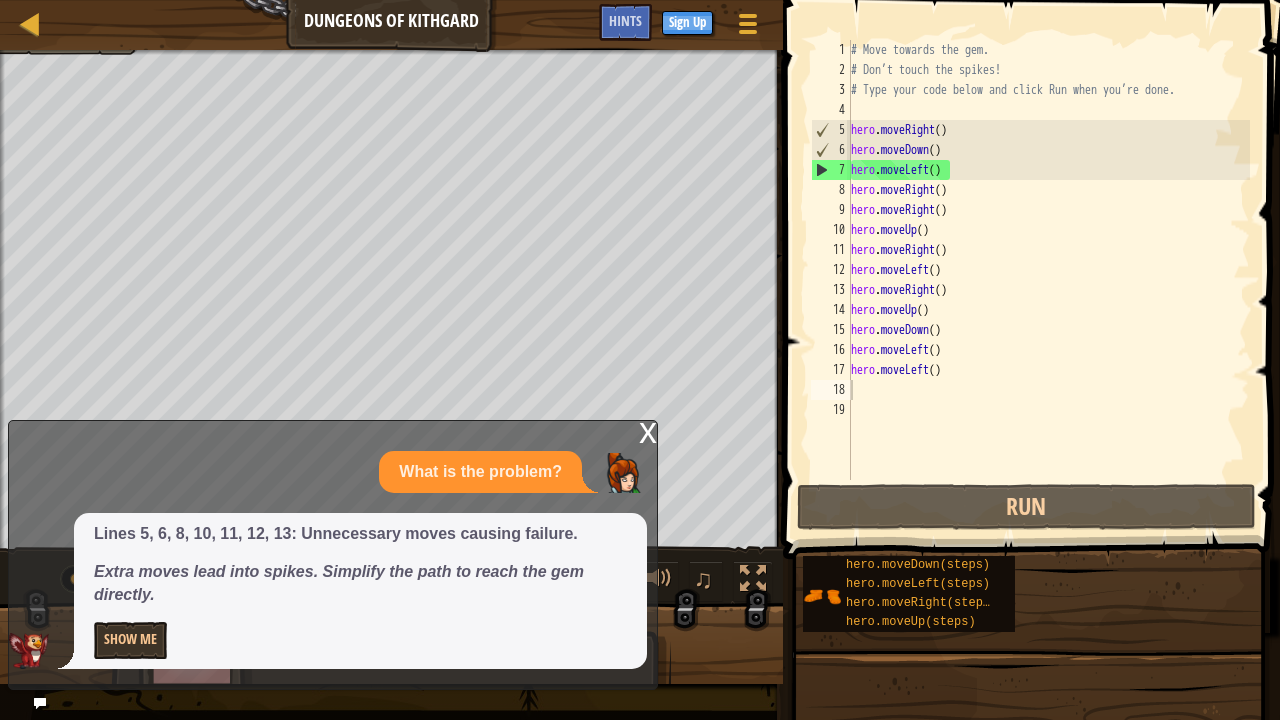 click on "x" at bounding box center (648, 431) 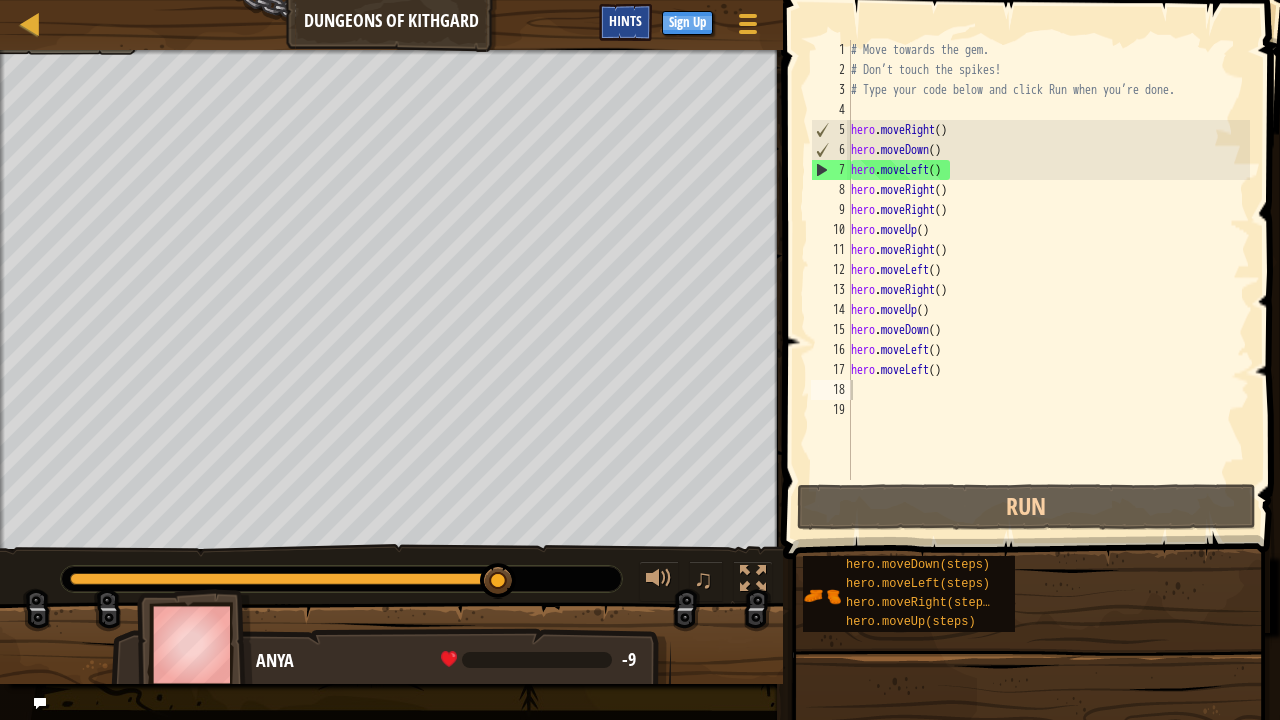 click on "Hints" at bounding box center [625, 20] 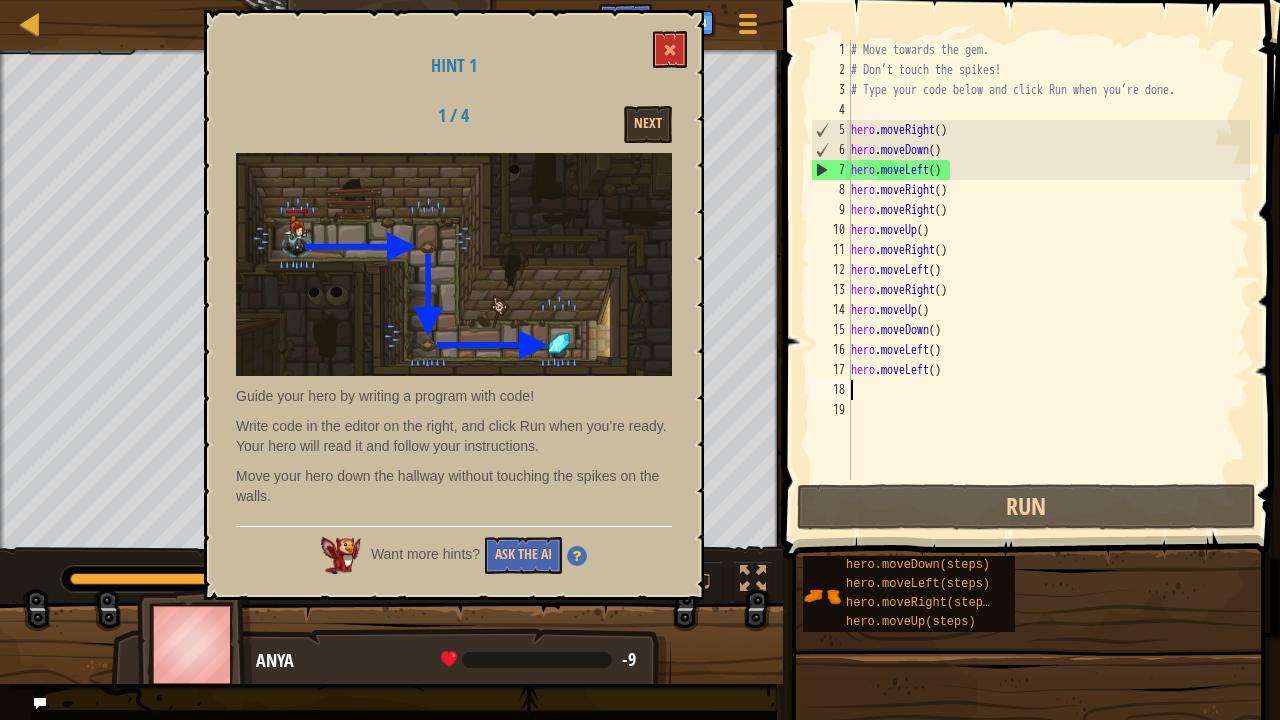 click at bounding box center [454, 264] 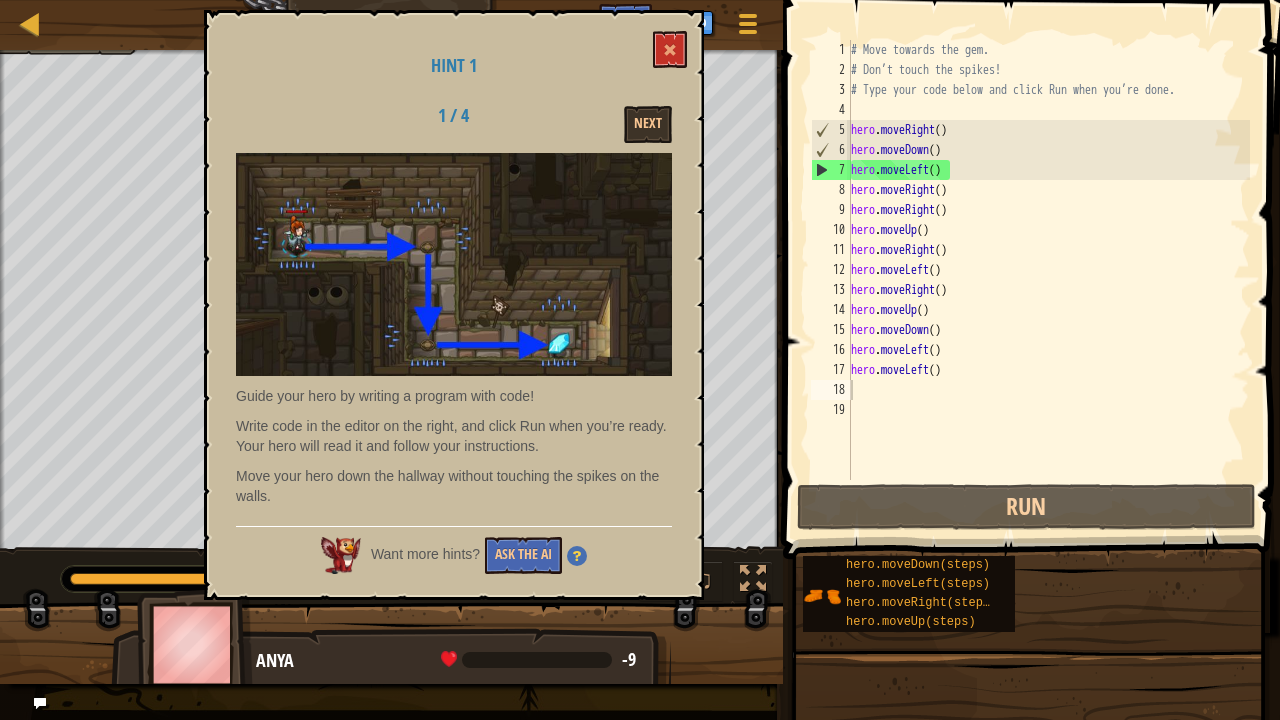 click at bounding box center [454, 264] 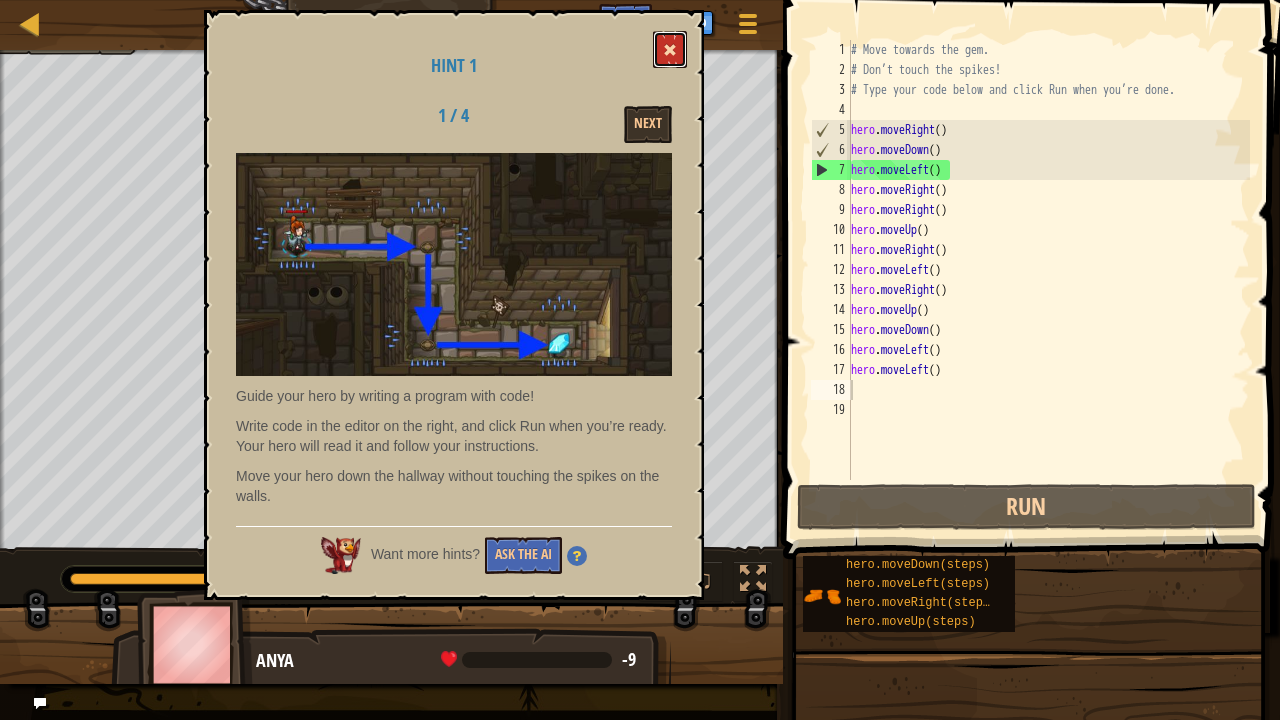 click at bounding box center [670, 49] 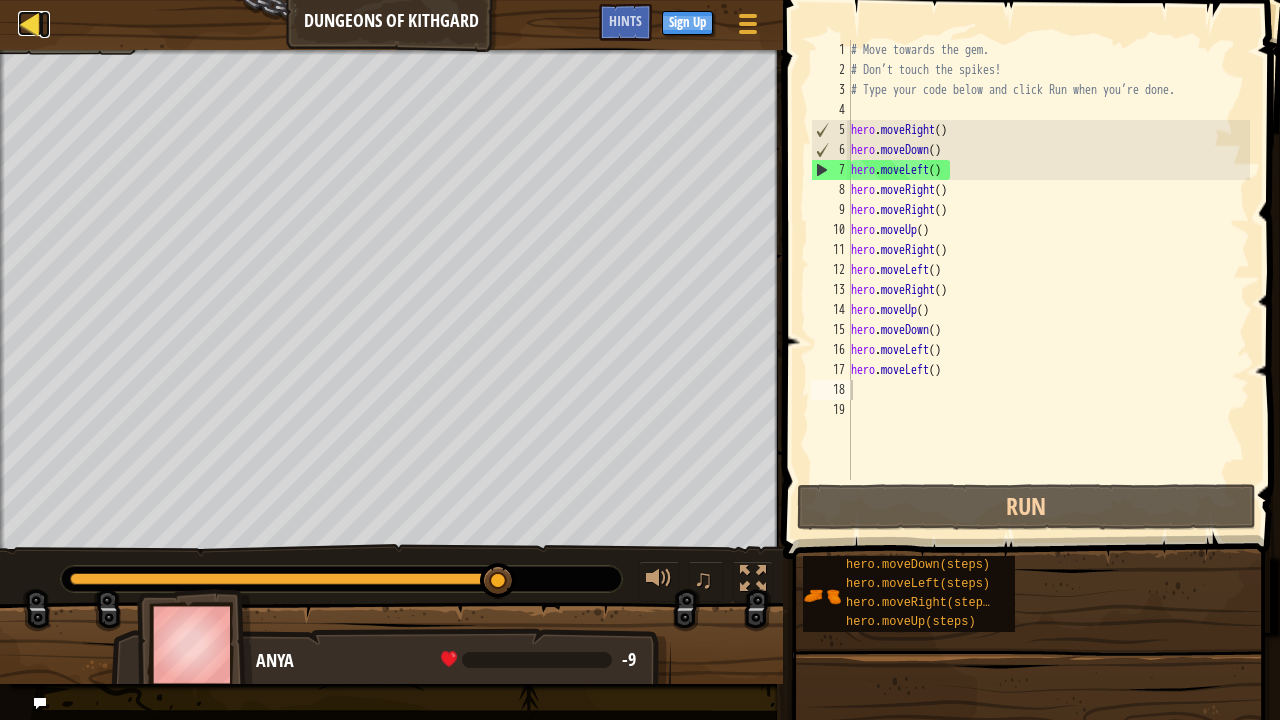 click at bounding box center (30, 23) 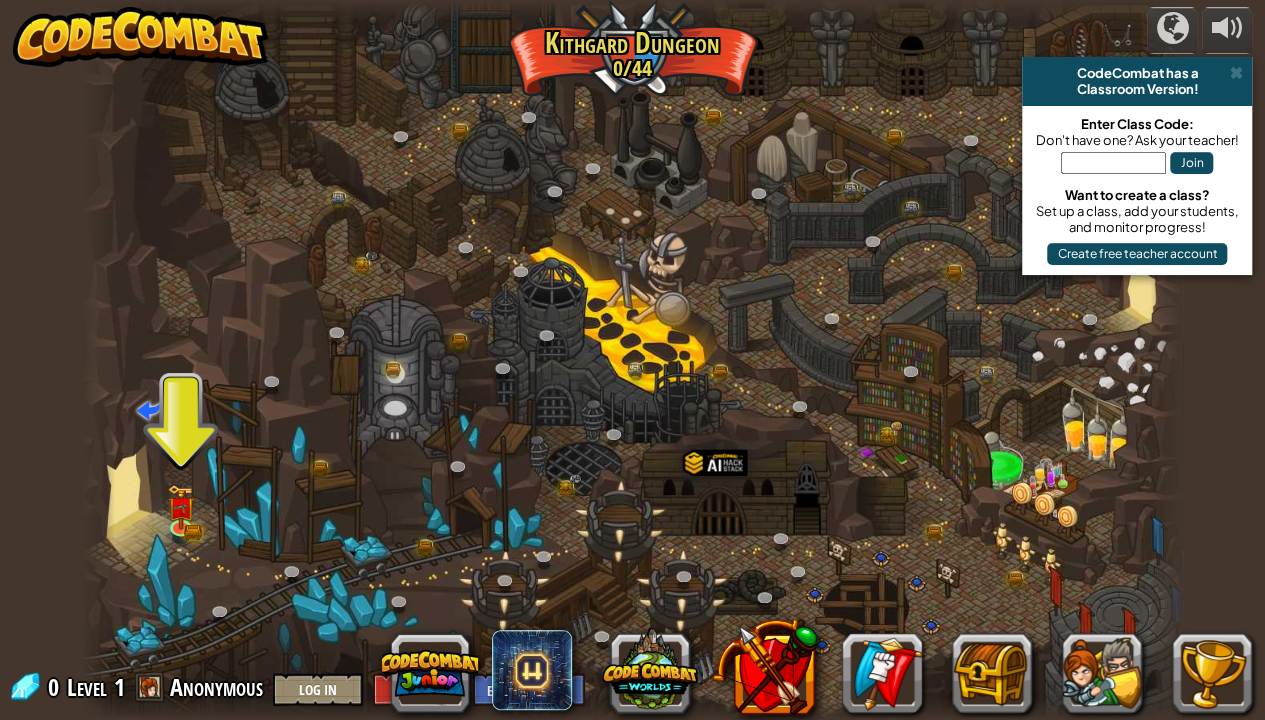 click at bounding box center (141, 37) 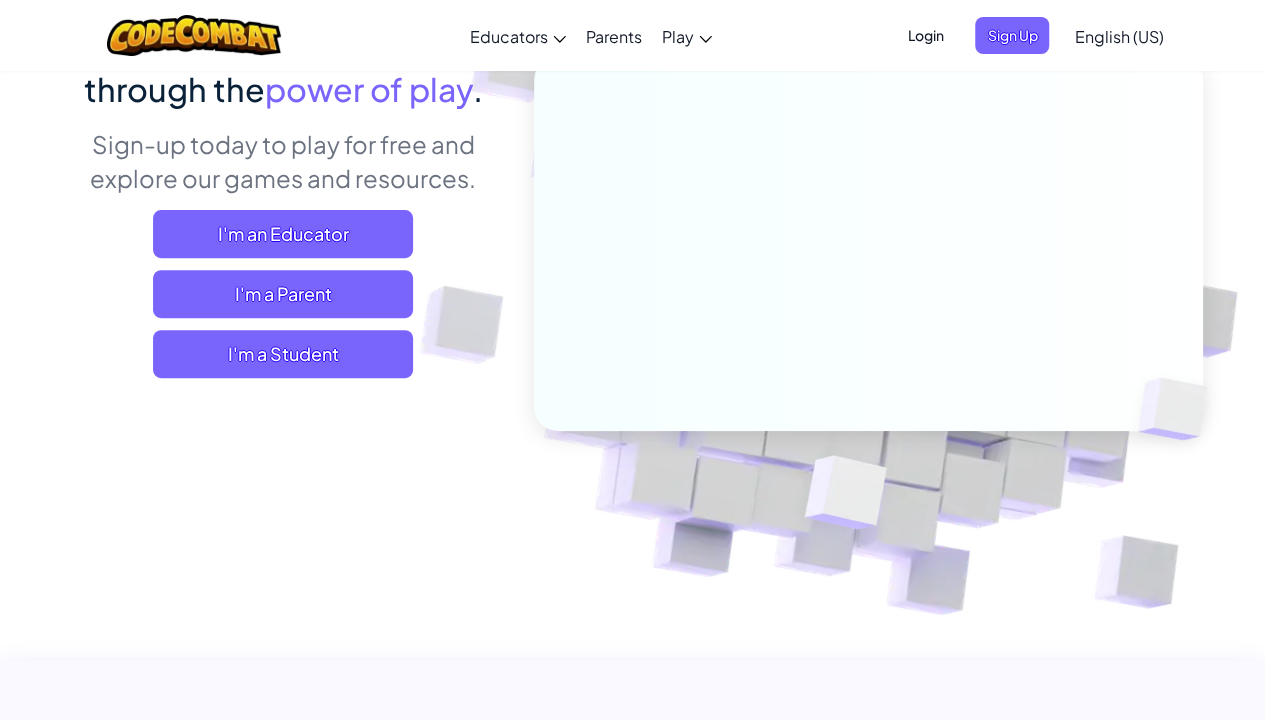 scroll, scrollTop: 200, scrollLeft: 0, axis: vertical 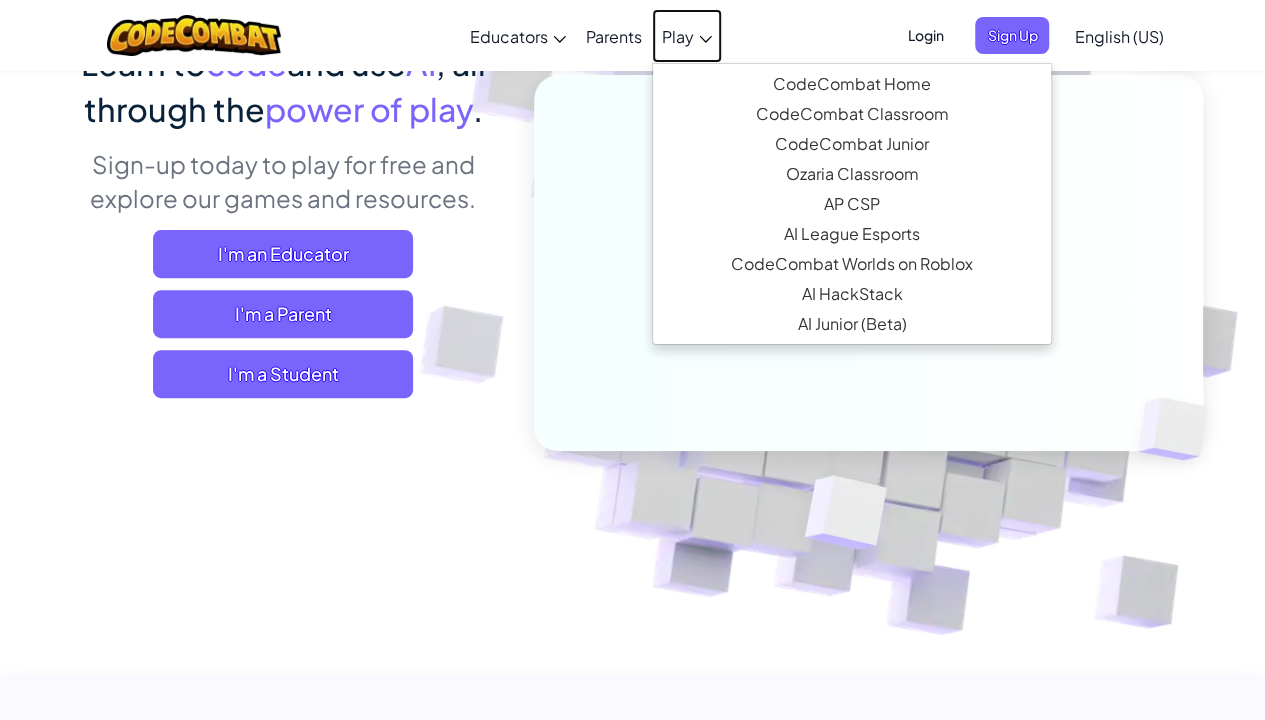 click on "Play" at bounding box center [678, 36] 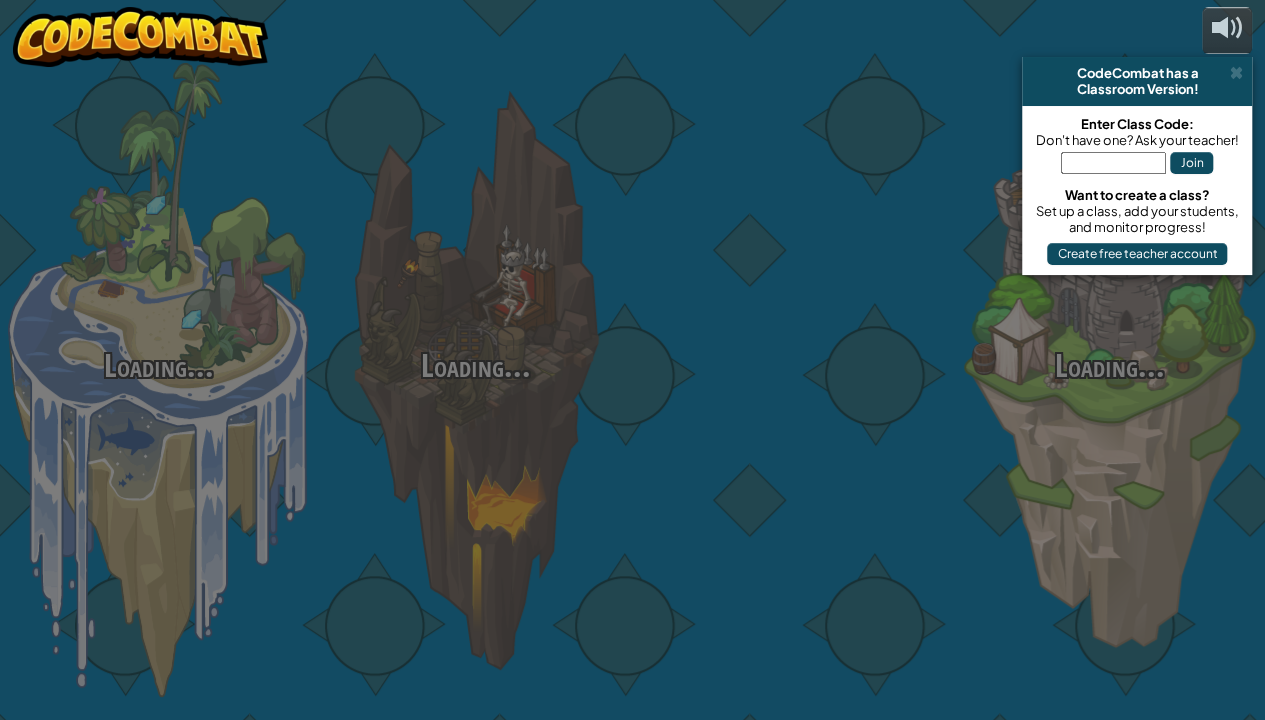 scroll, scrollTop: 0, scrollLeft: 0, axis: both 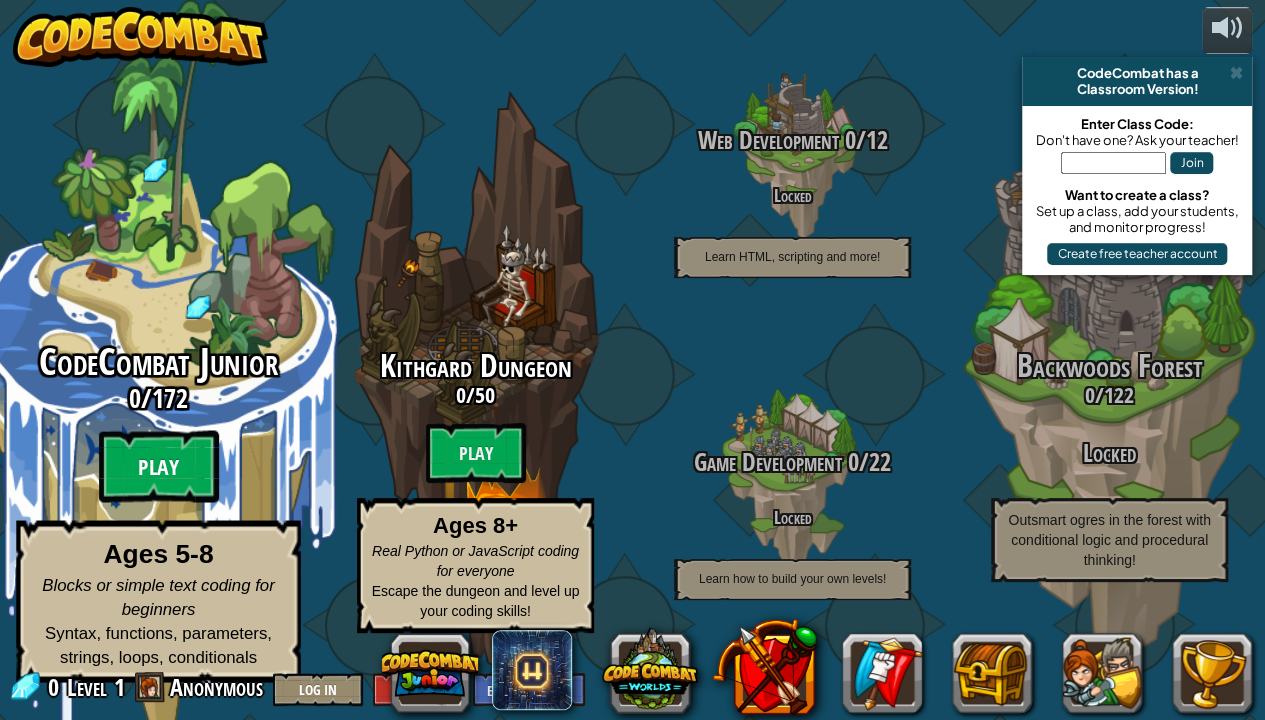 click on "Play" at bounding box center (159, 467) 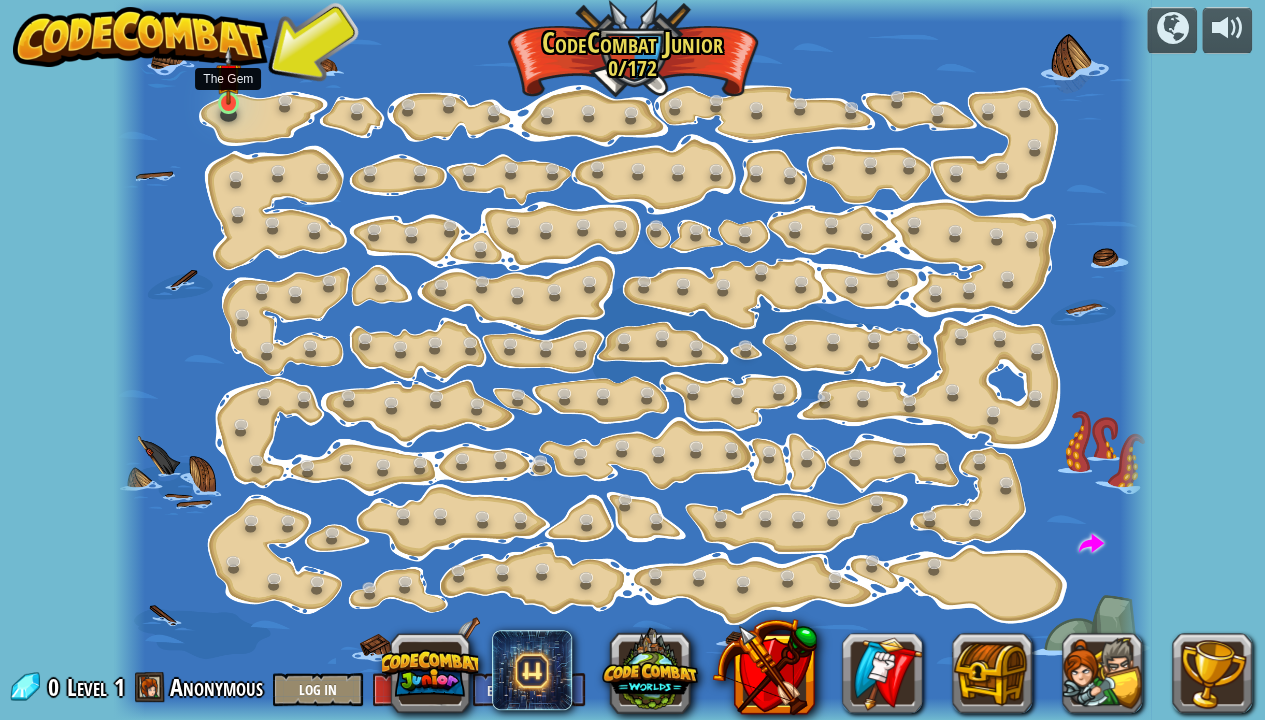 click at bounding box center (228, 76) 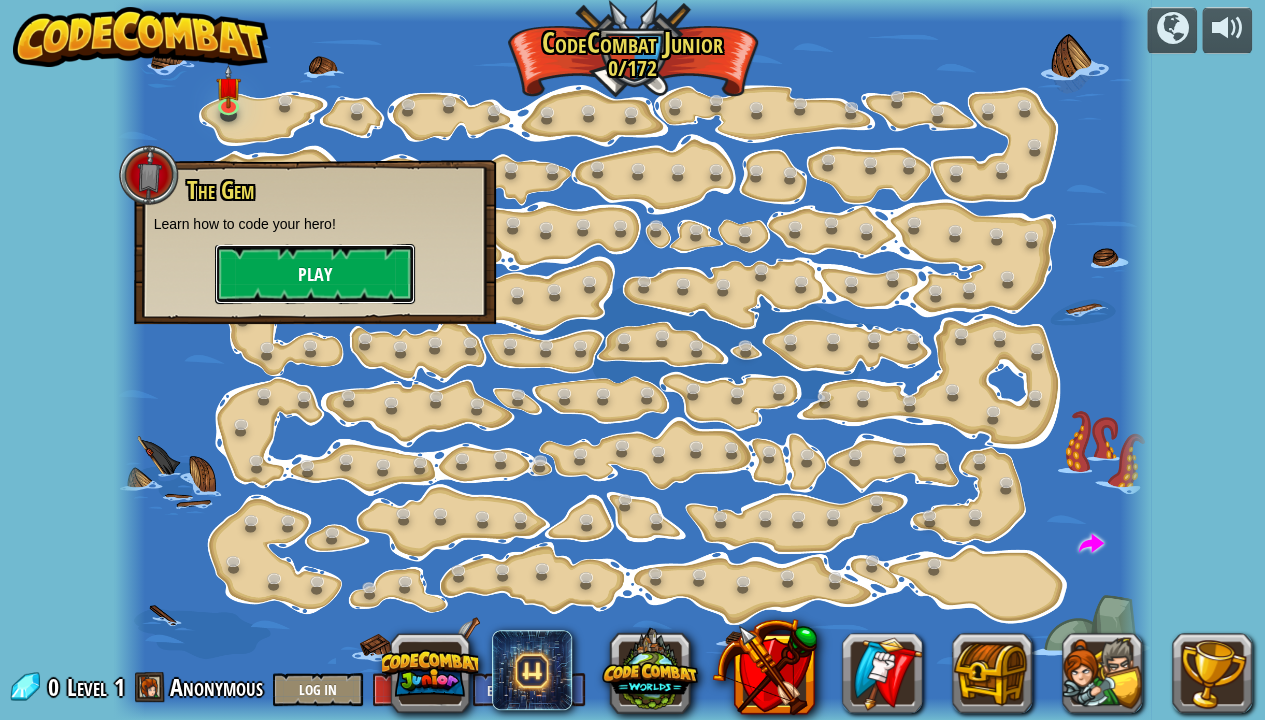 click on "Play" at bounding box center (315, 274) 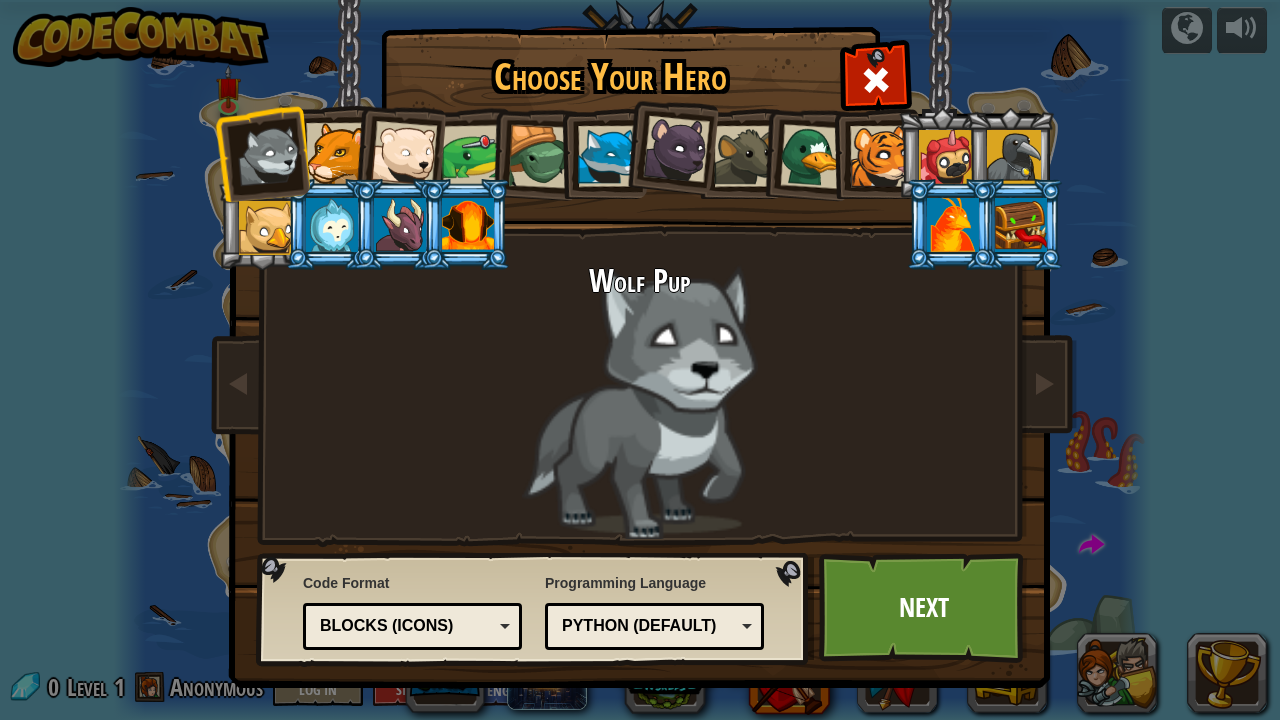 click at bounding box center [332, 225] 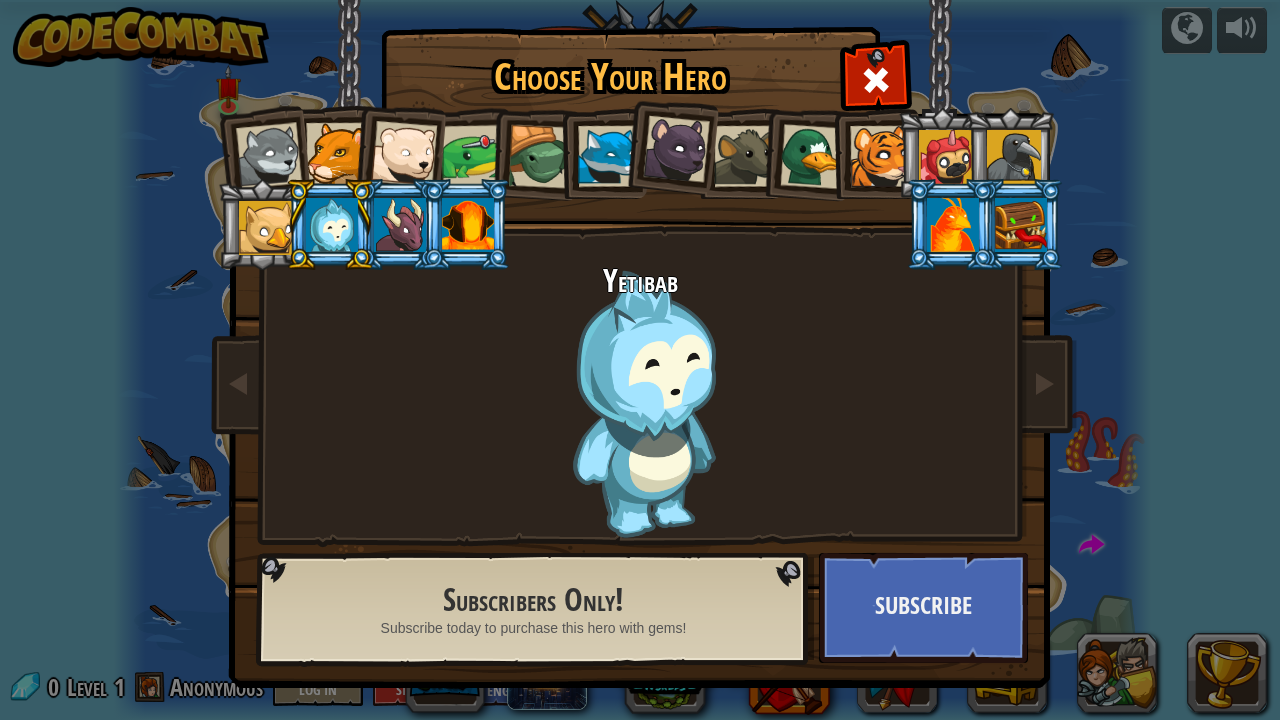 click at bounding box center (400, 225) 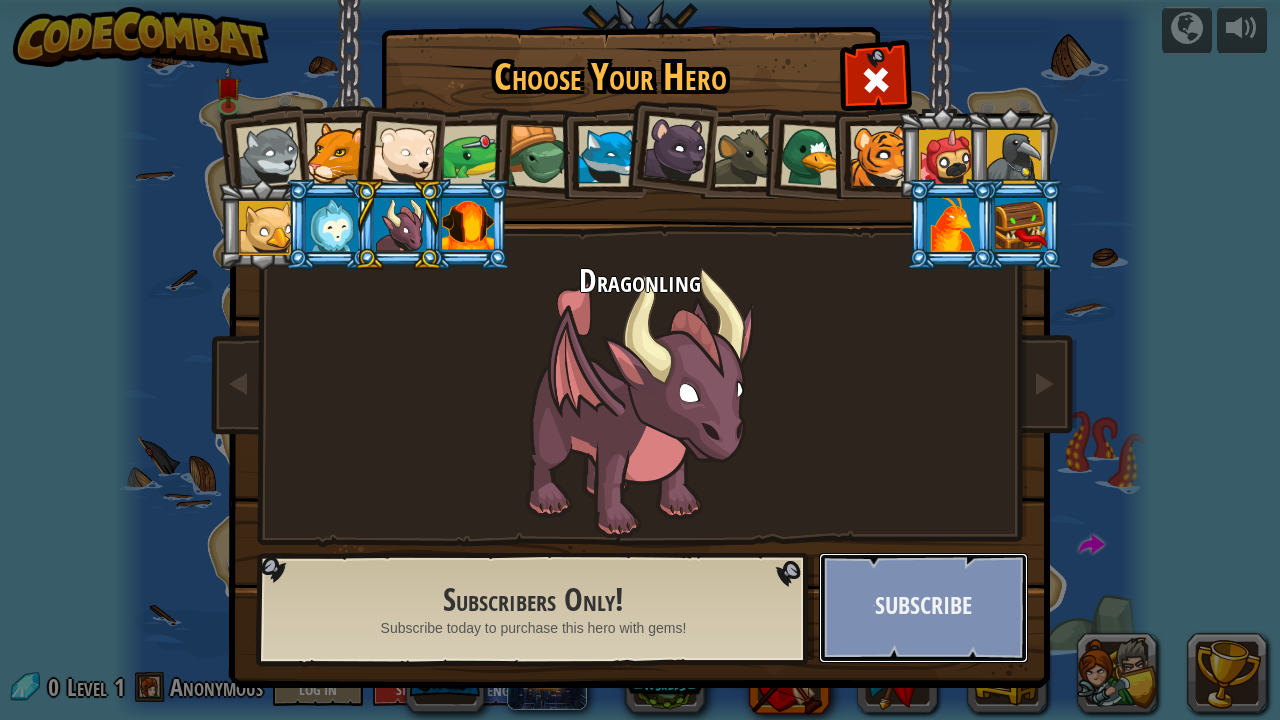 click on "Subscribe" at bounding box center [923, 608] 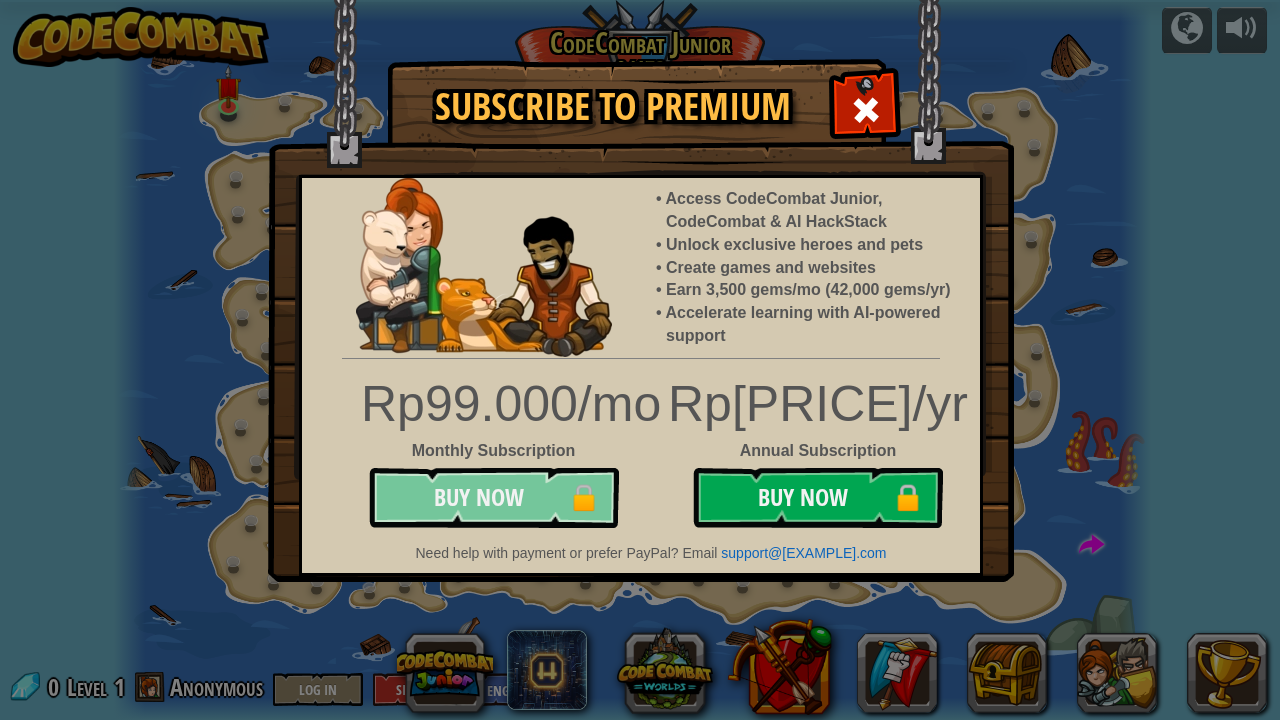 click on "Buy Now 🔒" at bounding box center [494, 498] 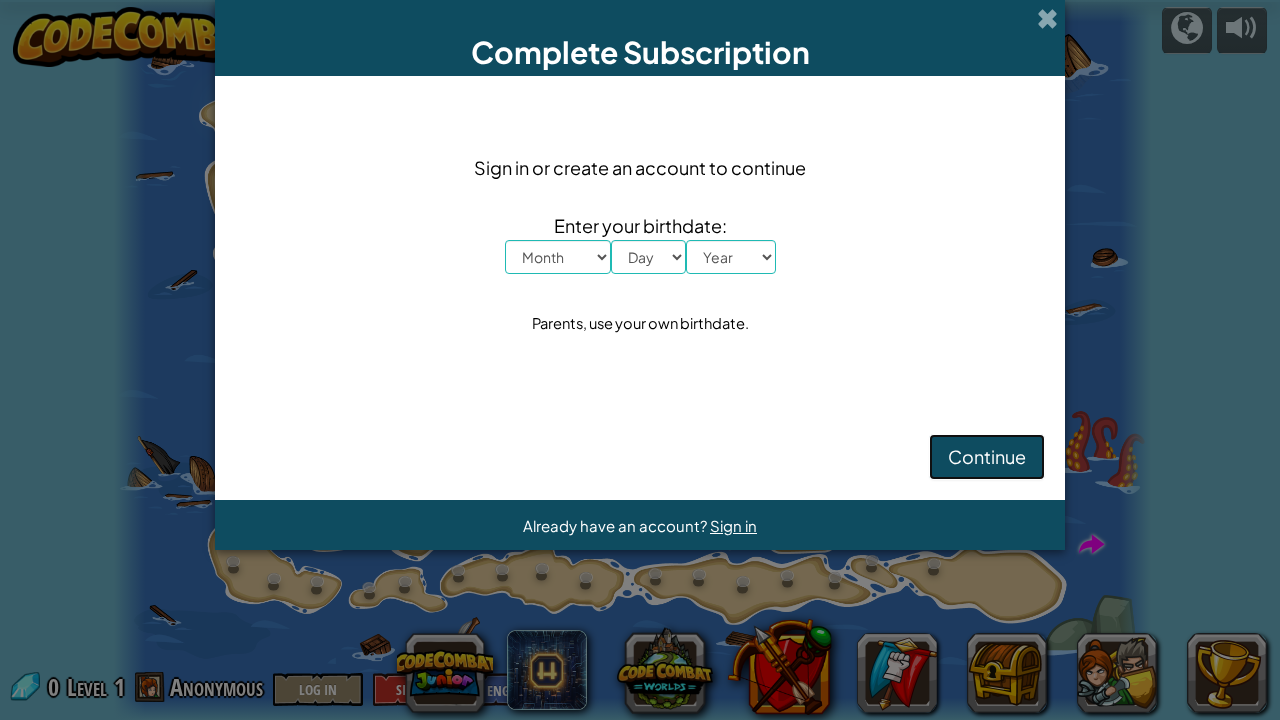 click on "Continue" at bounding box center (987, 457) 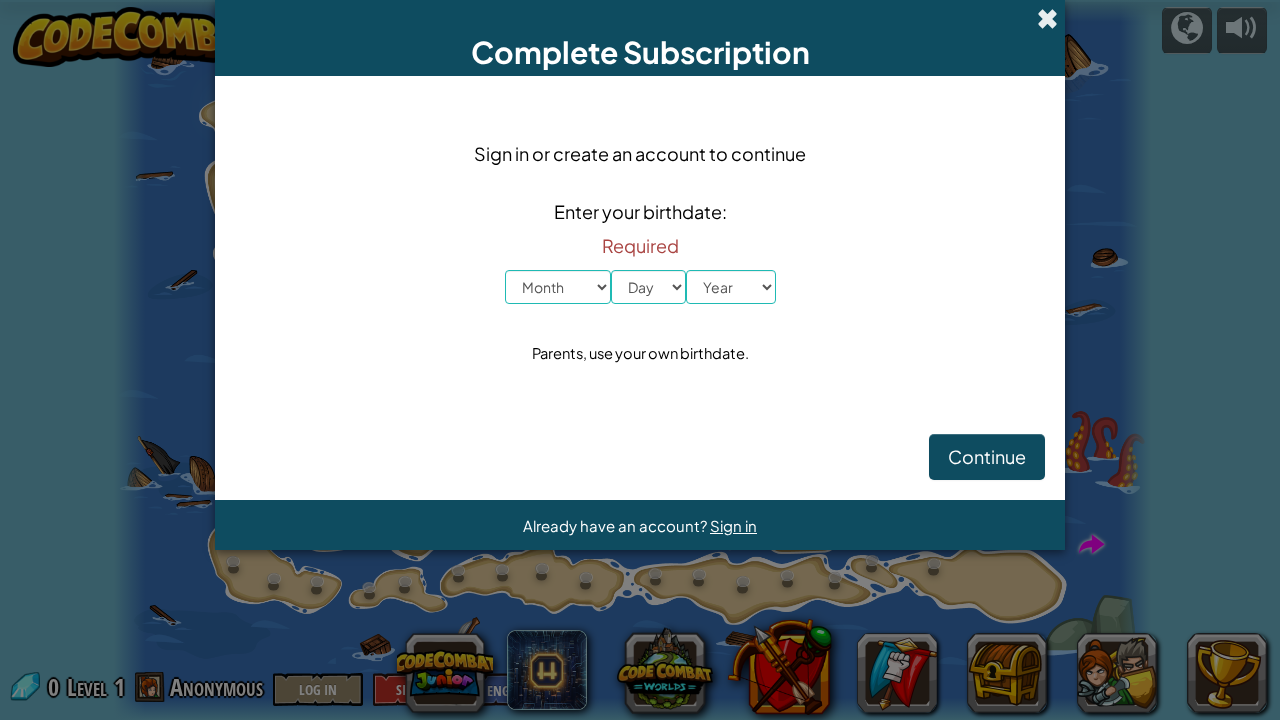 click at bounding box center (1047, 18) 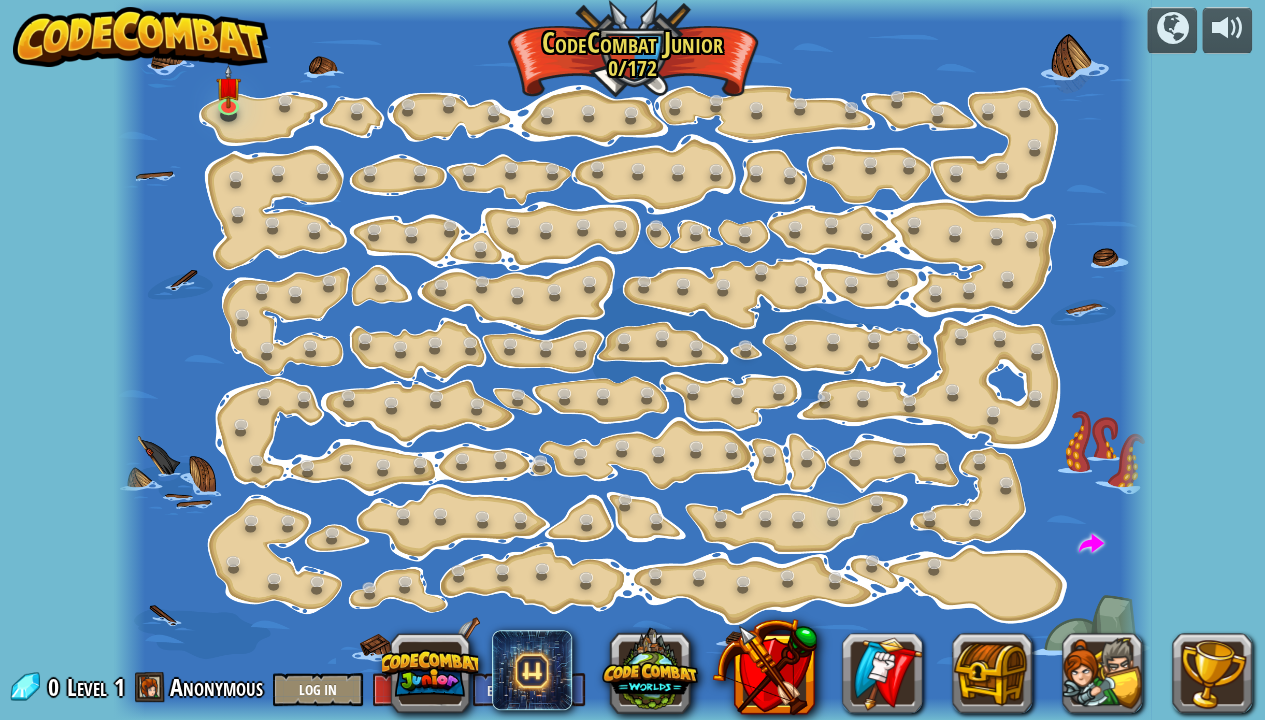 scroll, scrollTop: 0, scrollLeft: 0, axis: both 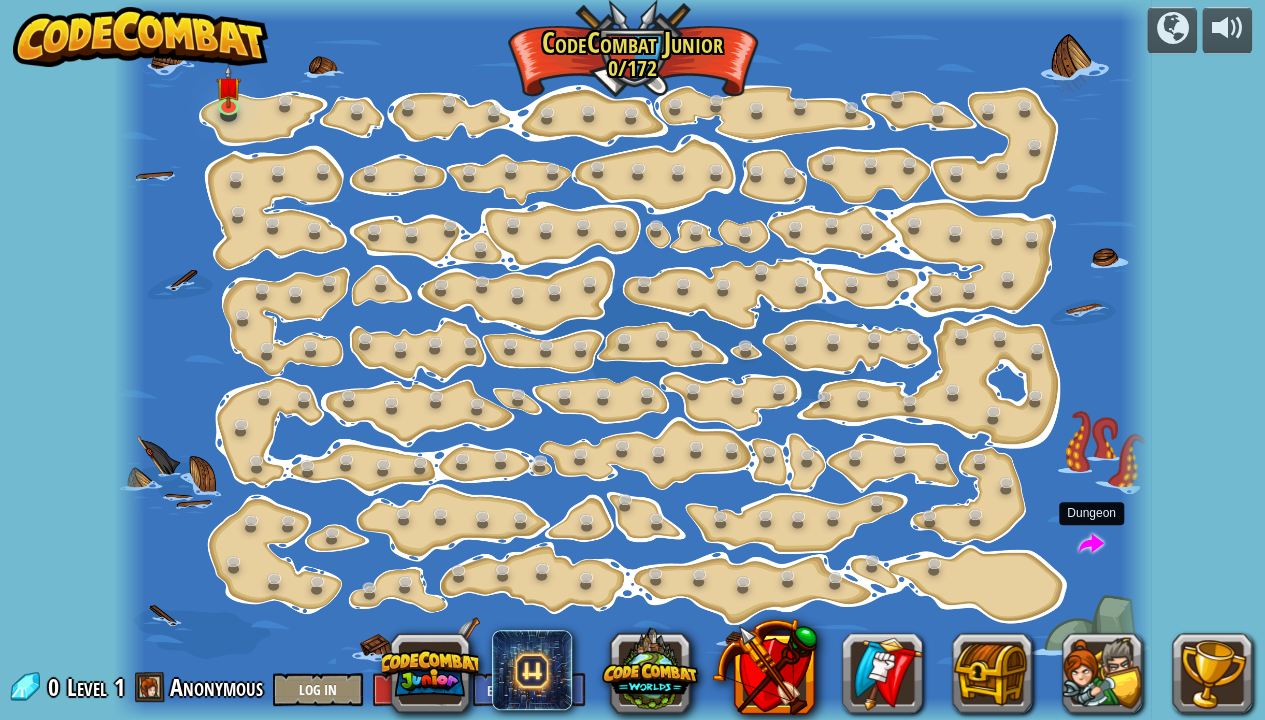 click at bounding box center [1091, 545] 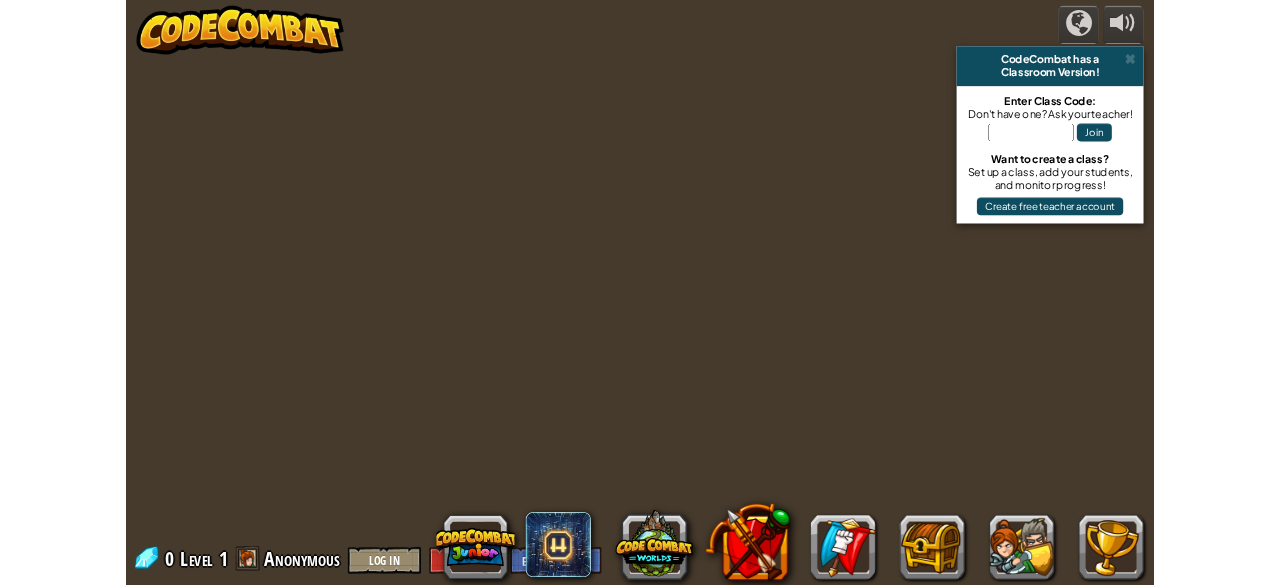 scroll, scrollTop: 0, scrollLeft: 0, axis: both 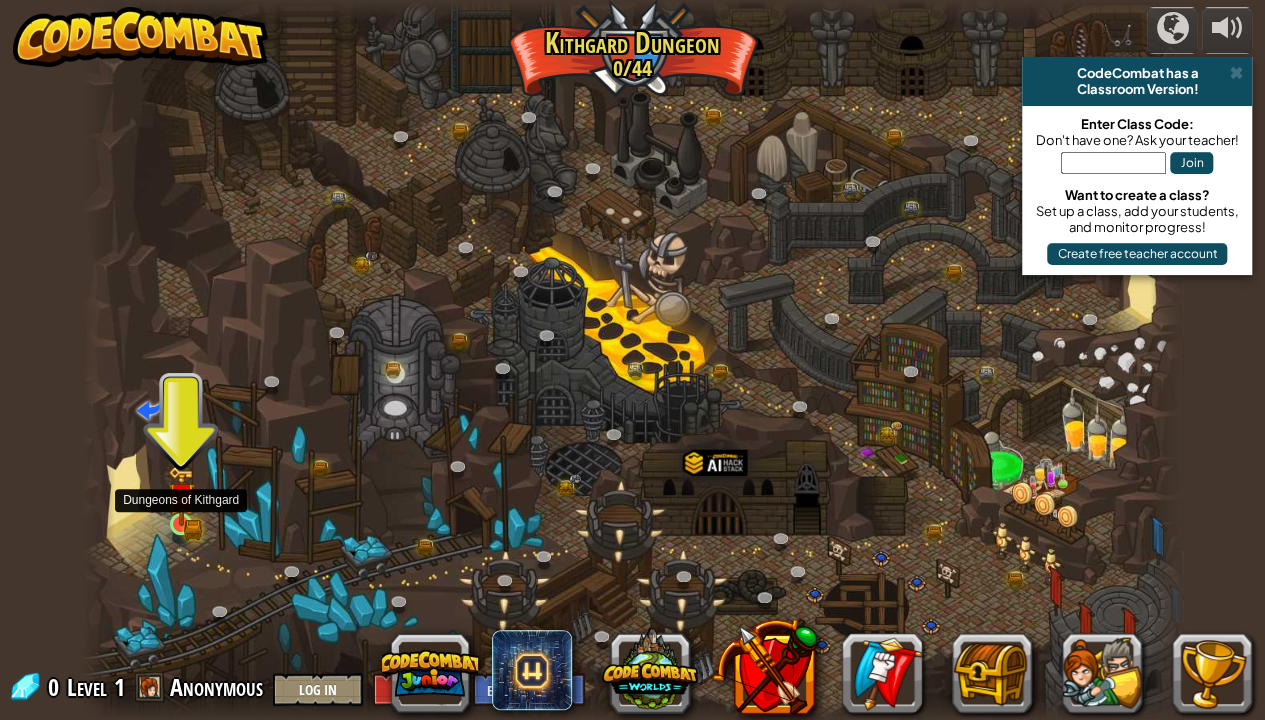 click at bounding box center (181, 496) 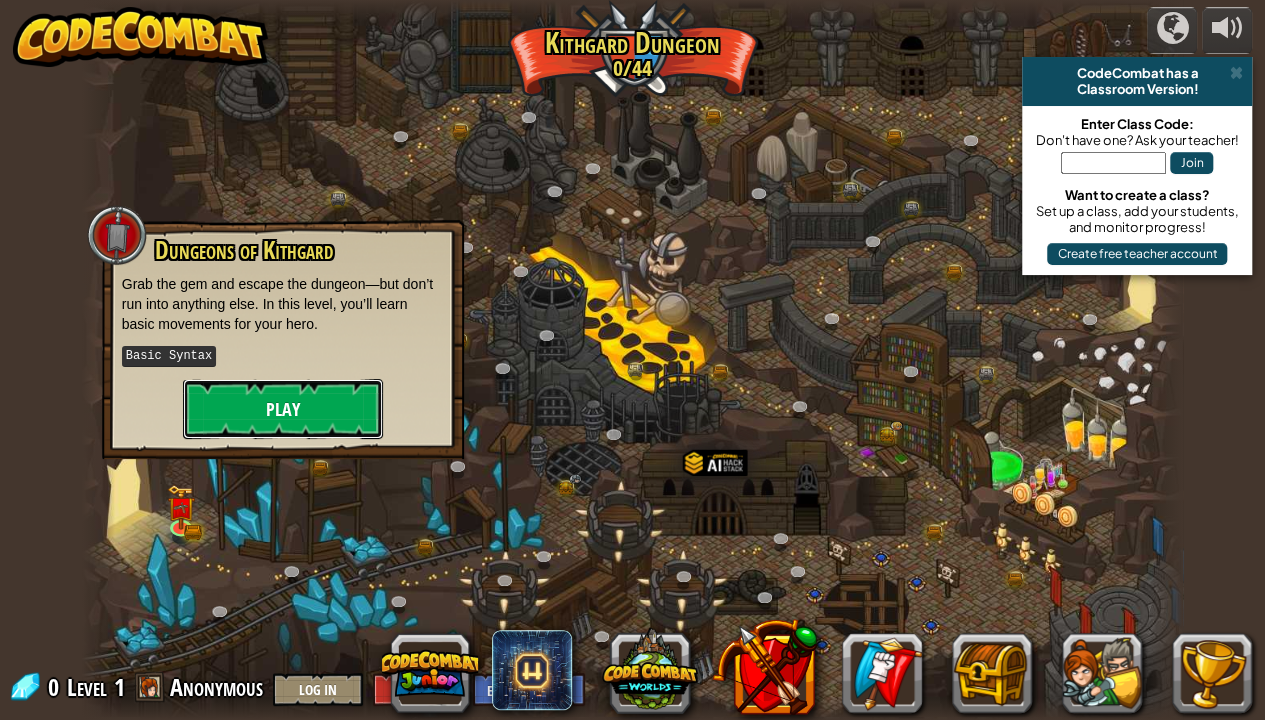 click on "Play" at bounding box center (283, 409) 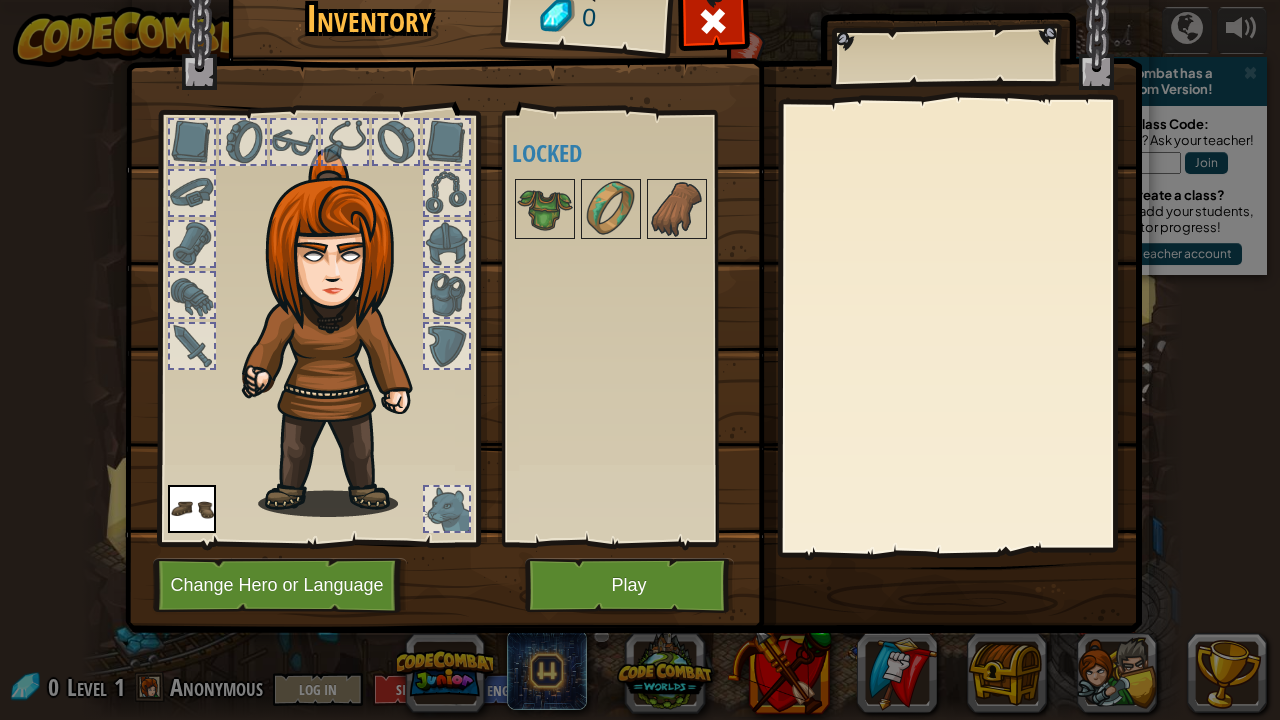 drag, startPoint x: 193, startPoint y: 254, endPoint x: 196, endPoint y: 272, distance: 18.248287 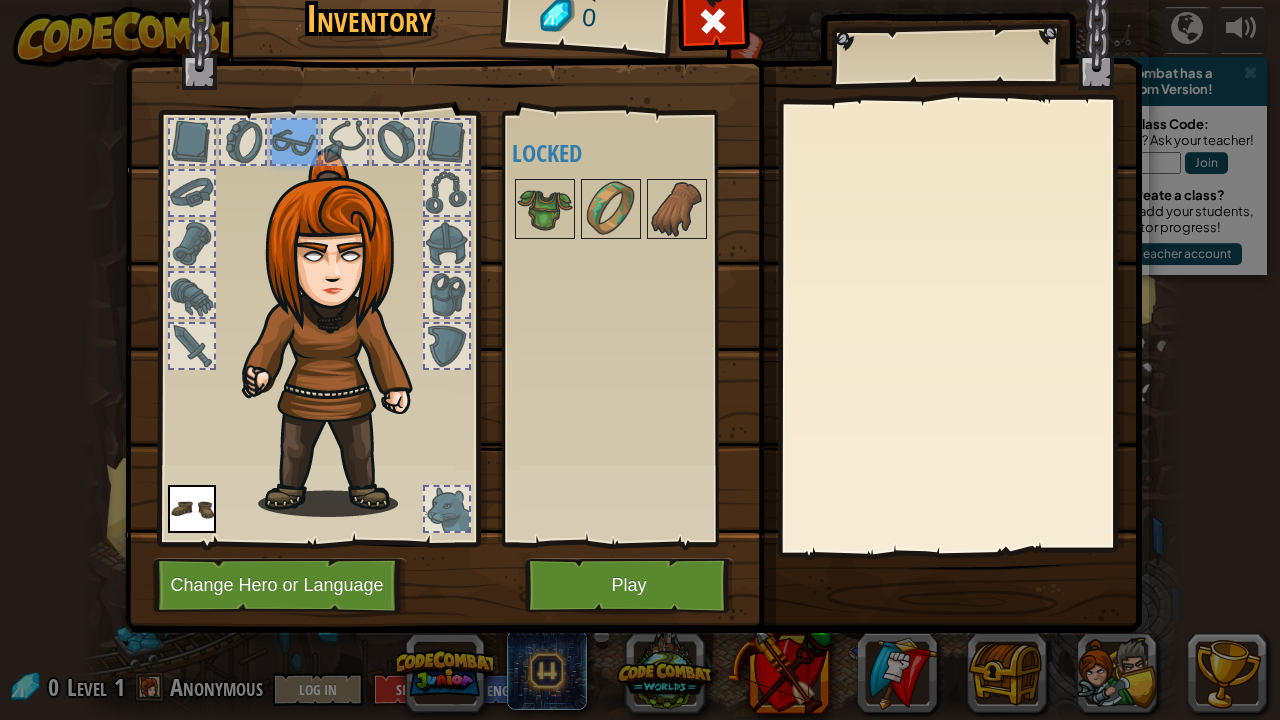 click at bounding box center [318, 323] 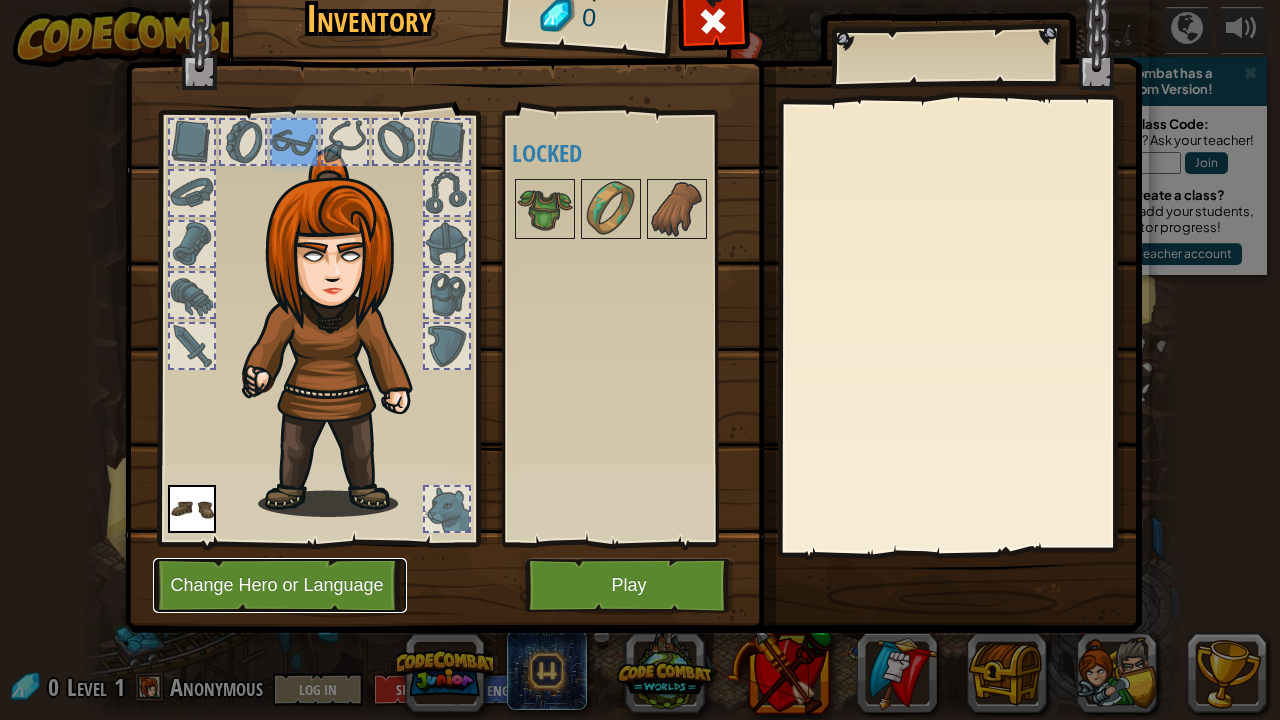 click on "Change Hero or Language" at bounding box center [280, 585] 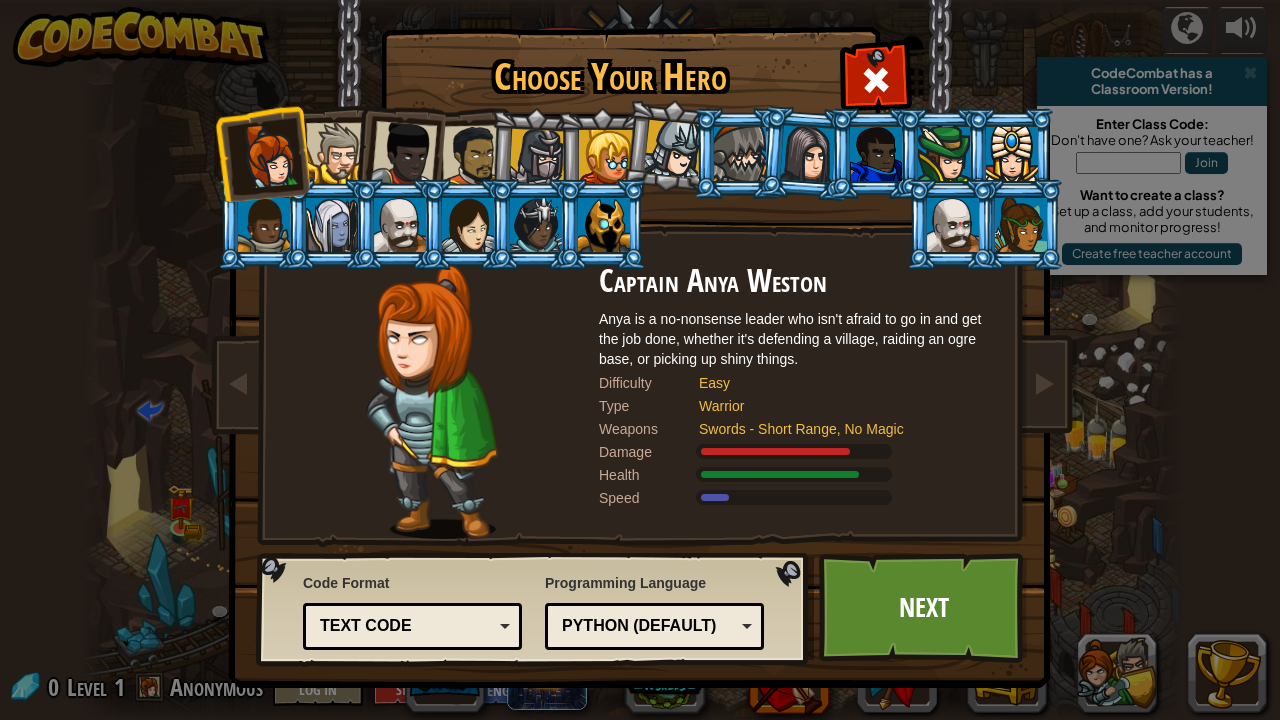 click on "Python (Default)" at bounding box center (648, 626) 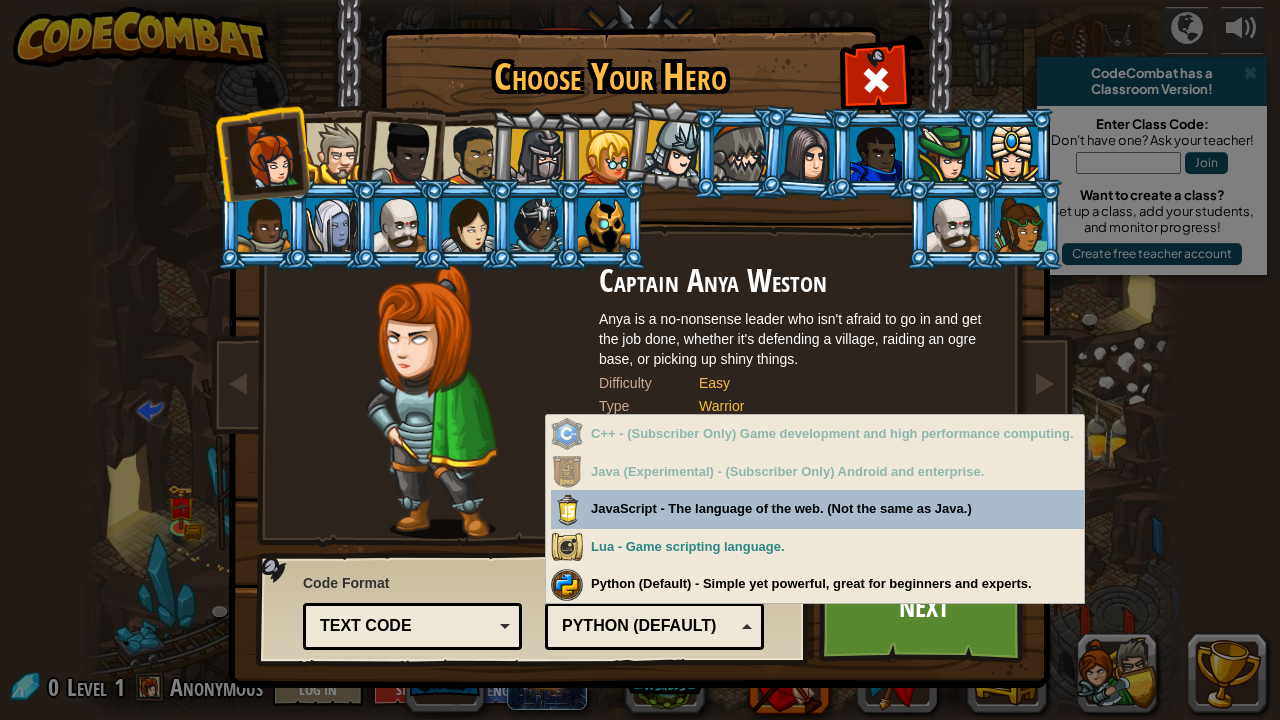 click on "Python (Default)" at bounding box center [648, 626] 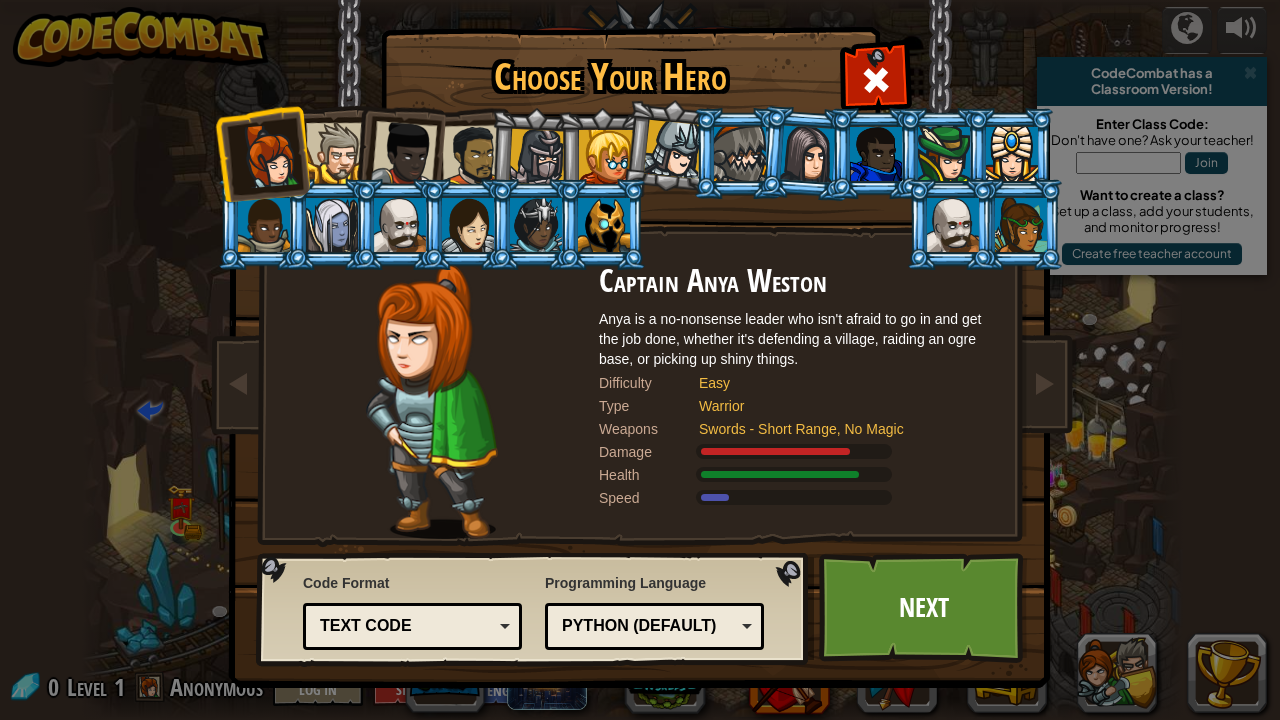 click on "Text code" at bounding box center (406, 626) 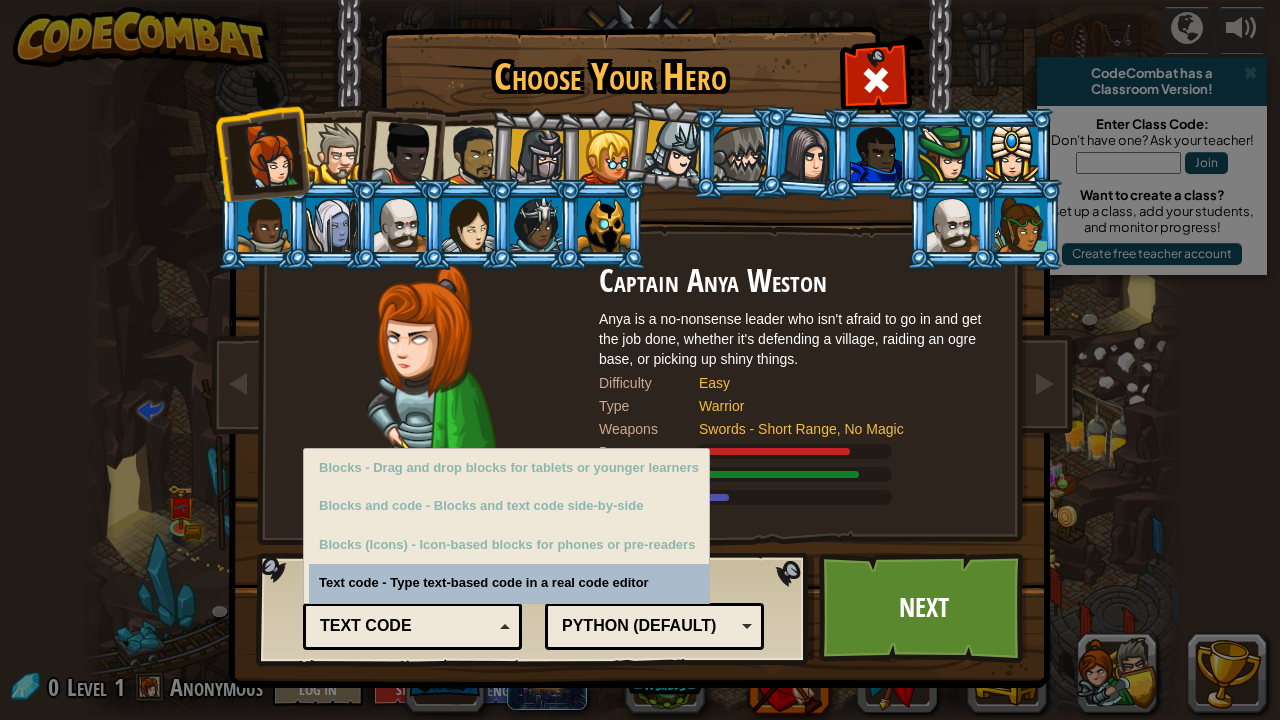 click on "Code Format Text code Blocks and code Blocks Blocks (Icons) Text code Blocks - Drag and drop blocks for tablets or younger learners Blocks and code - Blocks and text code side-by-side Blocks (Icons) - Icon-based blocks for phones or pre-readers Text code - Type text-based code in a real code editor" at bounding box center (412, 609) 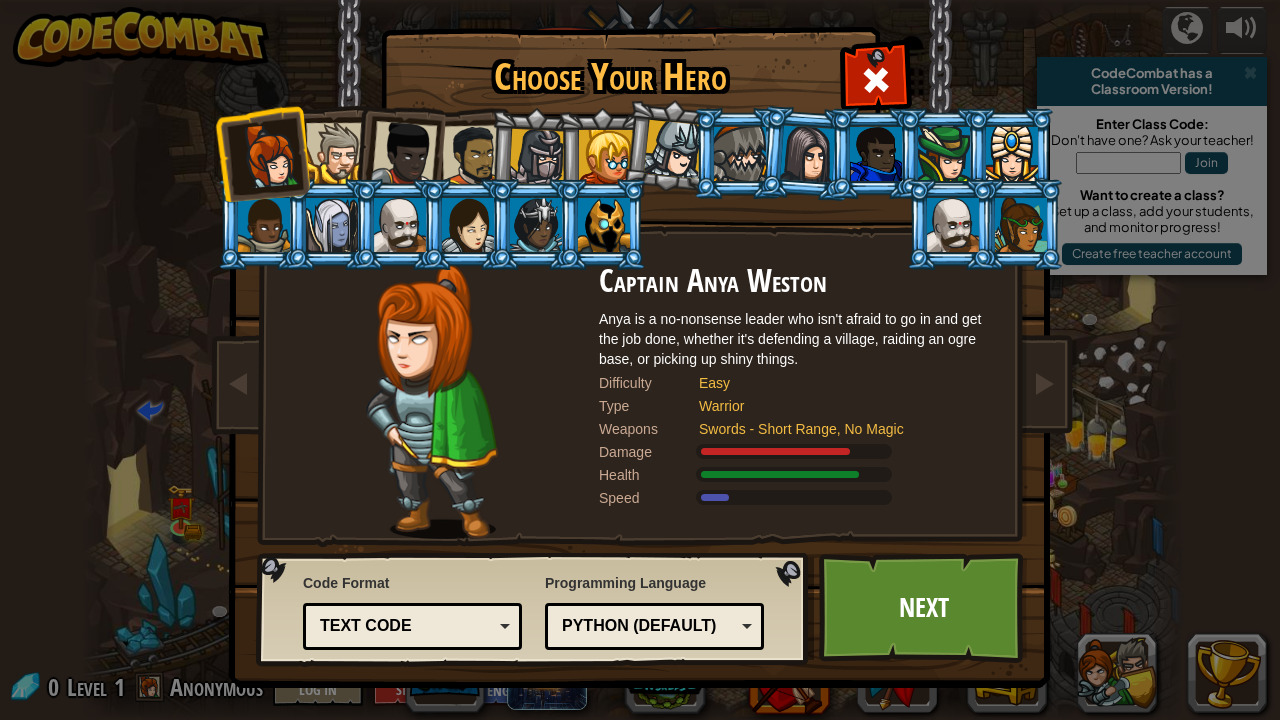 click at bounding box center (604, 225) 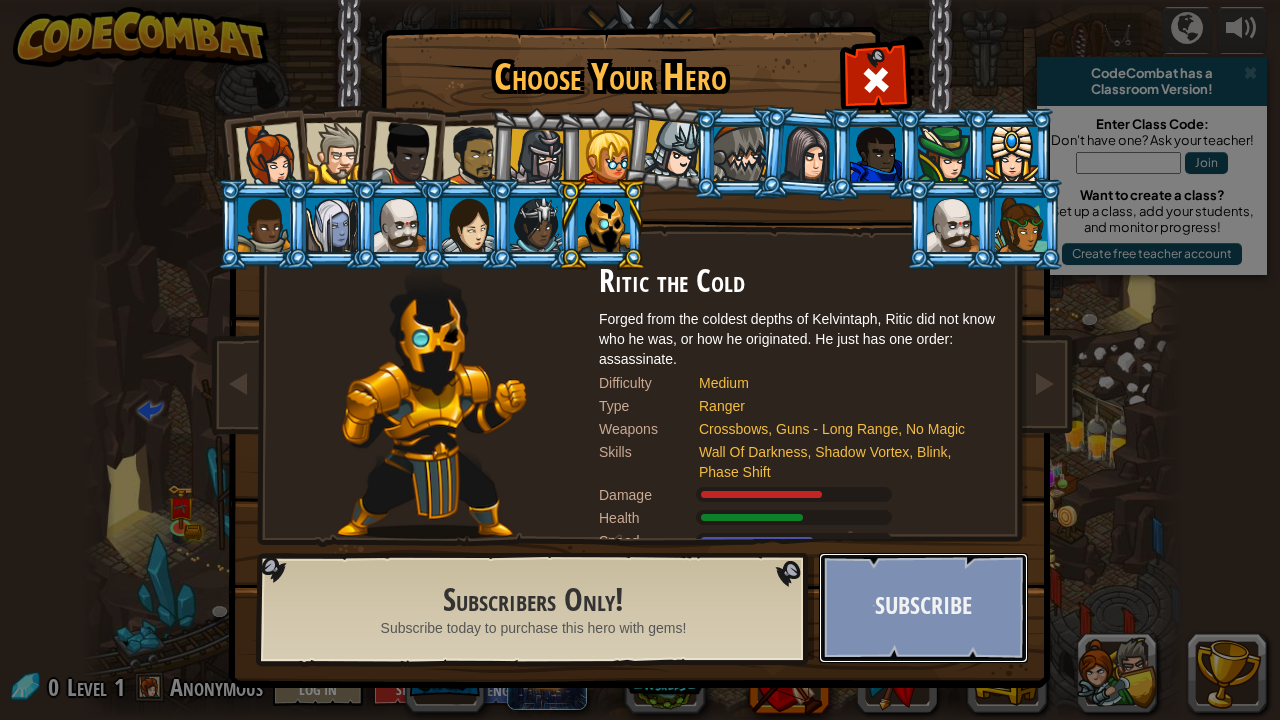click on "Subscribe" at bounding box center (923, 608) 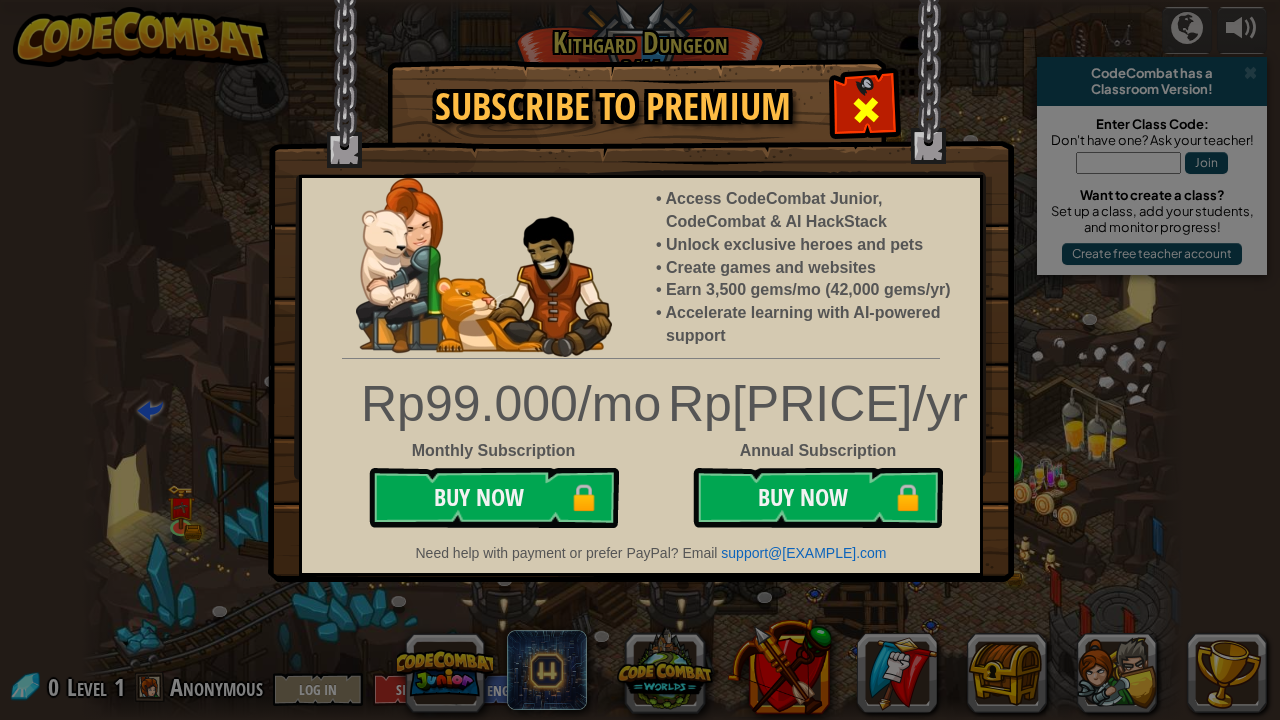 click at bounding box center [866, 110] 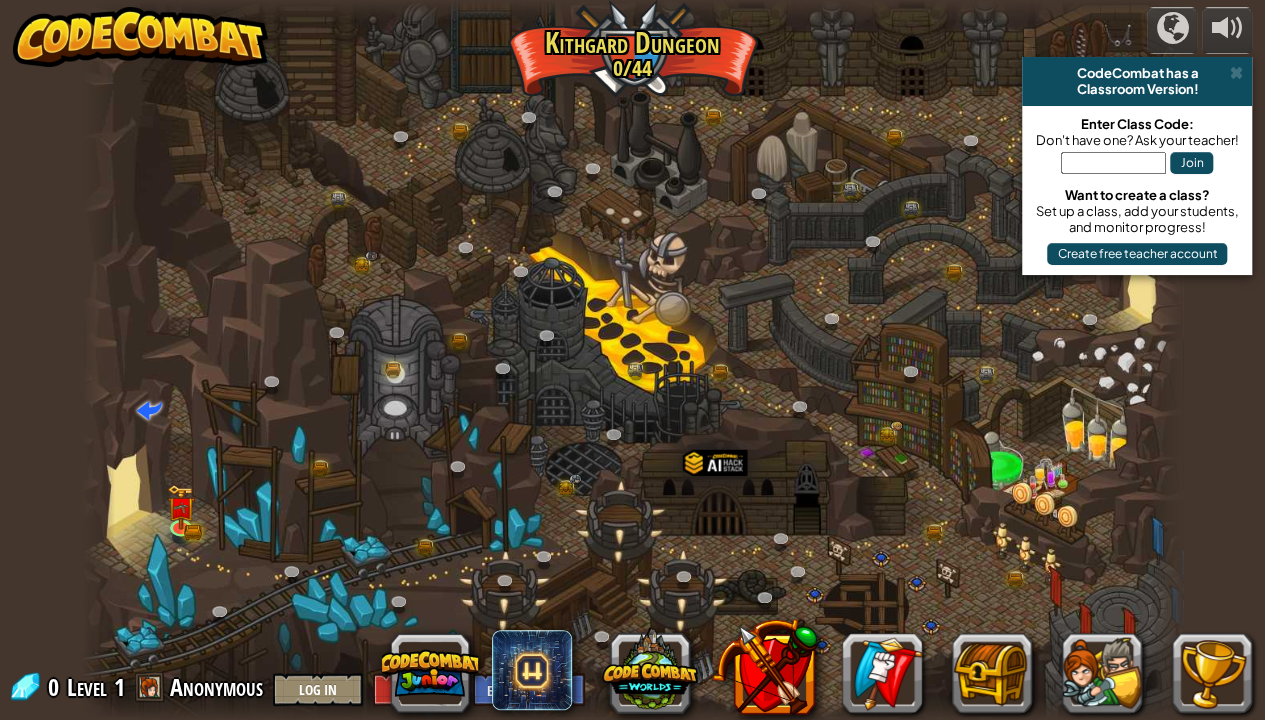 click at bounding box center [633, 360] 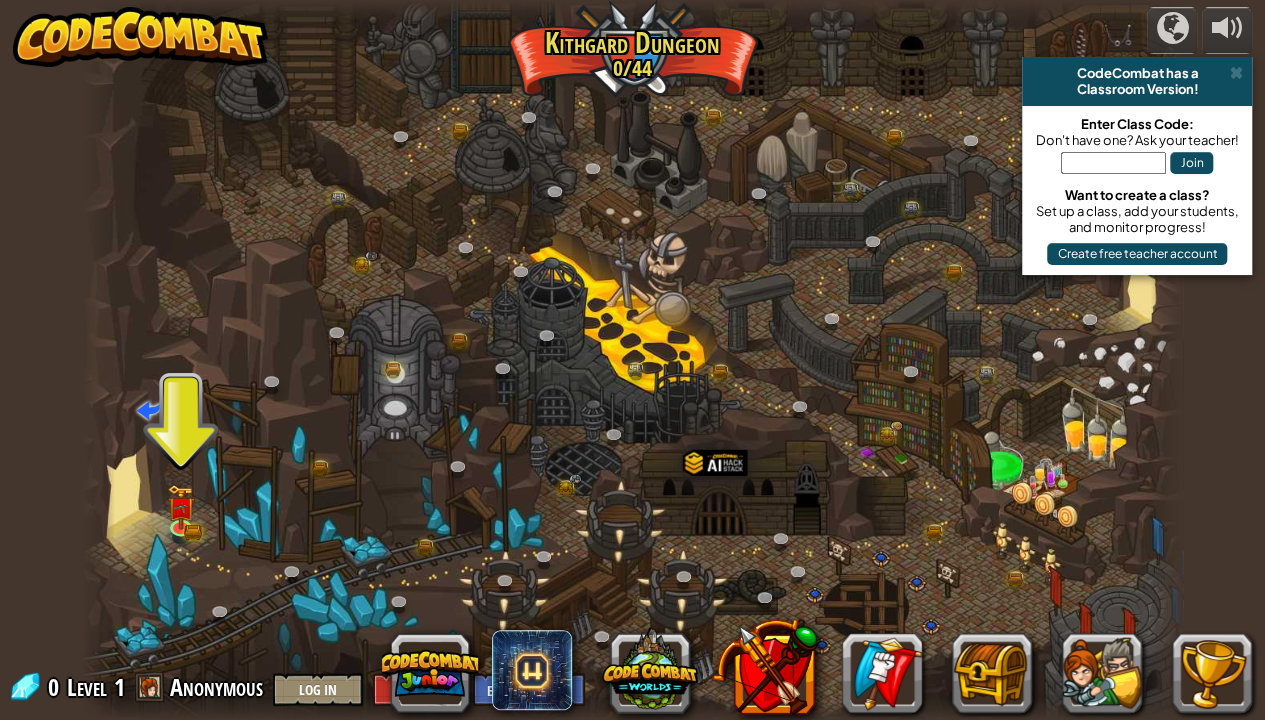 click on "Level" at bounding box center (87, 687) 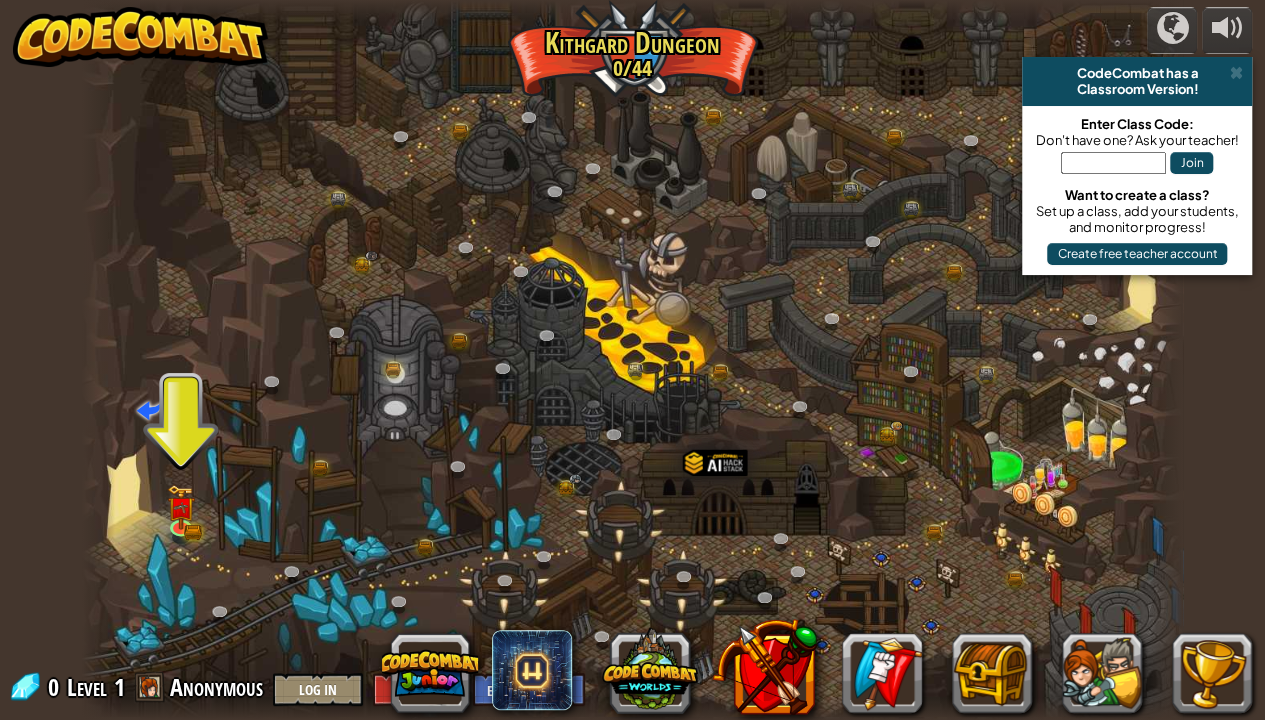 drag, startPoint x: 186, startPoint y: 690, endPoint x: 244, endPoint y: 690, distance: 58 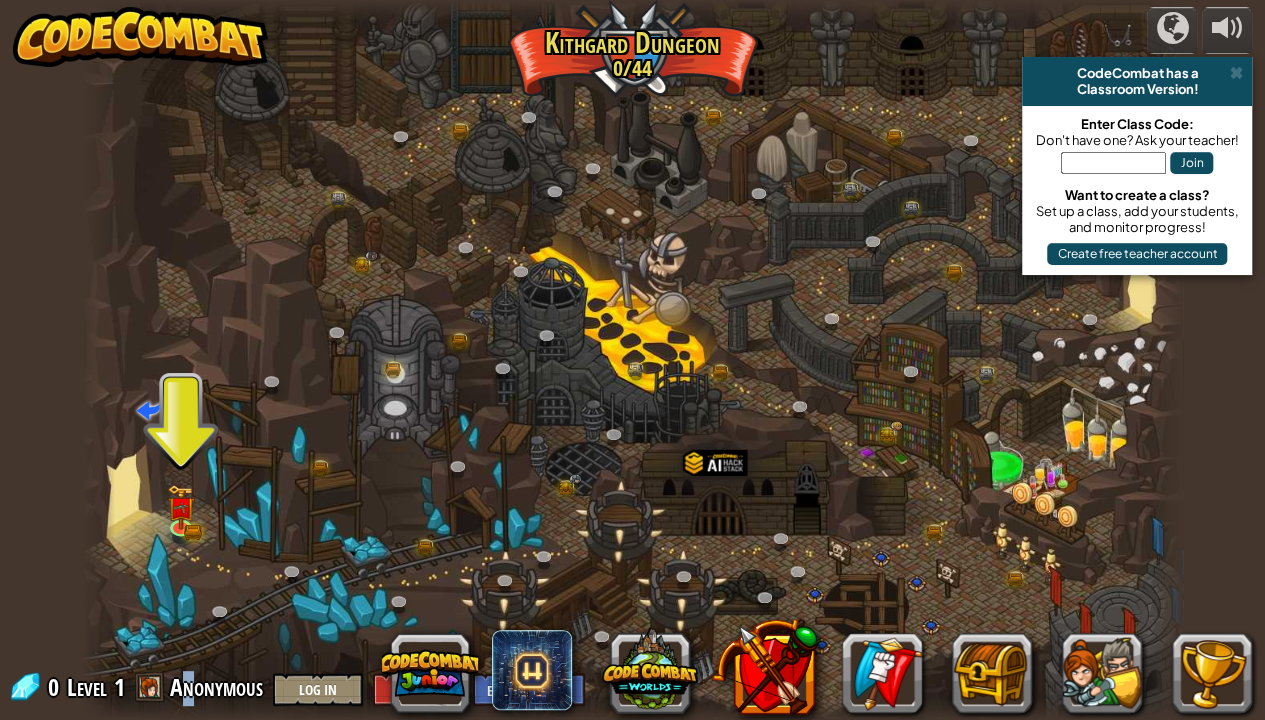 click at bounding box center [633, 360] 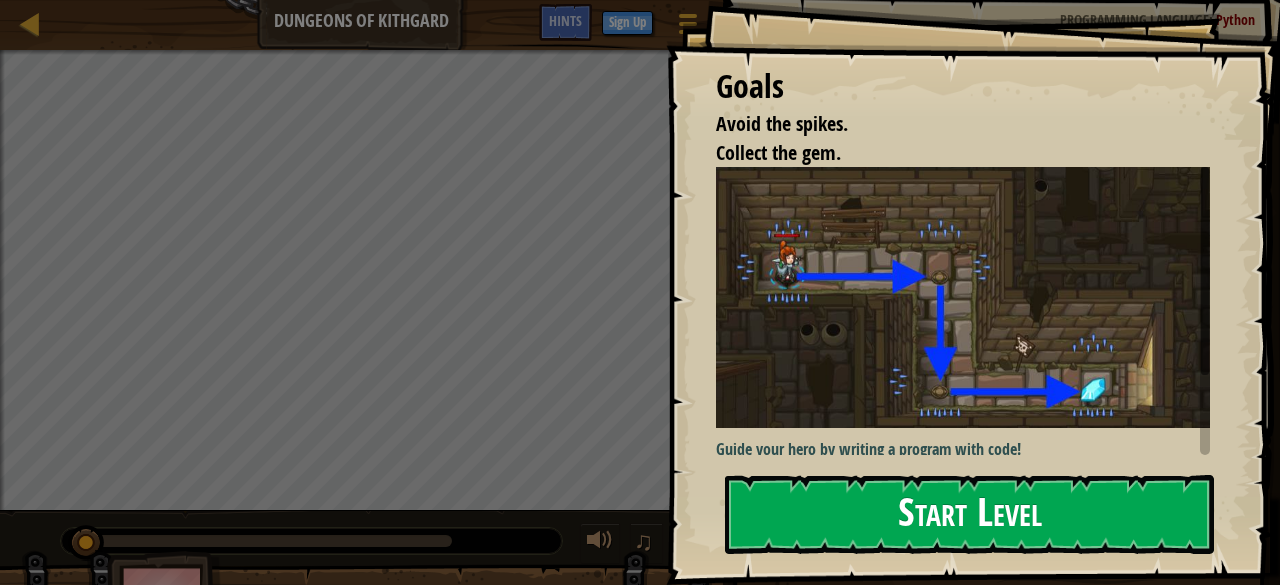 click on "Start Level" at bounding box center [969, 514] 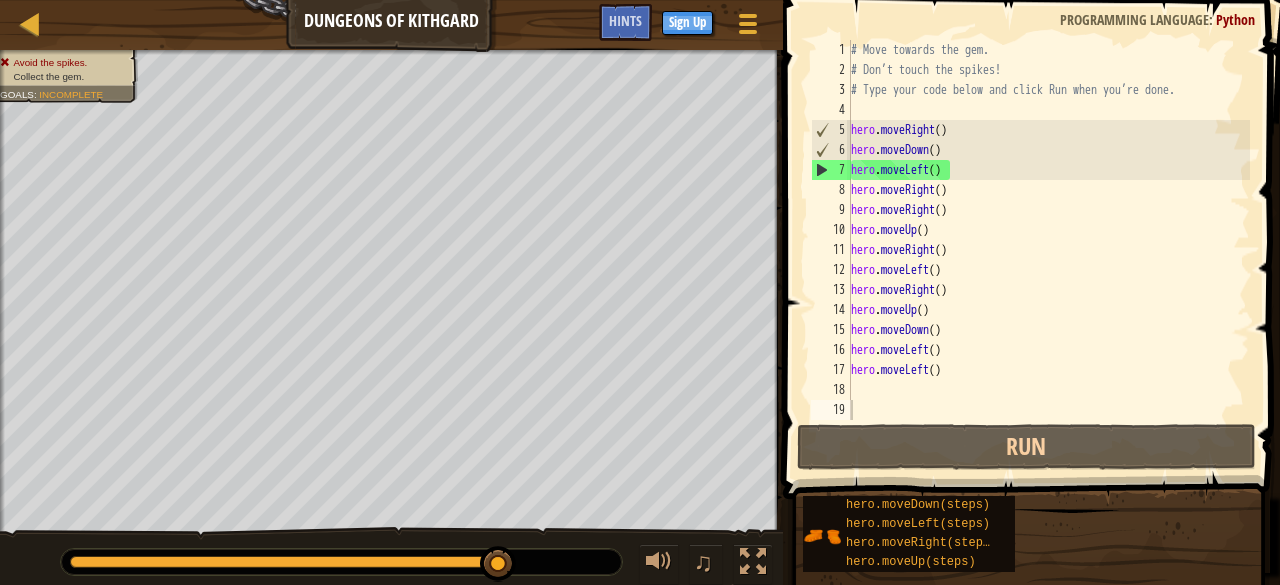 click on "Map Dungeons of Kithgard Game Menu Done Sign Up Hints" at bounding box center [391, 25] 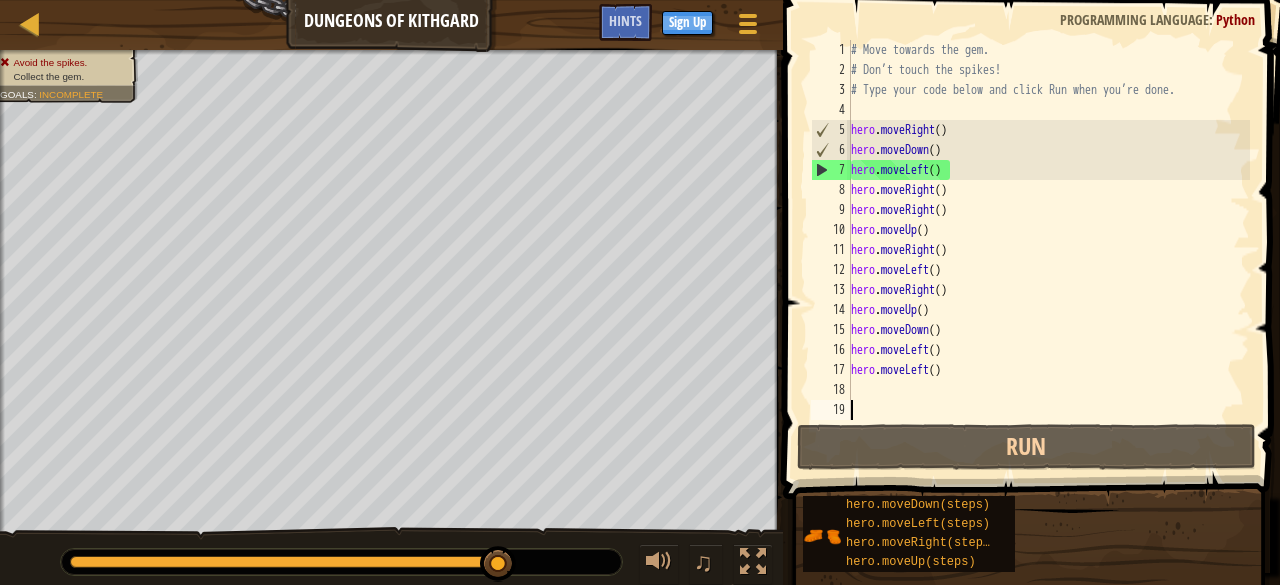 click on "# Move towards the gem. # Don’t touch the spikes! # Type your code below and click Run when you’re done. hero . moveRight ( ) hero . moveDown ( ) hero . moveLeft ( ) hero . moveRight ( ) hero . moveRight ( ) hero . moveUp ( ) hero . moveRight ( ) hero . moveLeft ( ) hero . moveRight ( ) hero . moveUp ( ) hero . moveDown ( ) hero . moveLeft ( ) hero . moveLeft ( )" at bounding box center [1048, 250] 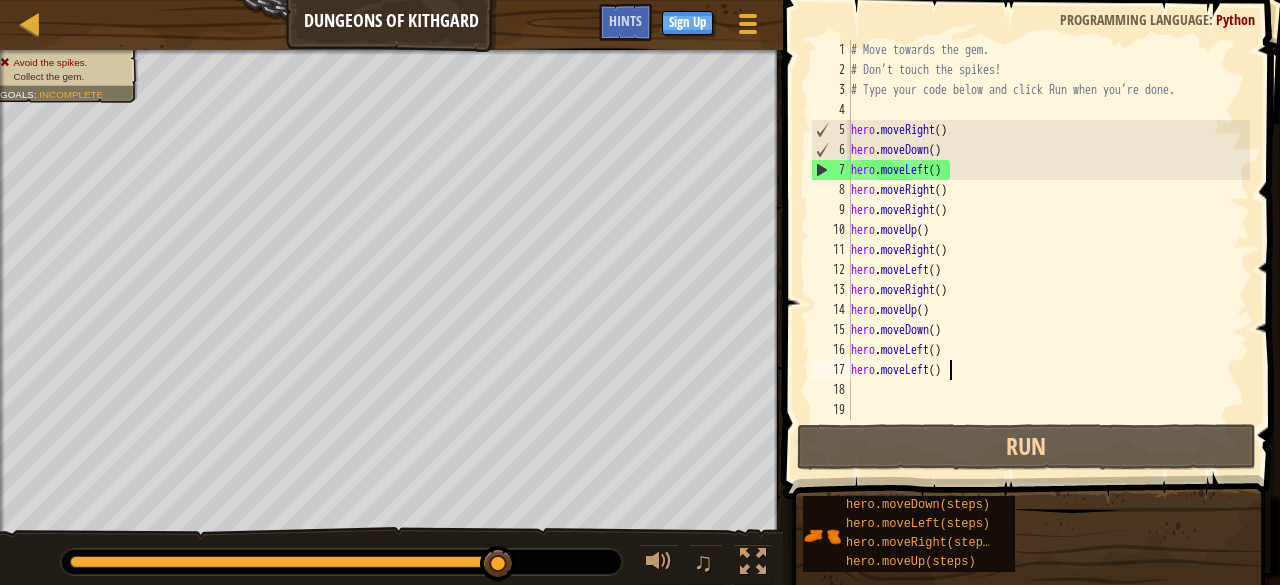 click on "# Move towards the gem. # Don’t touch the spikes! # Type your code below and click Run when you’re done. hero . moveRight ( ) hero . moveDown ( ) hero . moveLeft ( ) hero . moveRight ( ) hero . moveRight ( ) hero . moveUp ( ) hero . moveRight ( ) hero . moveLeft ( ) hero . moveRight ( ) hero . moveUp ( ) hero . moveDown ( ) hero . moveLeft ( ) hero . moveLeft ( )" at bounding box center (1048, 250) 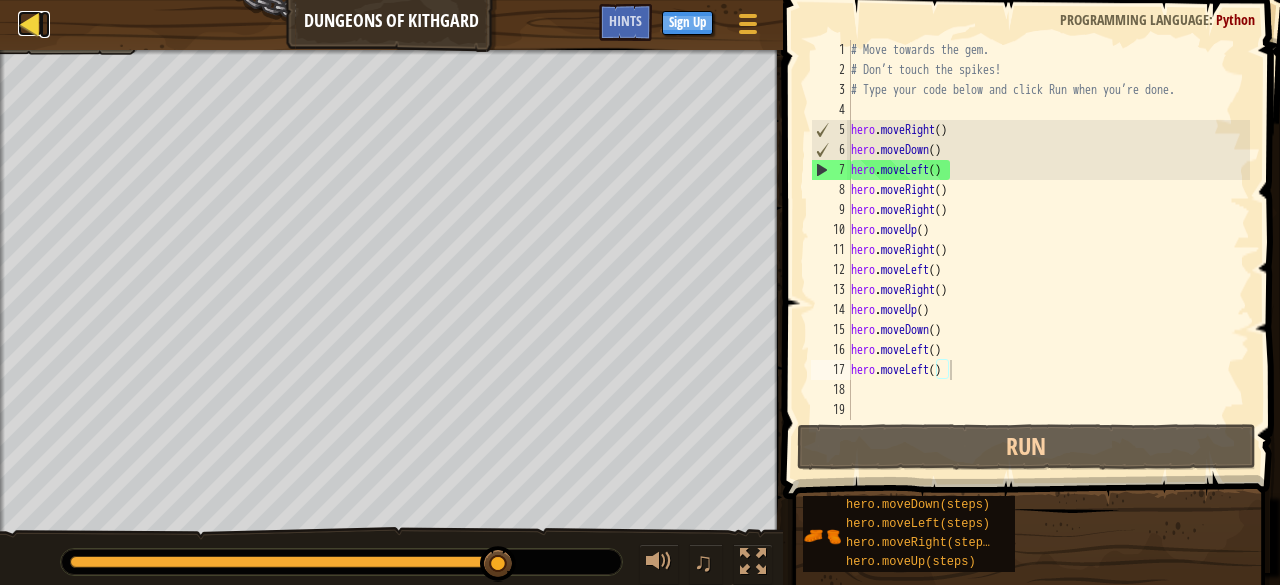 click at bounding box center (30, 23) 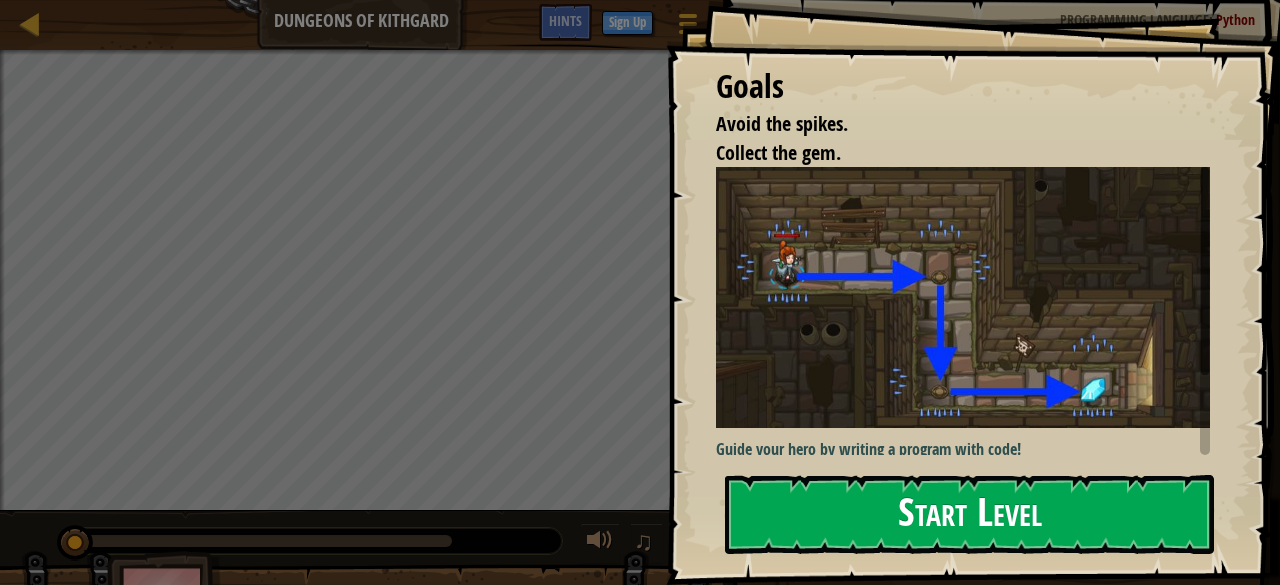 click on "Start Level" at bounding box center [969, 514] 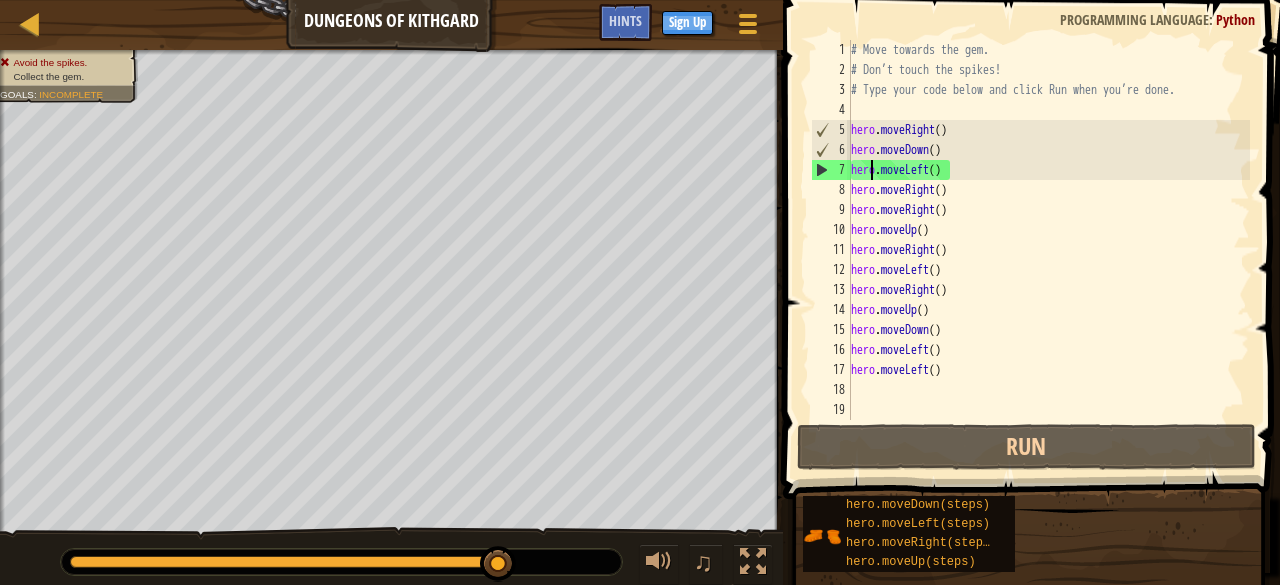 click on "# Move towards the gem. # Don’t touch the spikes! # Type your code below and click Run when you’re done. hero . moveRight ( ) hero . moveDown ( ) hero . moveLeft ( ) hero . moveRight ( ) hero . moveRight ( ) hero . moveUp ( ) hero . moveRight ( ) hero . moveLeft ( ) hero . moveRight ( ) hero . moveUp ( ) hero . moveDown ( ) hero . moveLeft ( ) hero . moveLeft ( )" at bounding box center (1048, 250) 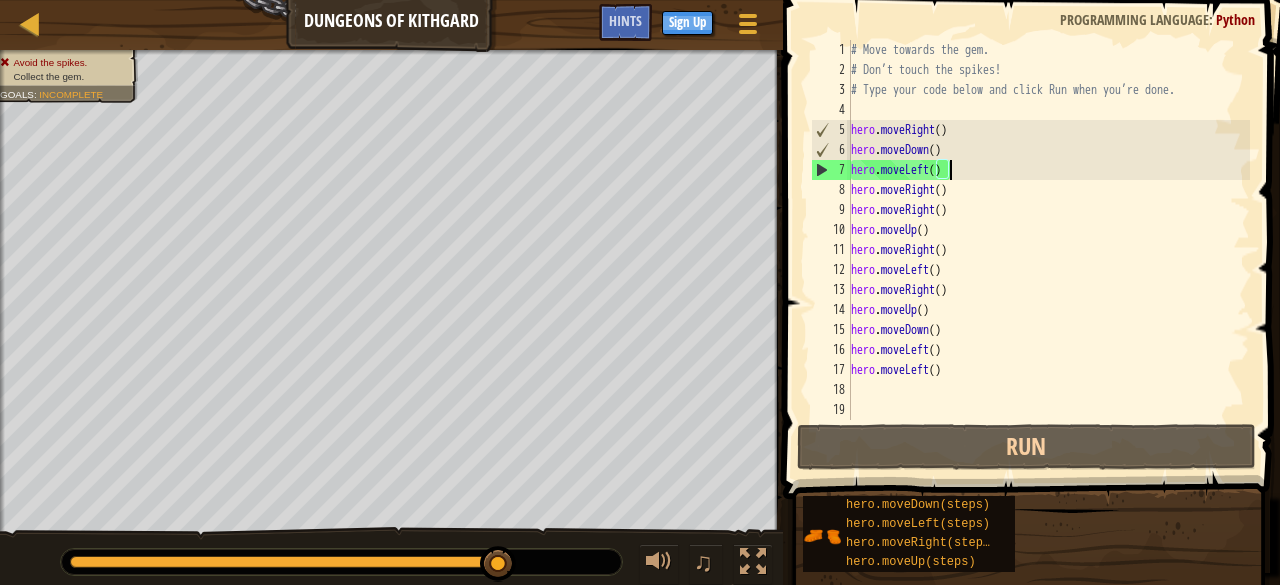 click on "# Move towards the gem. # Don’t touch the spikes! # Type your code below and click Run when you’re done. hero . moveRight ( ) hero . moveDown ( ) hero . moveLeft ( ) hero . moveRight ( ) hero . moveRight ( ) hero . moveUp ( ) hero . moveRight ( ) hero . moveLeft ( ) hero . moveRight ( ) hero . moveUp ( ) hero . moveDown ( ) hero . moveLeft ( ) hero . moveLeft ( )" at bounding box center (1048, 250) 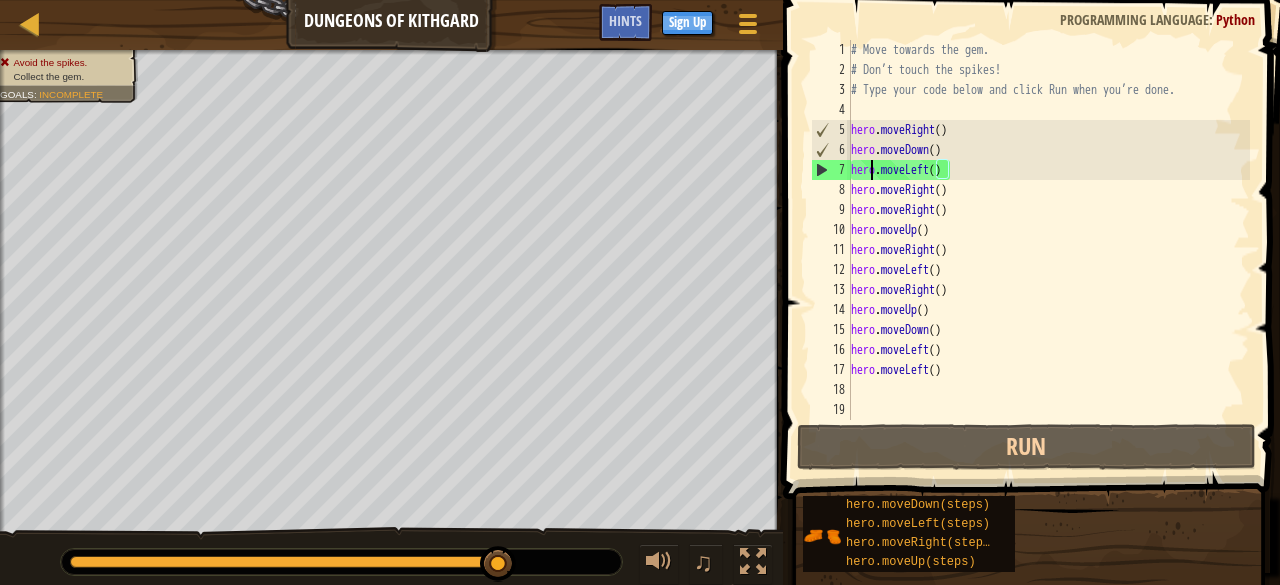 click on "# Move towards the gem. # Don’t touch the spikes! # Type your code below and click Run when you’re done. hero . moveRight ( ) hero . moveDown ( ) hero . moveLeft ( ) hero . moveRight ( ) hero . moveRight ( ) hero . moveUp ( ) hero . moveRight ( ) hero . moveLeft ( ) hero . moveRight ( ) hero . moveUp ( ) hero . moveDown ( ) hero . moveLeft ( ) hero . moveLeft ( )" at bounding box center [1048, 250] 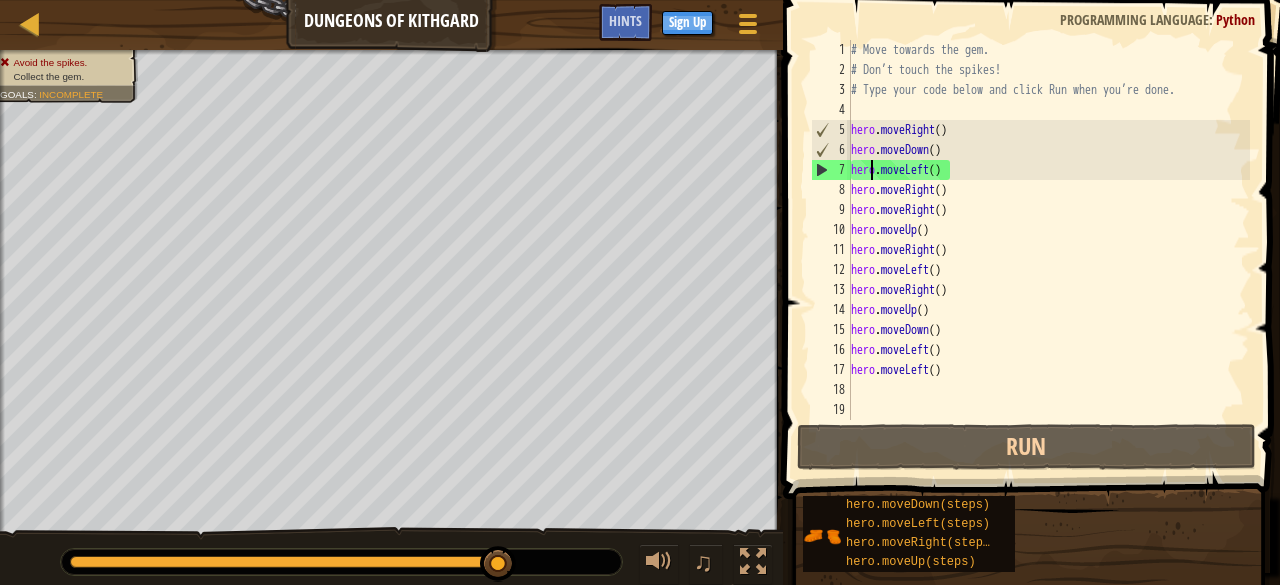 click on "# Move towards the gem. # Don’t touch the spikes! # Type your code below and click Run when you’re done. hero . moveRight ( ) hero . moveDown ( ) hero . moveLeft ( ) hero . moveRight ( ) hero . moveRight ( ) hero . moveUp ( ) hero . moveRight ( ) hero . moveLeft ( ) hero . moveRight ( ) hero . moveUp ( ) hero . moveDown ( ) hero . moveLeft ( ) hero . moveLeft ( )" at bounding box center (1048, 250) 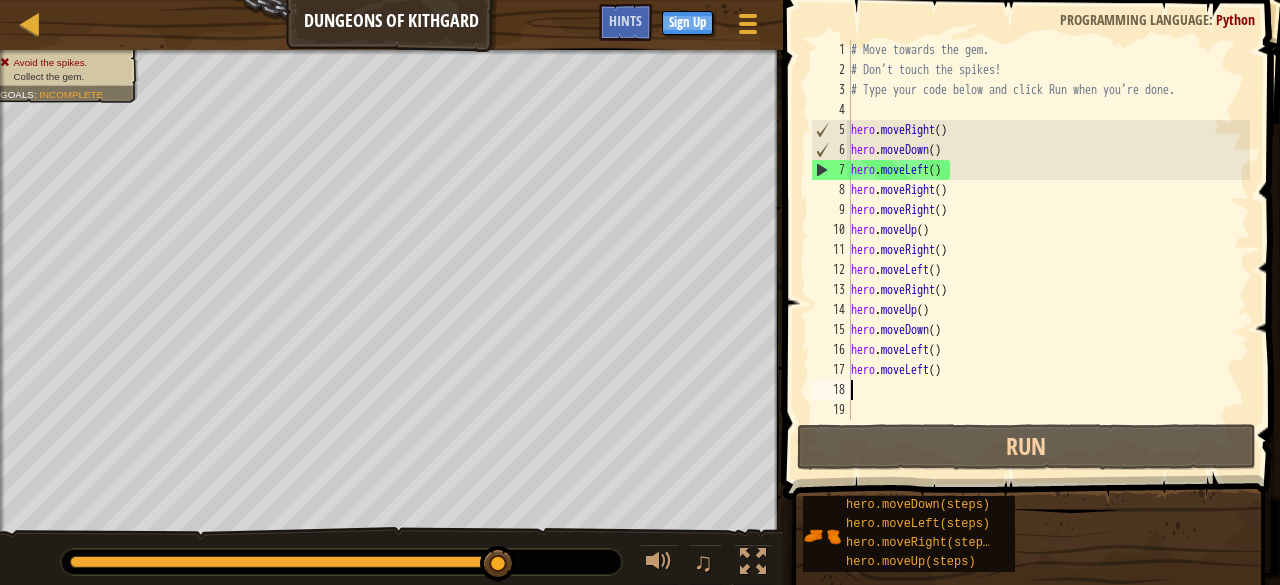 click on "# Move towards the gem. # Don’t touch the spikes! # Type your code below and click Run when you’re done. hero . moveRight ( ) hero . moveDown ( ) hero . moveLeft ( ) hero . moveRight ( ) hero . moveRight ( ) hero . moveUp ( ) hero . moveRight ( ) hero . moveLeft ( ) hero . moveRight ( ) hero . moveUp ( ) hero . moveDown ( ) hero . moveLeft ( ) hero . moveLeft ( )" at bounding box center [1048, 250] 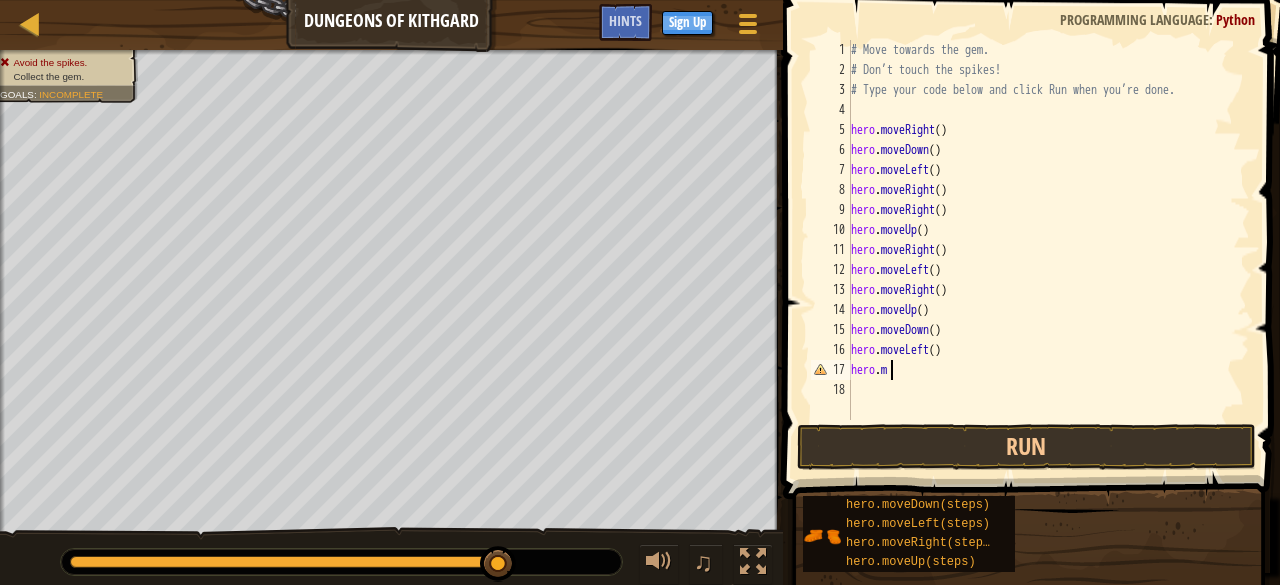 type on "h" 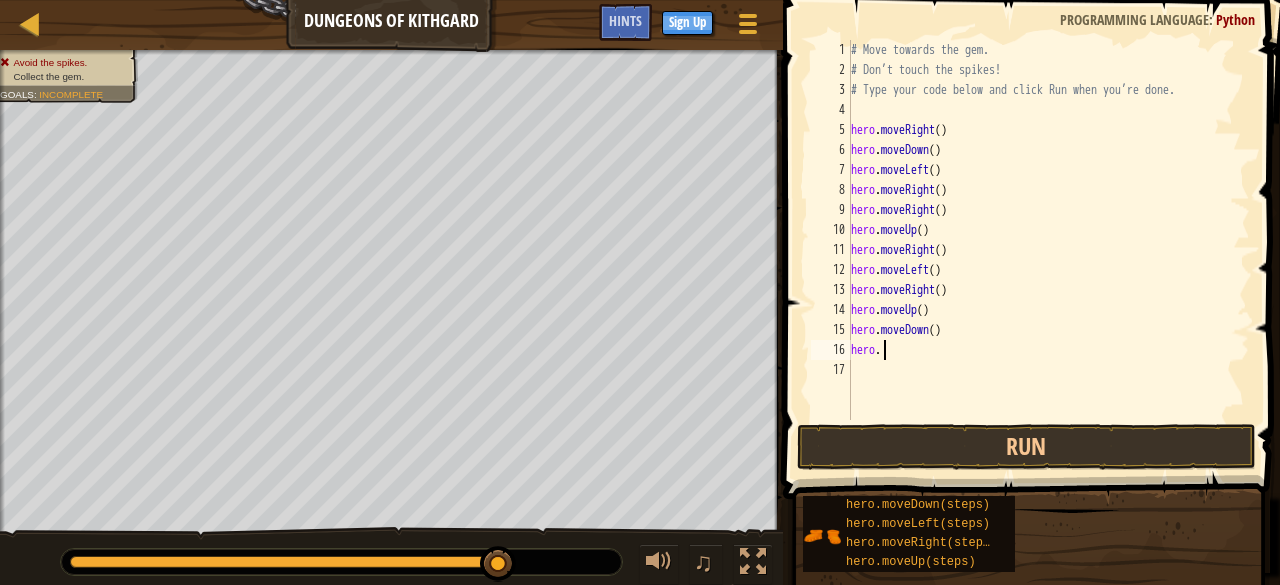type on "h" 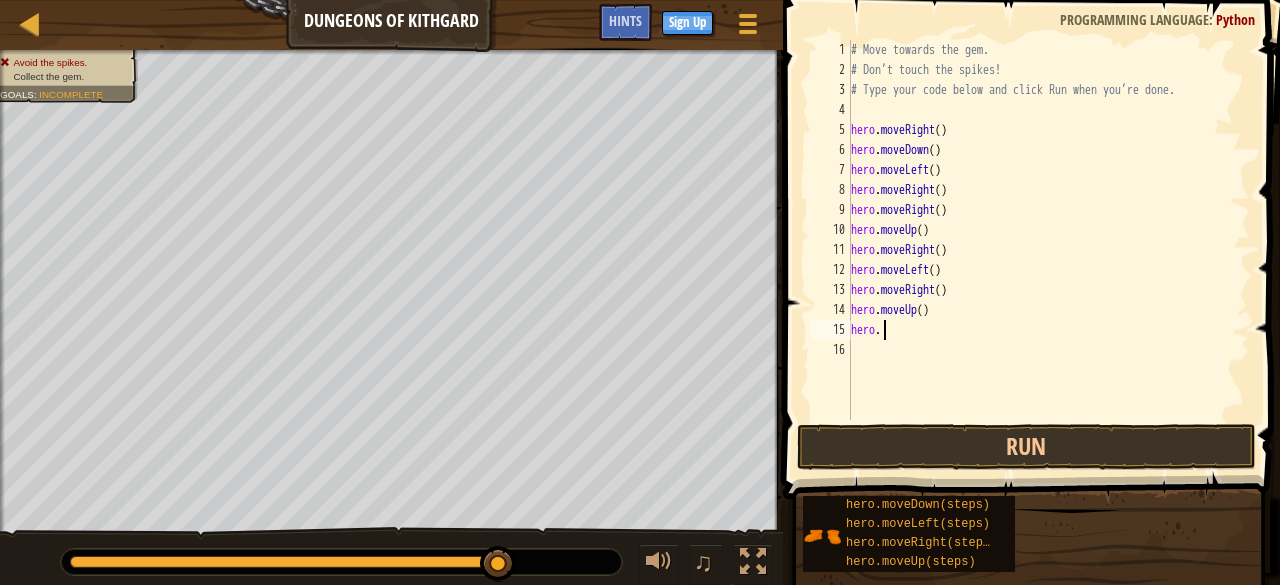 type on "h" 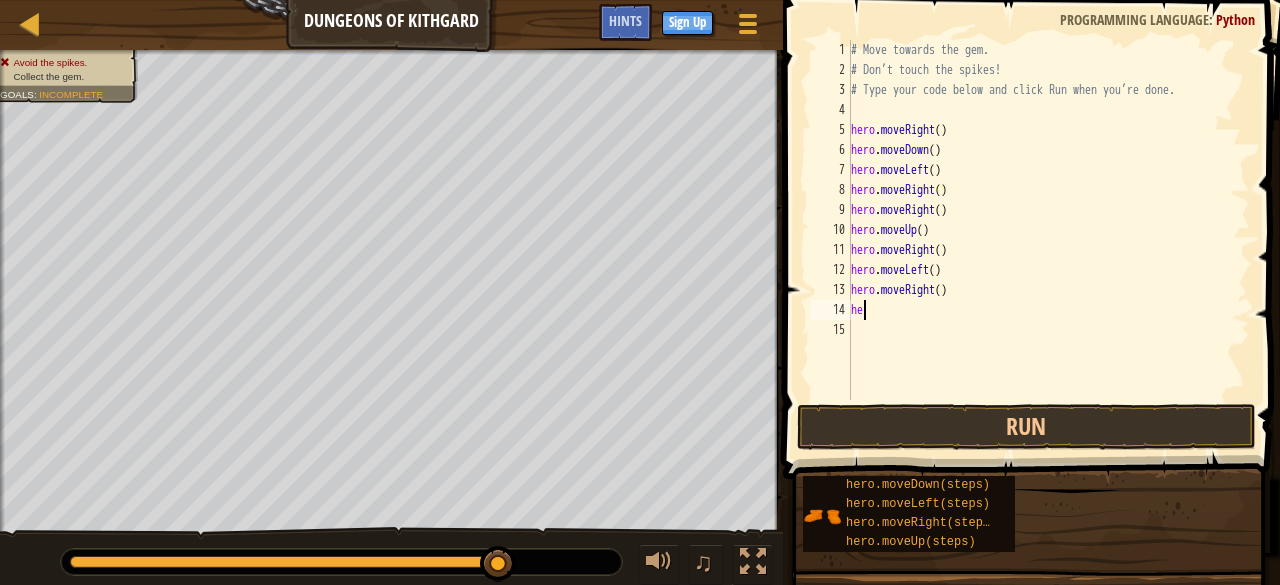 type on "h" 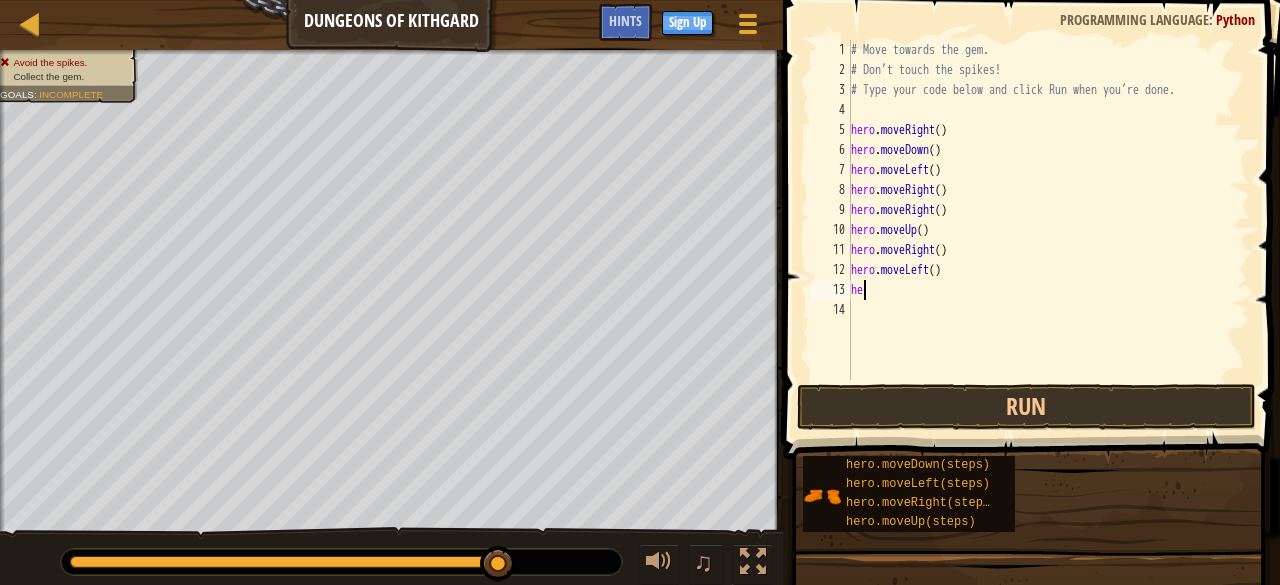 type on "h" 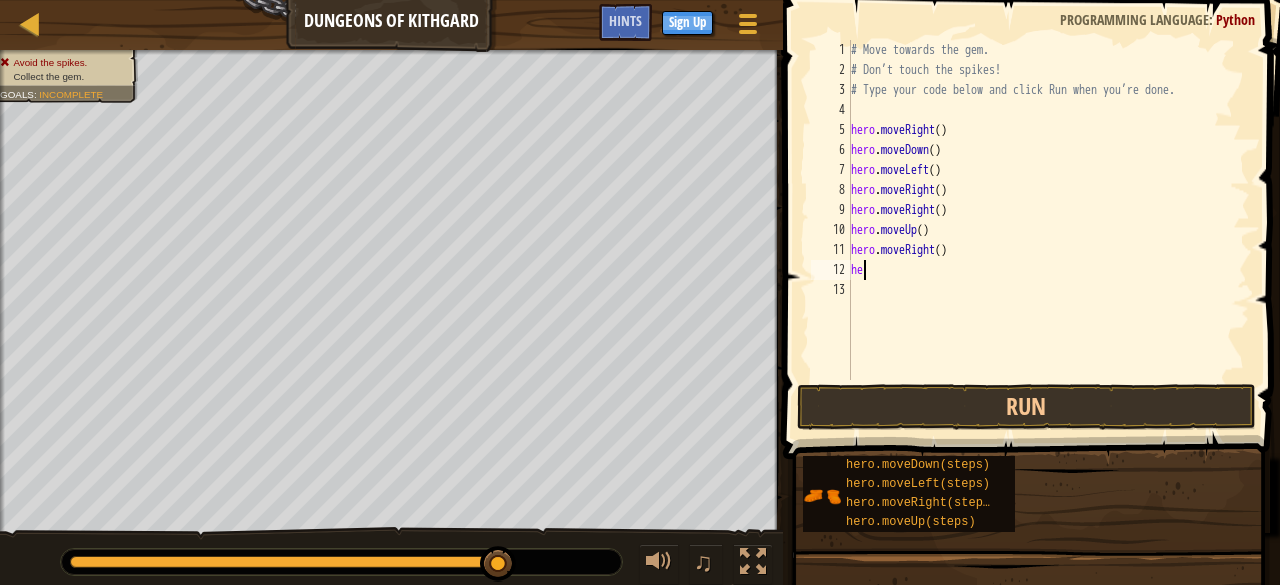 type on "h" 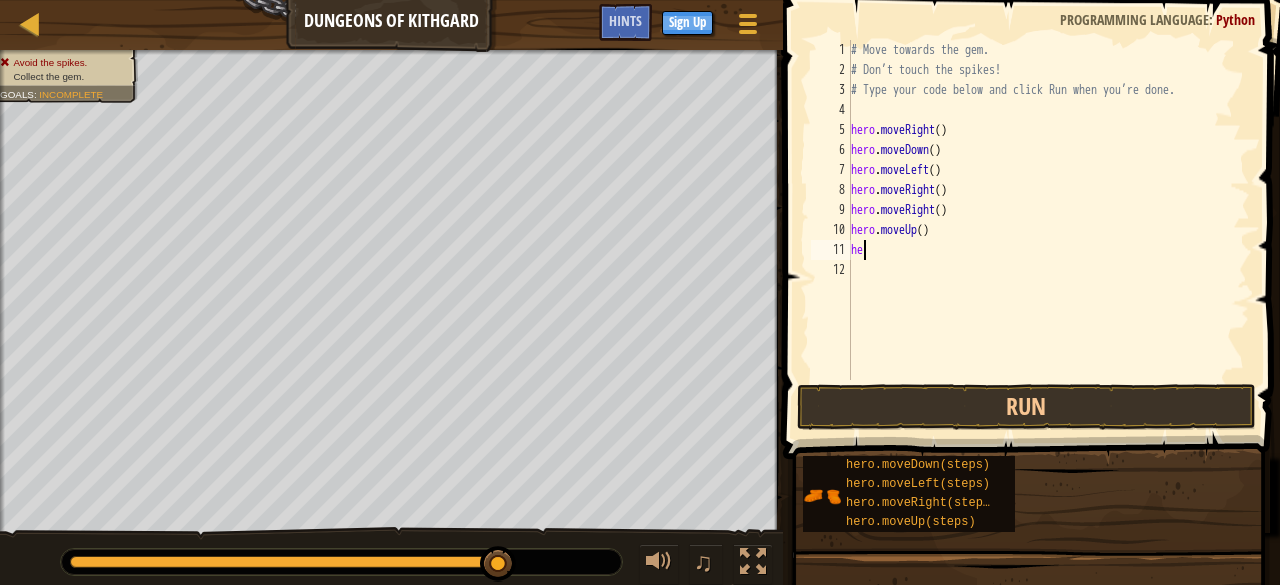 type on "h" 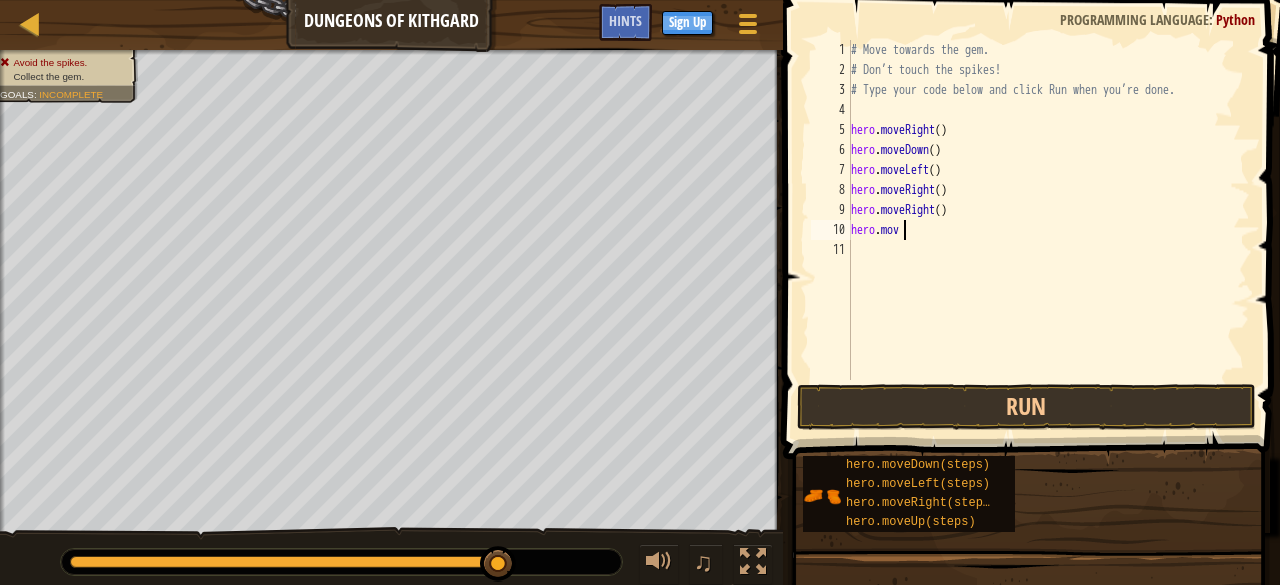 type on "h" 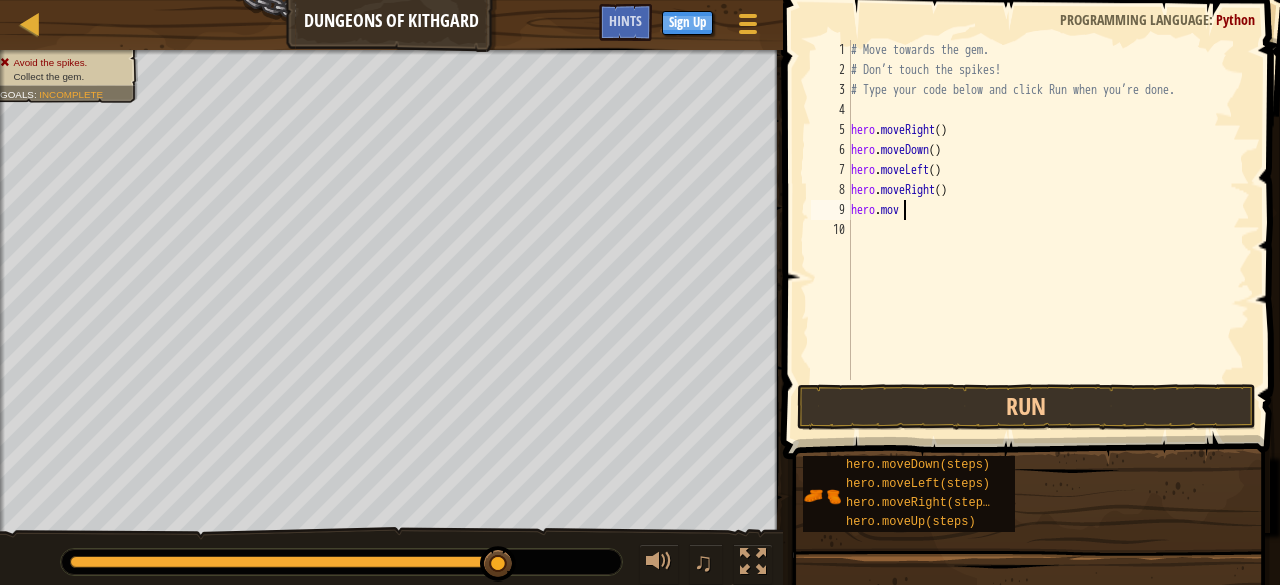 type on "h" 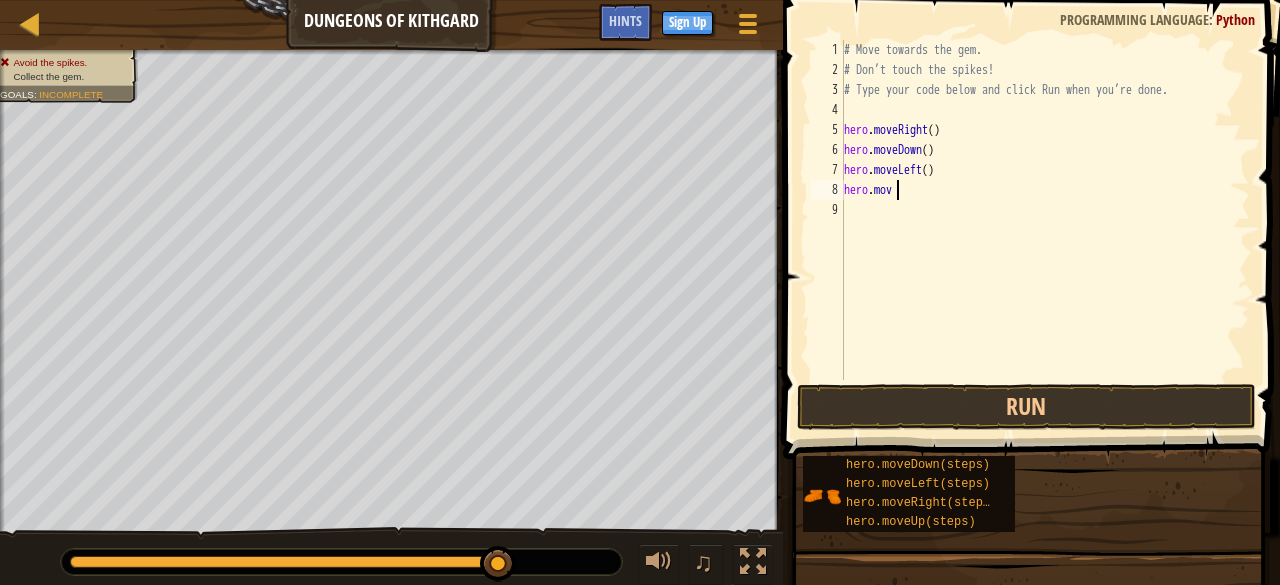 type on "h" 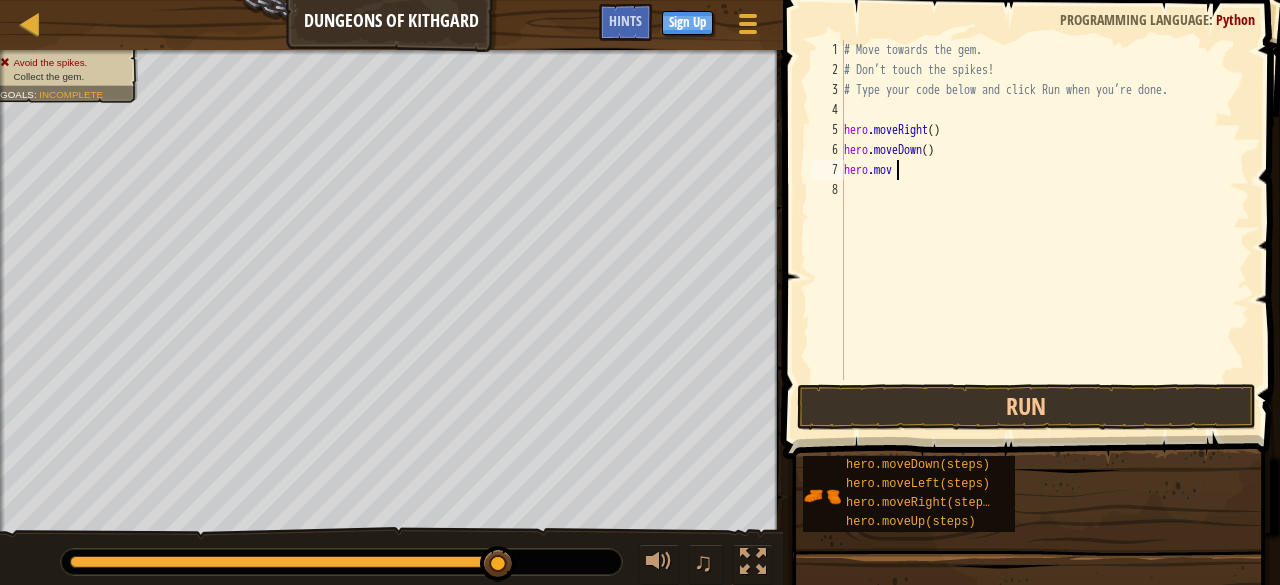 type on "h" 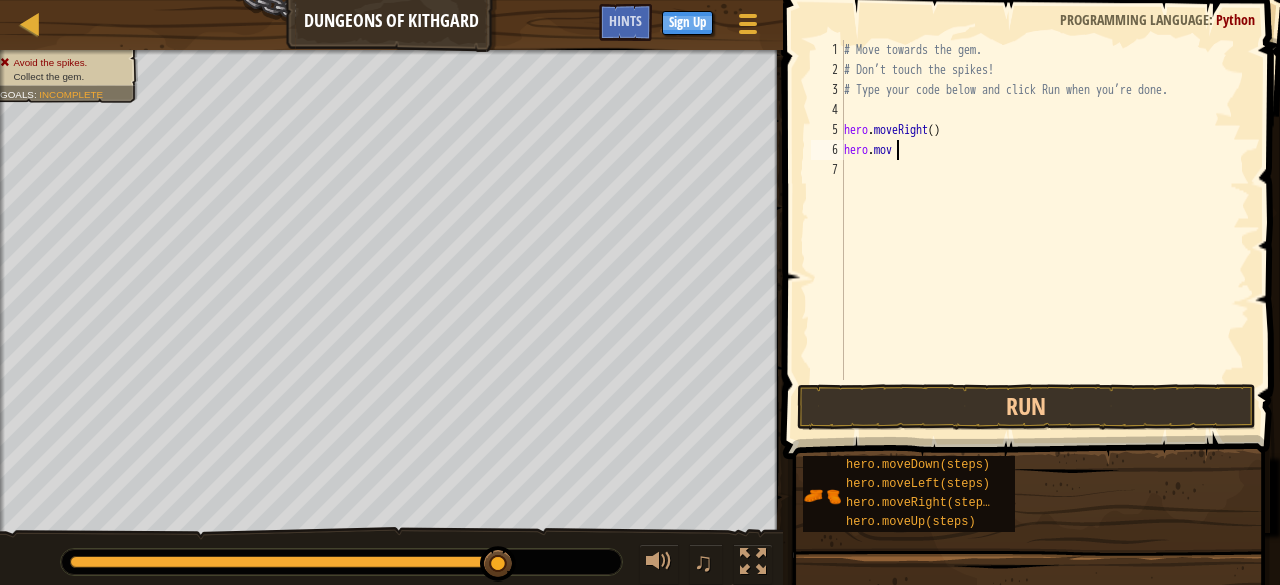 type on "h" 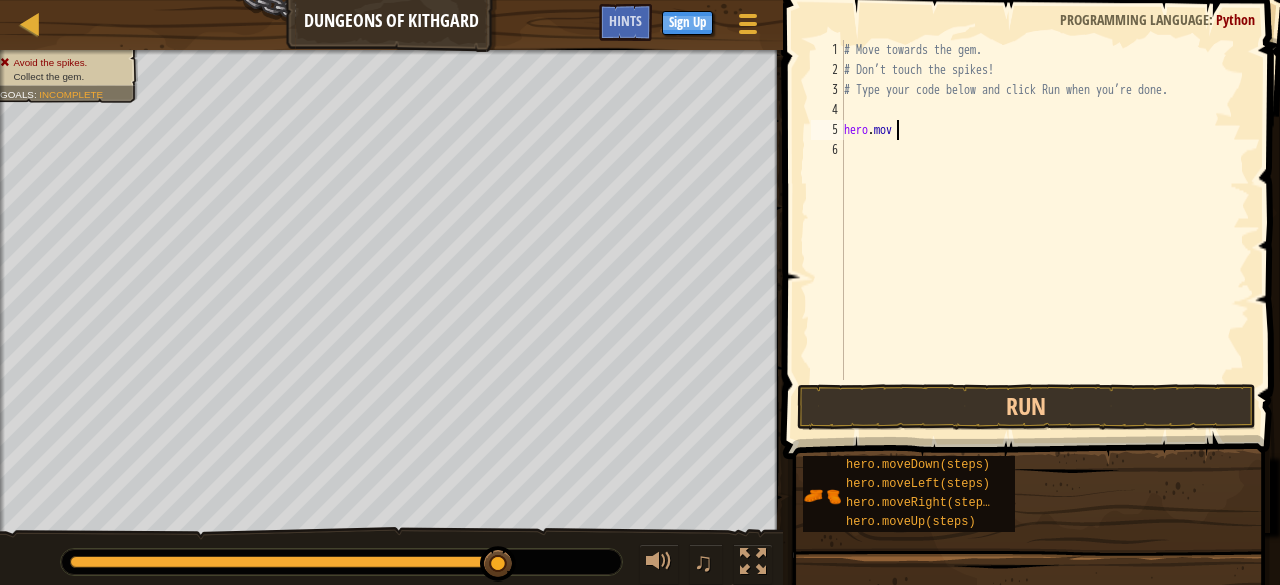 type on "h" 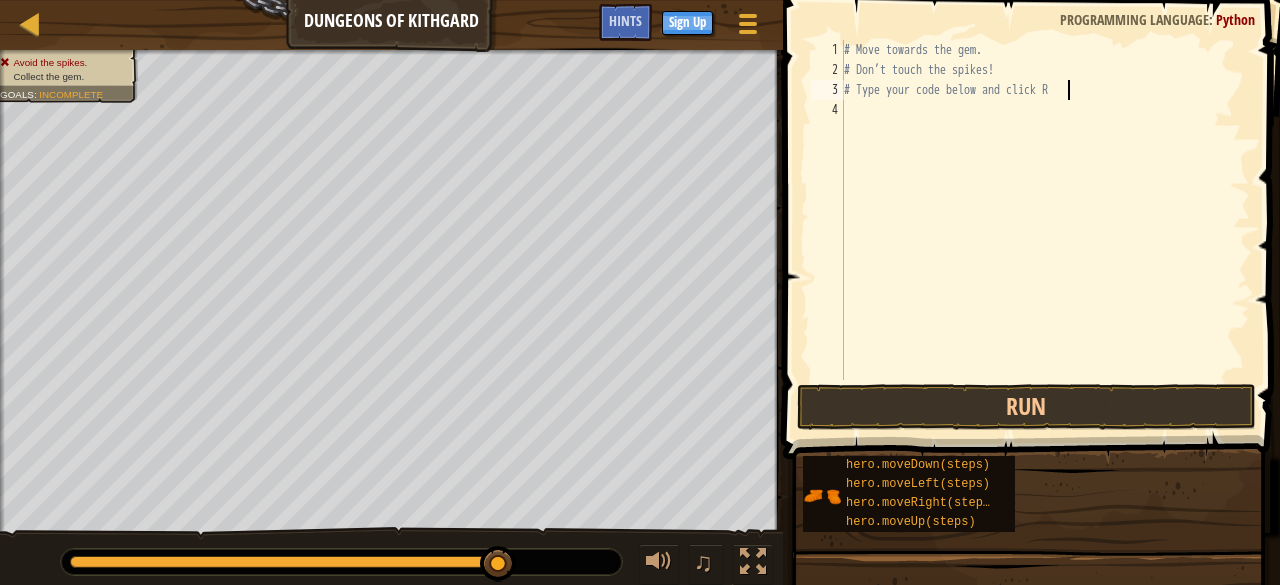 type on "# Type your code below an" 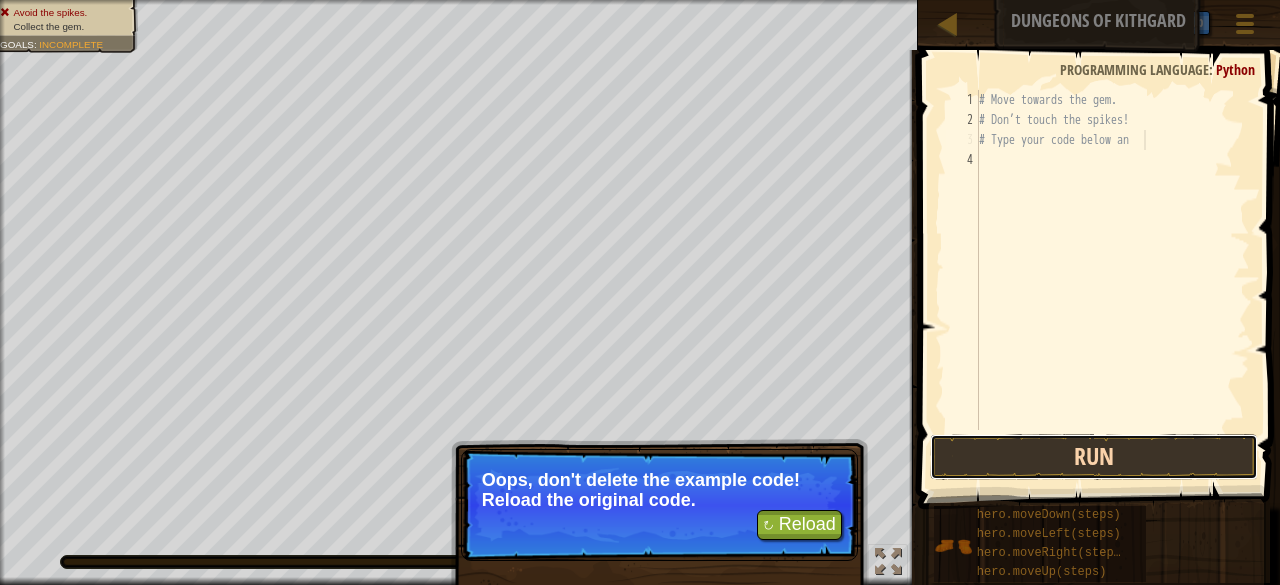 click on "Run" at bounding box center [1094, 457] 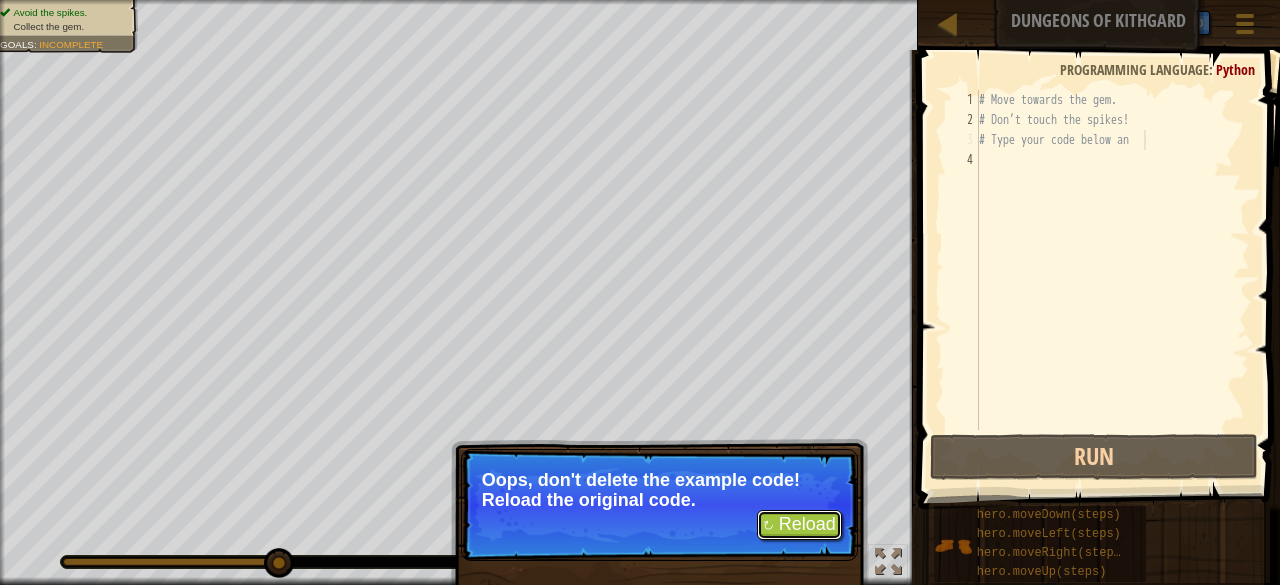 click on "↻ Reload" at bounding box center [799, 525] 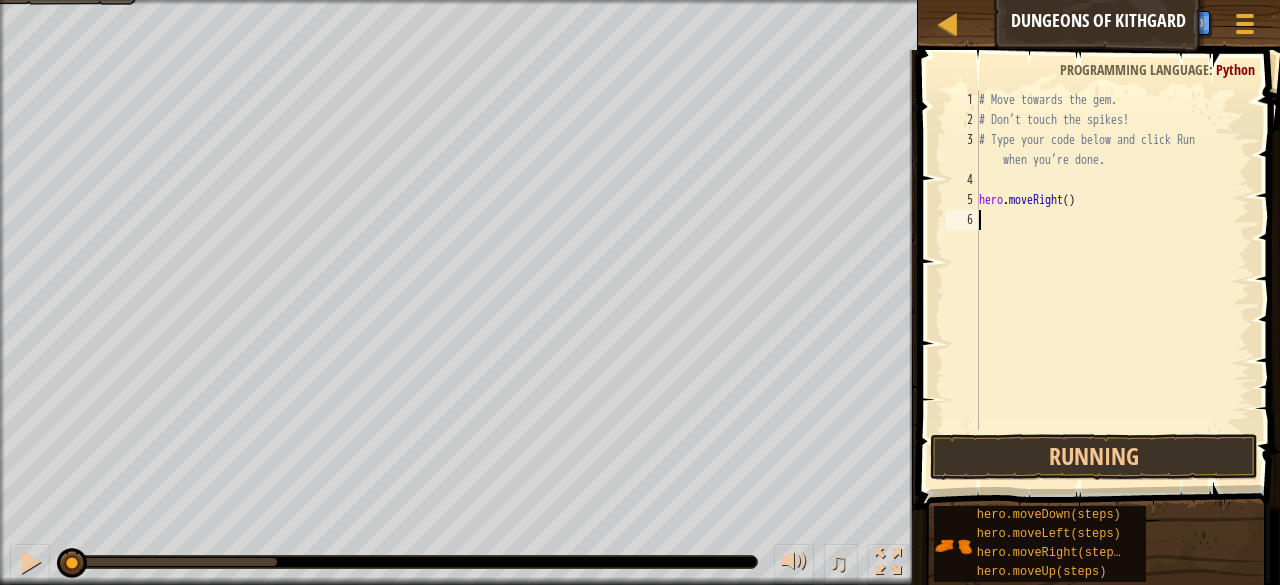 scroll, scrollTop: 9, scrollLeft: 0, axis: vertical 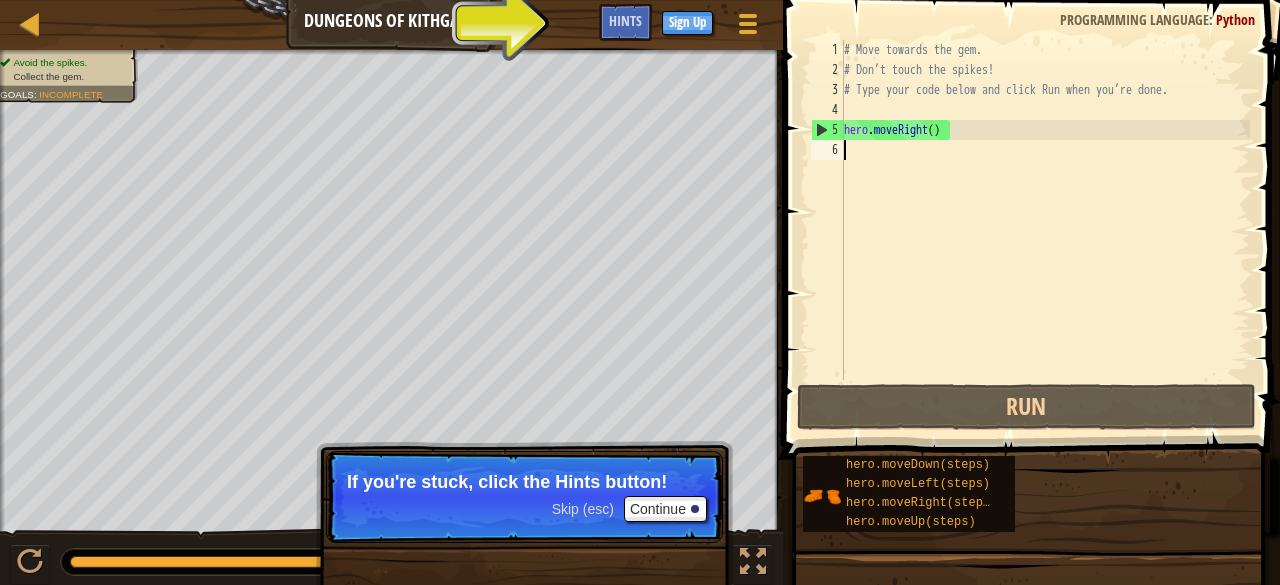 type on "h" 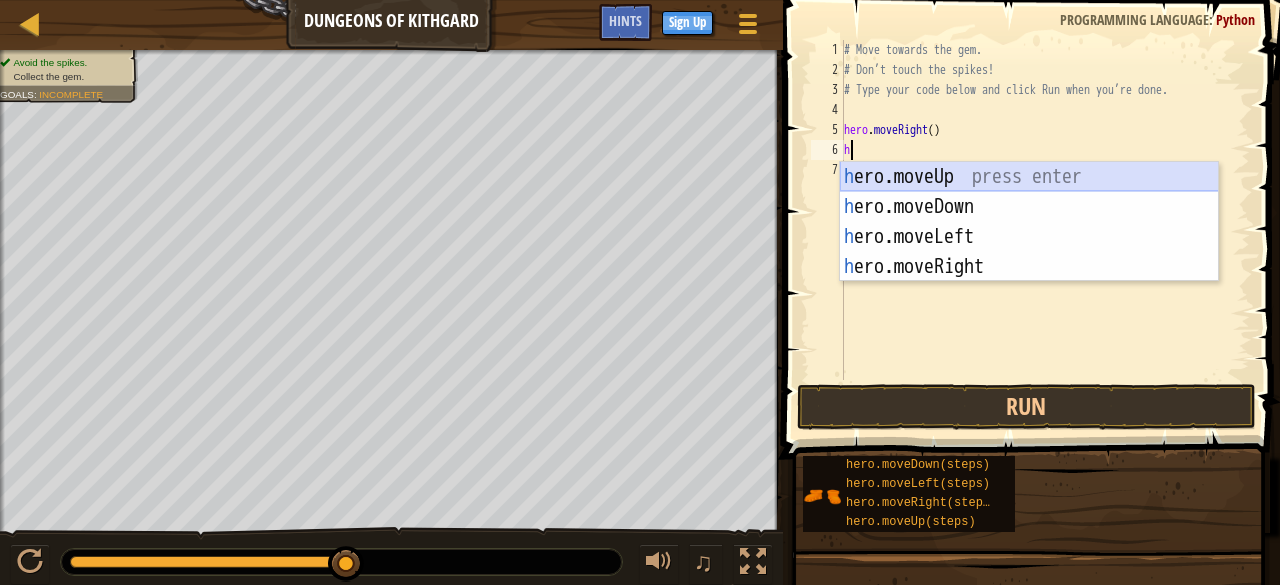 click on "h ero.moveUp press enter h ero.moveDown press enter h ero.moveLeft press enter h ero.moveRight press enter" at bounding box center (1029, 252) 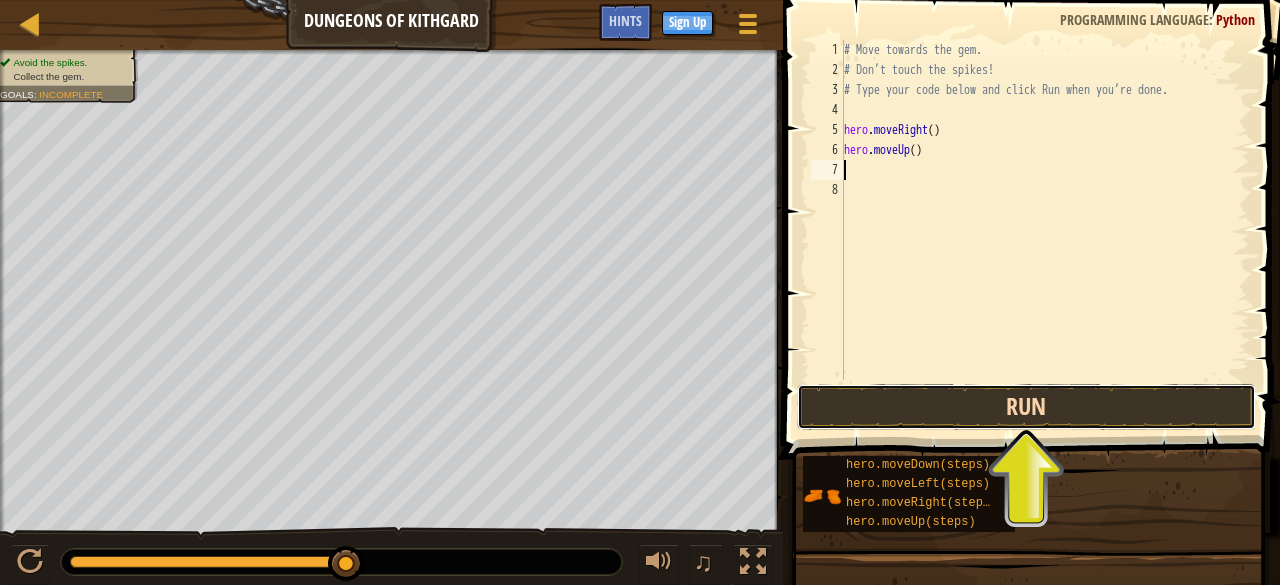 click on "Run" at bounding box center (1026, 407) 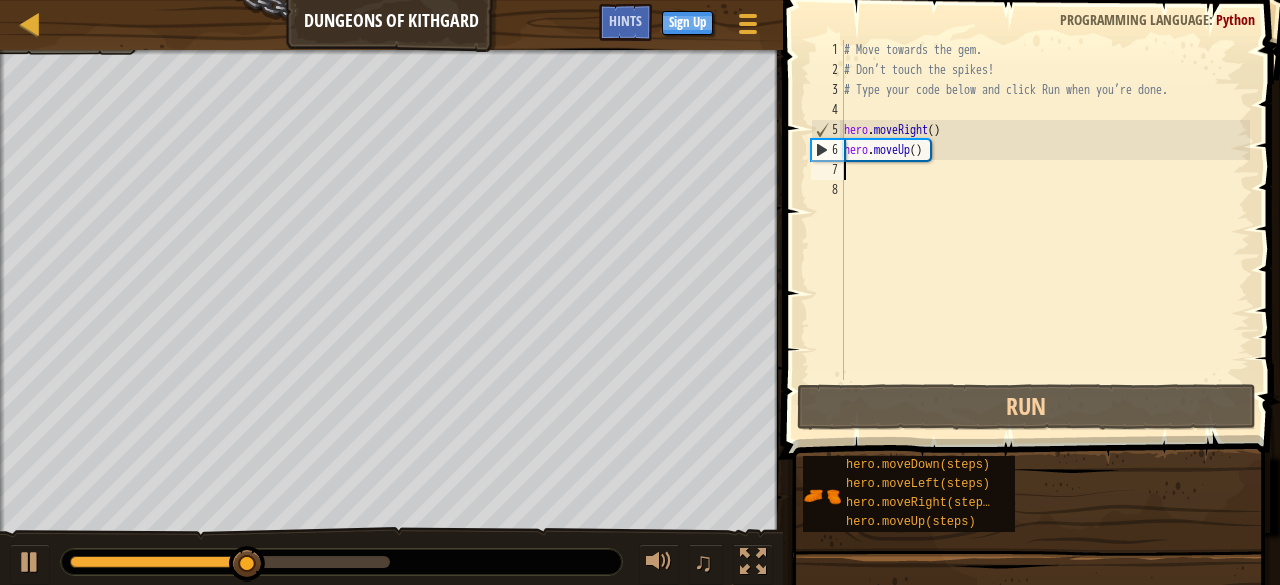type on "h" 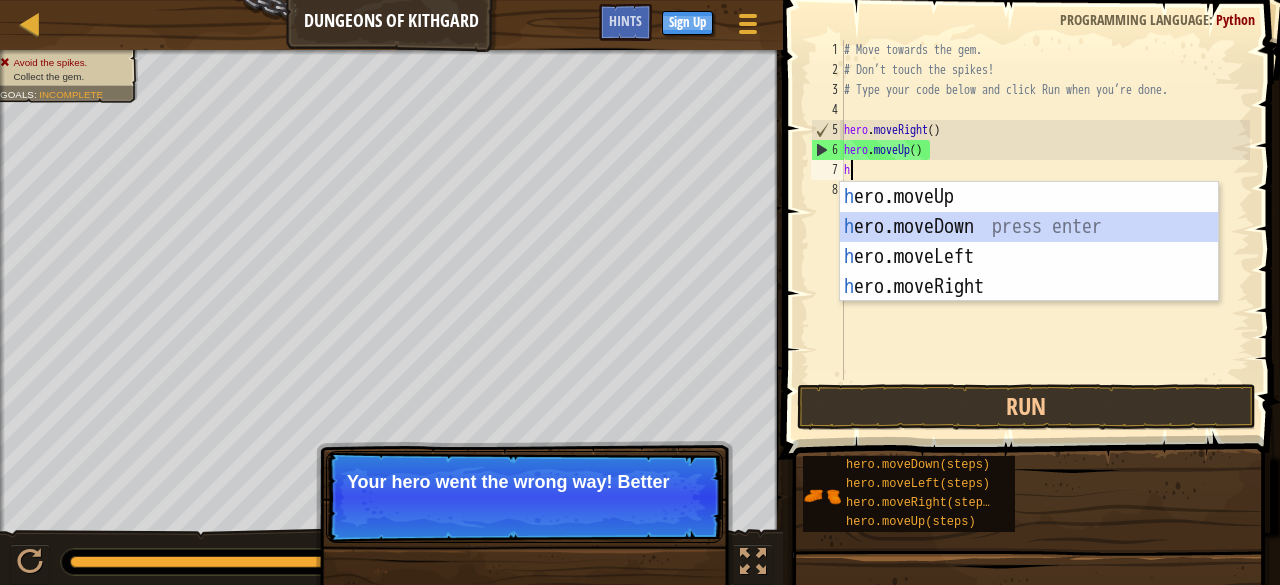 click on "h ero.moveUp press enter h ero.moveDown press enter h ero.moveLeft press enter h ero.moveRight press enter" at bounding box center [1029, 272] 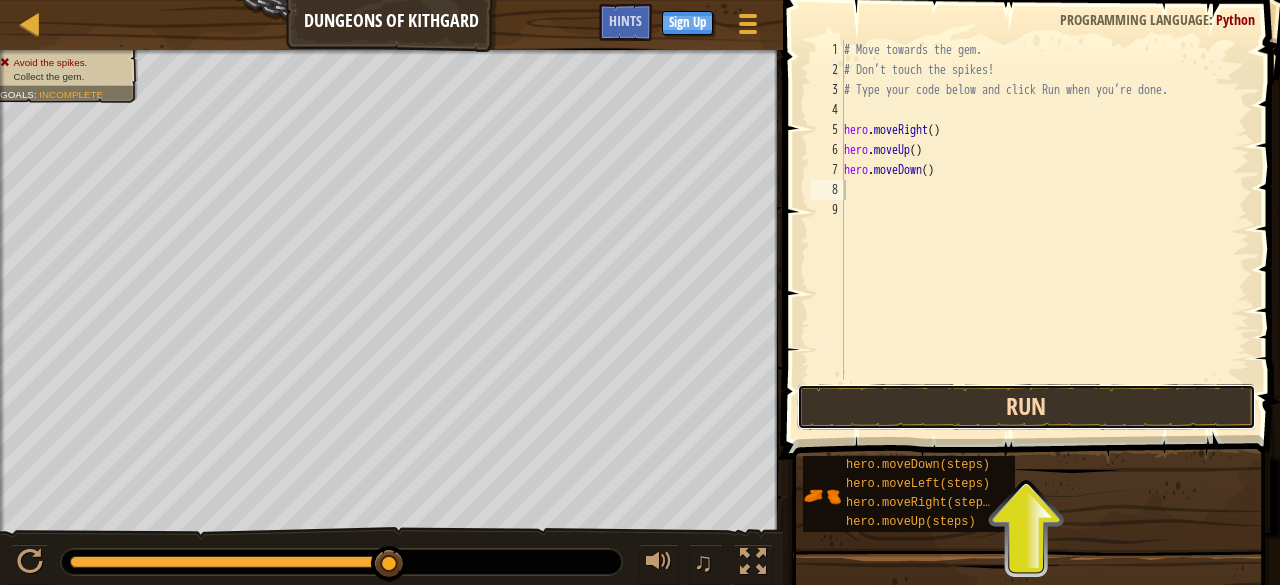 click on "Run" at bounding box center [1026, 407] 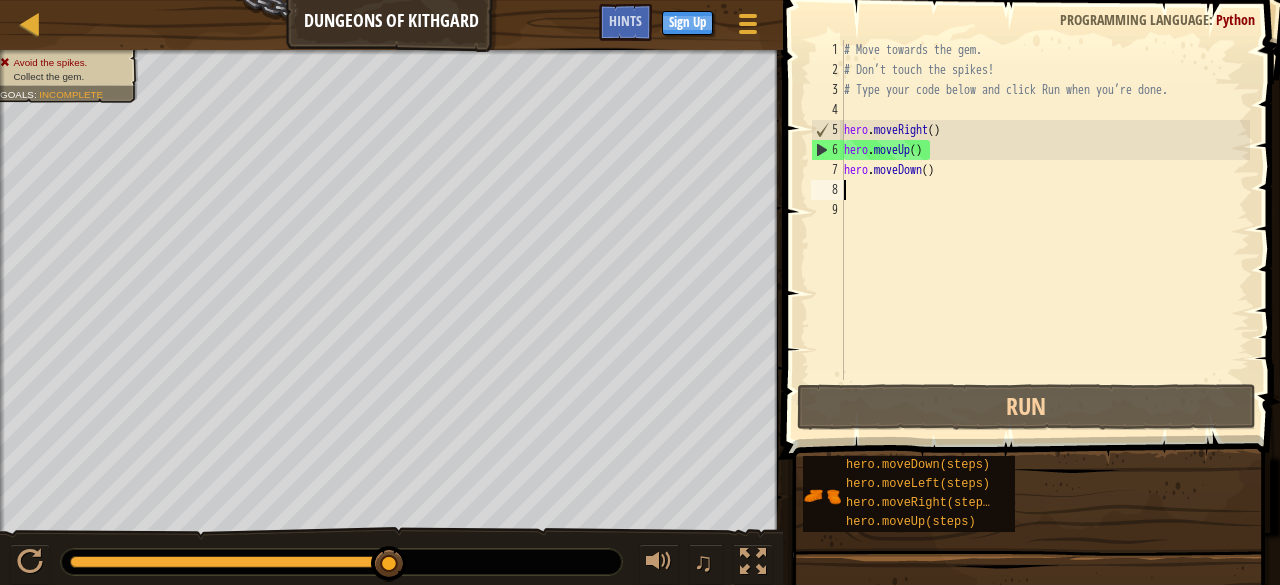 type on "h" 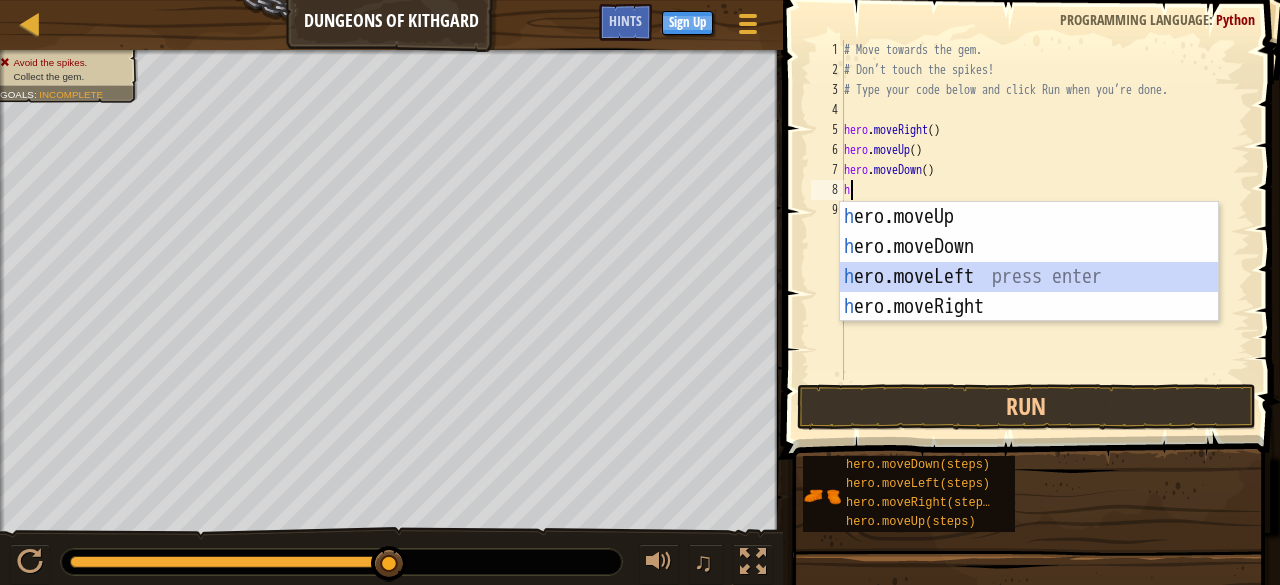 click on "h ero.moveUp press enter h ero.moveDown press enter h ero.moveLeft press enter h ero.moveRight press enter" at bounding box center [1029, 292] 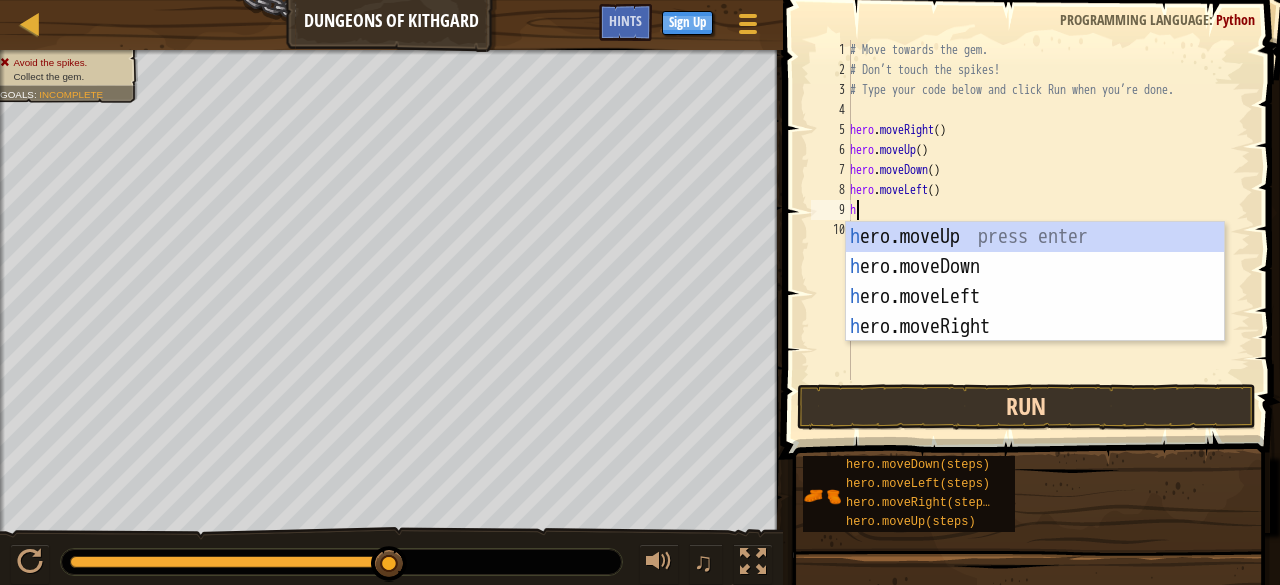 type on "h" 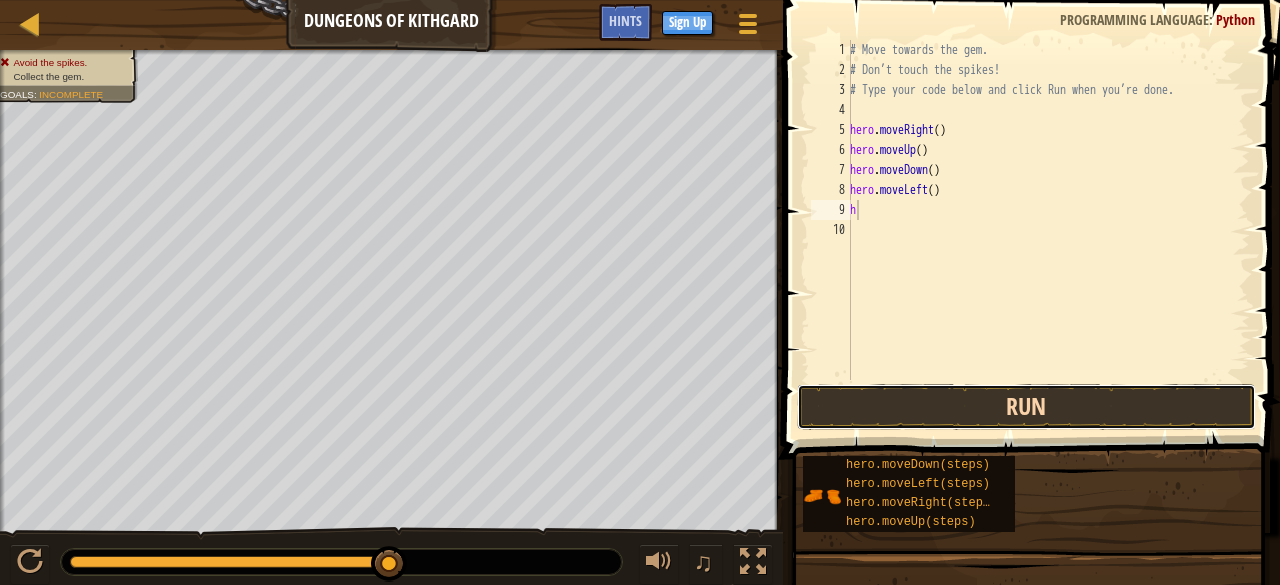 click on "Run" at bounding box center (1026, 407) 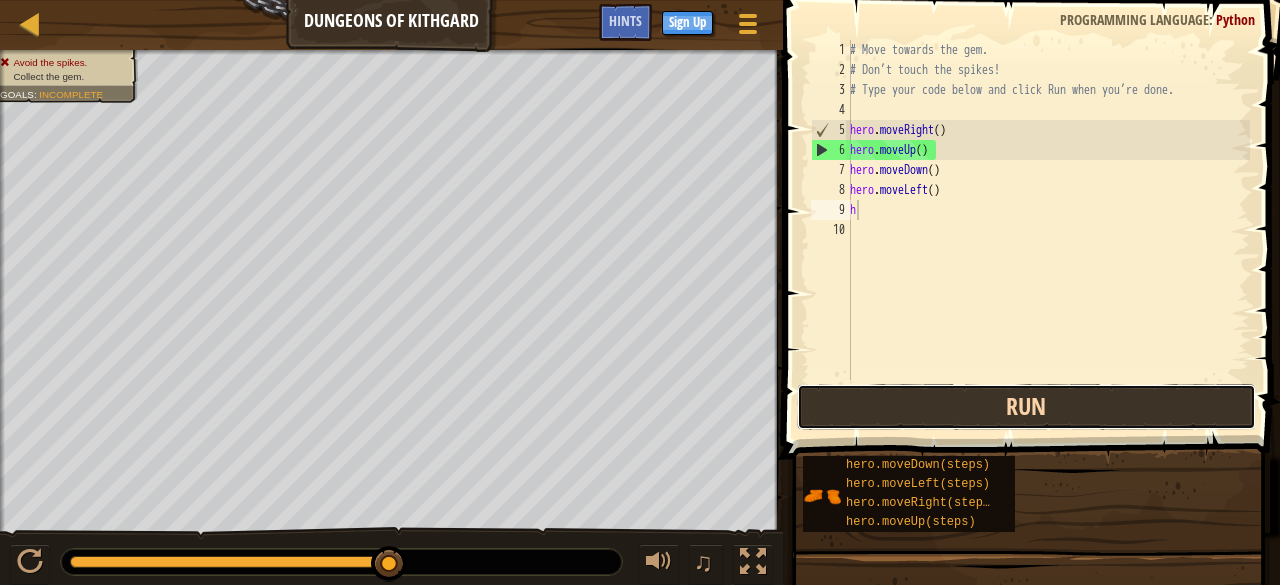 click on "Run" at bounding box center [1026, 407] 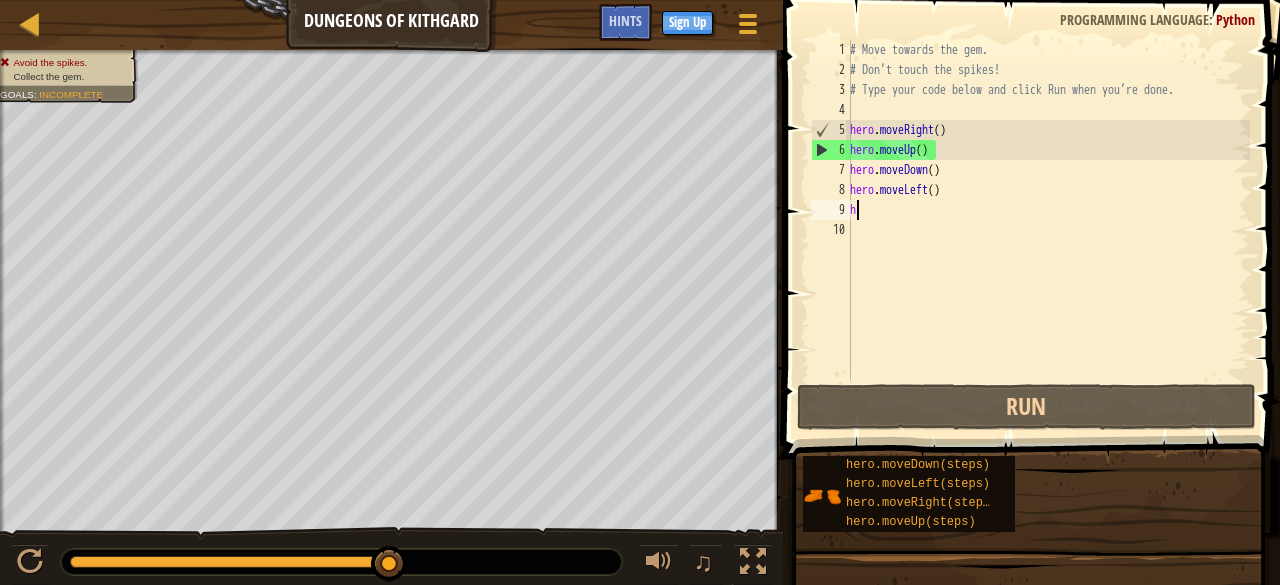 click on "# Move towards the gem. # Don’t touch the spikes! # Type your code below and click Run when you’re done. hero . moveRight ( ) hero . moveUp ( ) hero . moveDown ( ) hero . moveLeft ( ) h" at bounding box center (1048, 230) 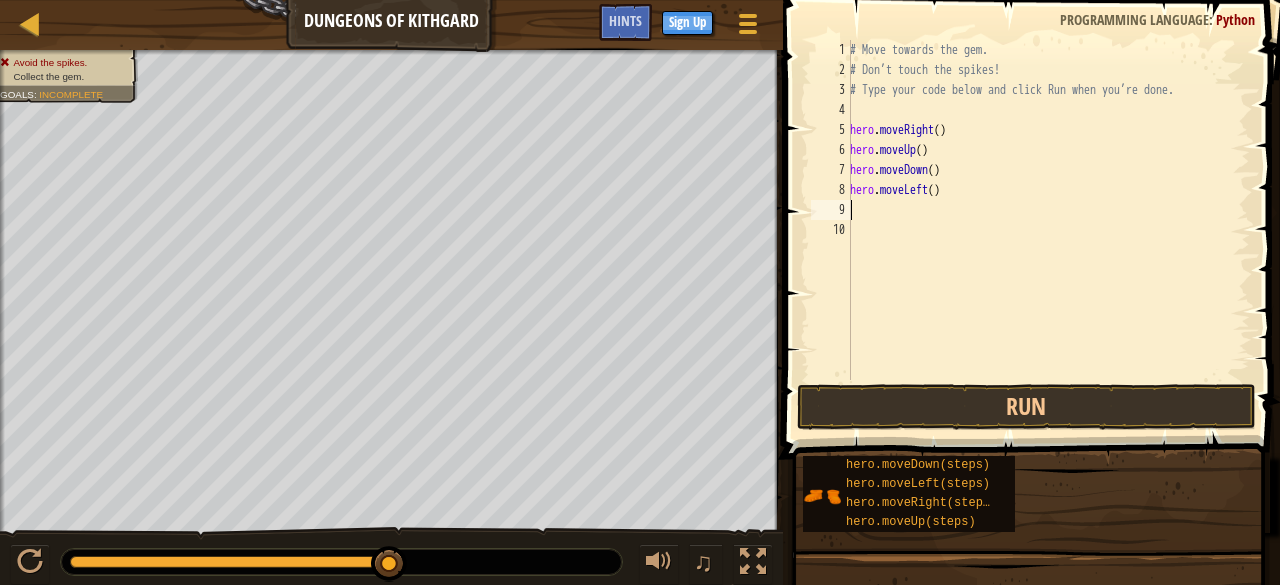type on "h" 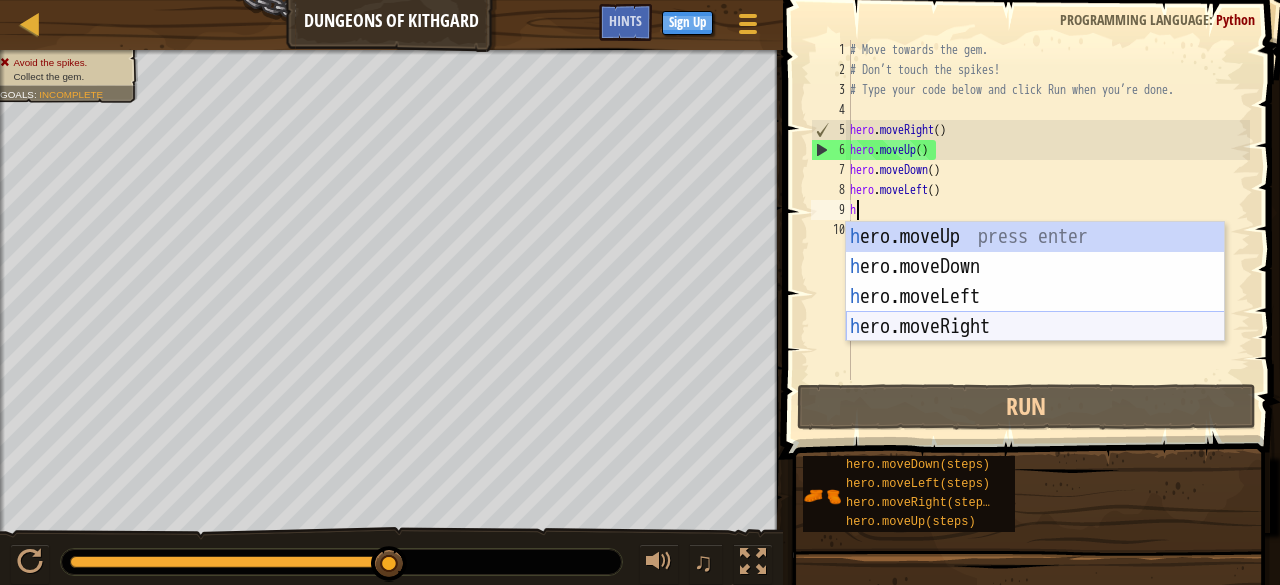 click on "h ero.moveUp press enter h ero.moveDown press enter h ero.moveLeft press enter h ero.moveRight press enter" at bounding box center (1035, 312) 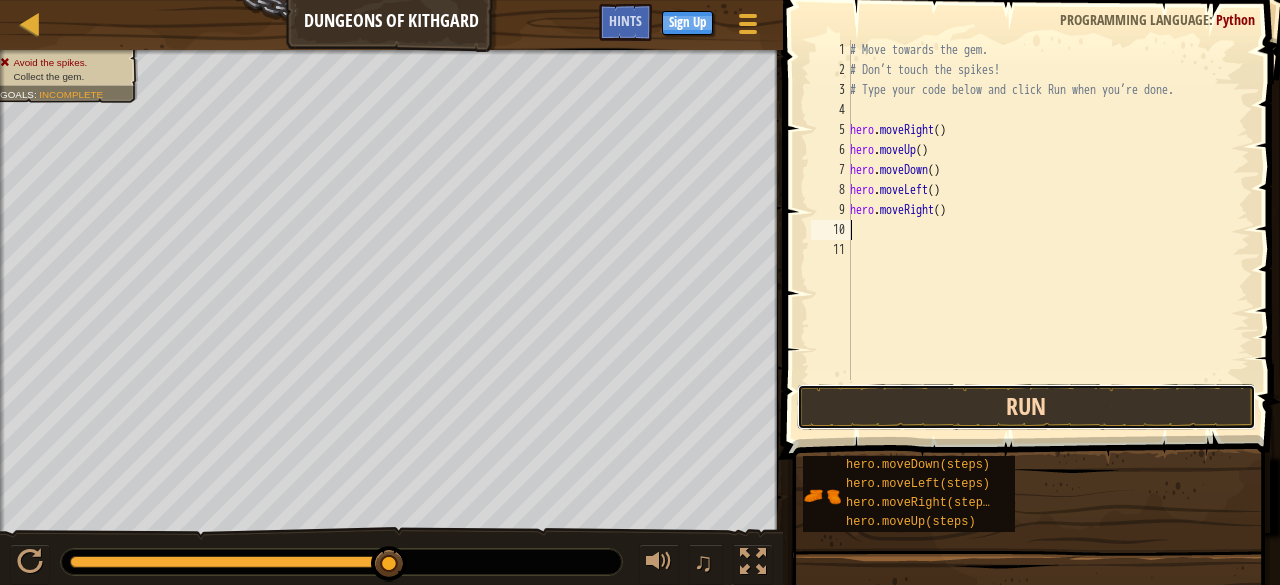 click on "Run" at bounding box center (1026, 407) 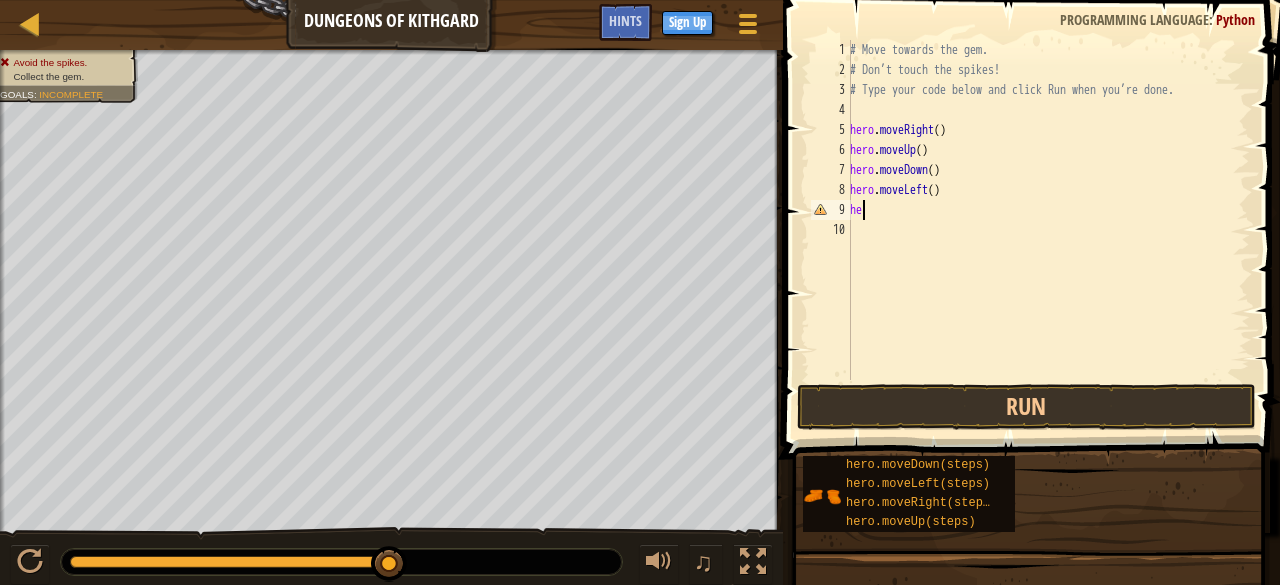 type on "h" 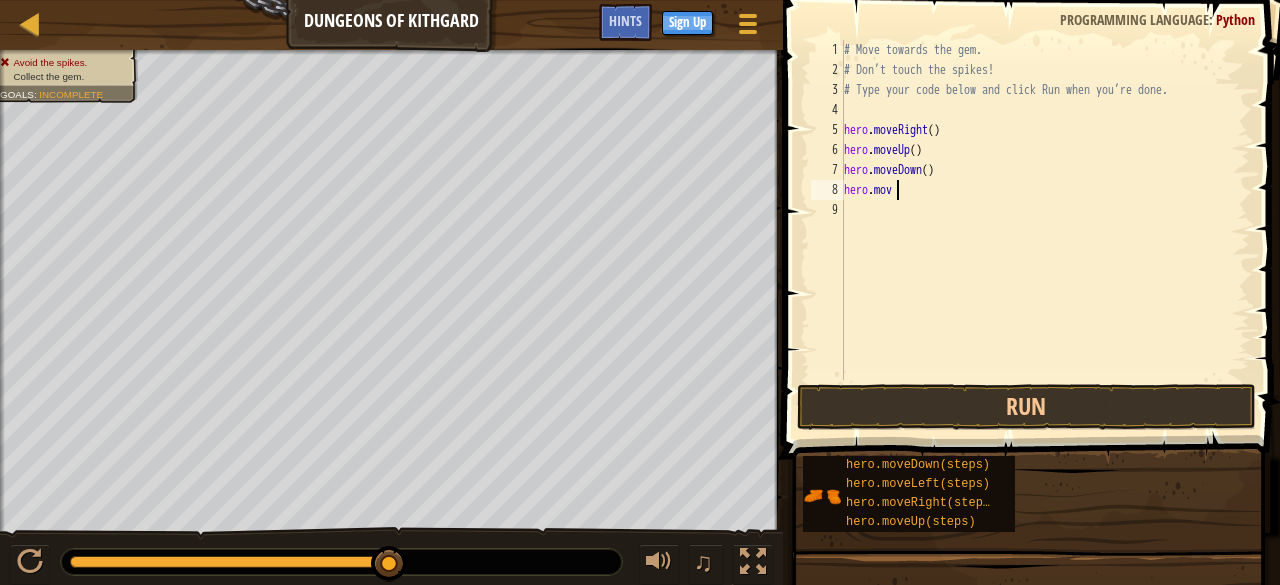 type on "h" 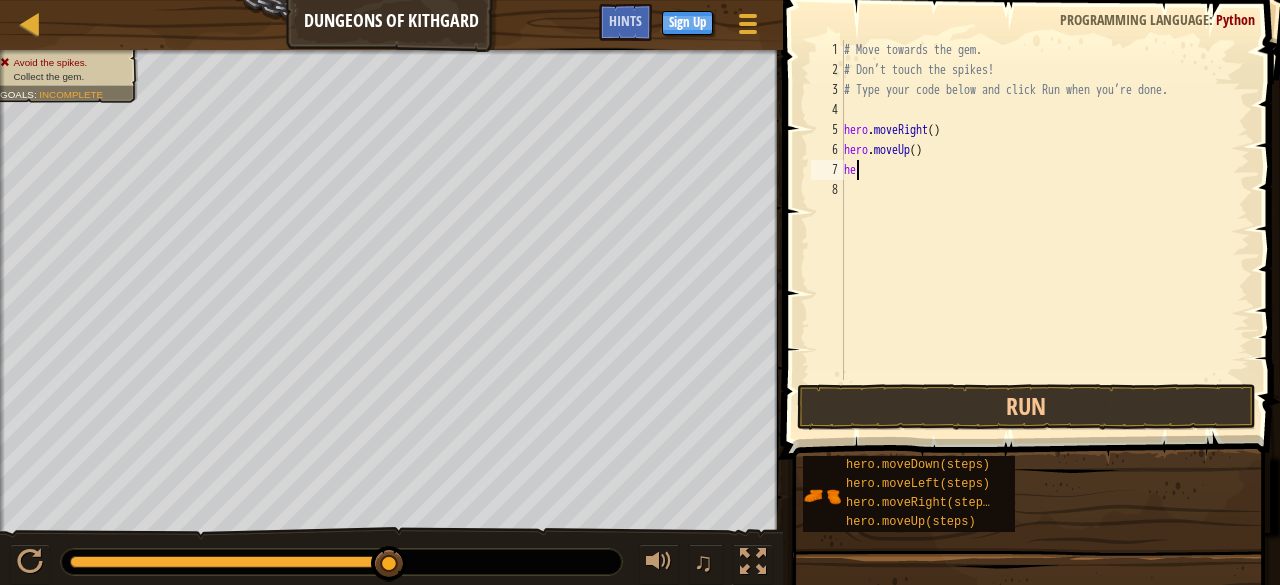 type on "h" 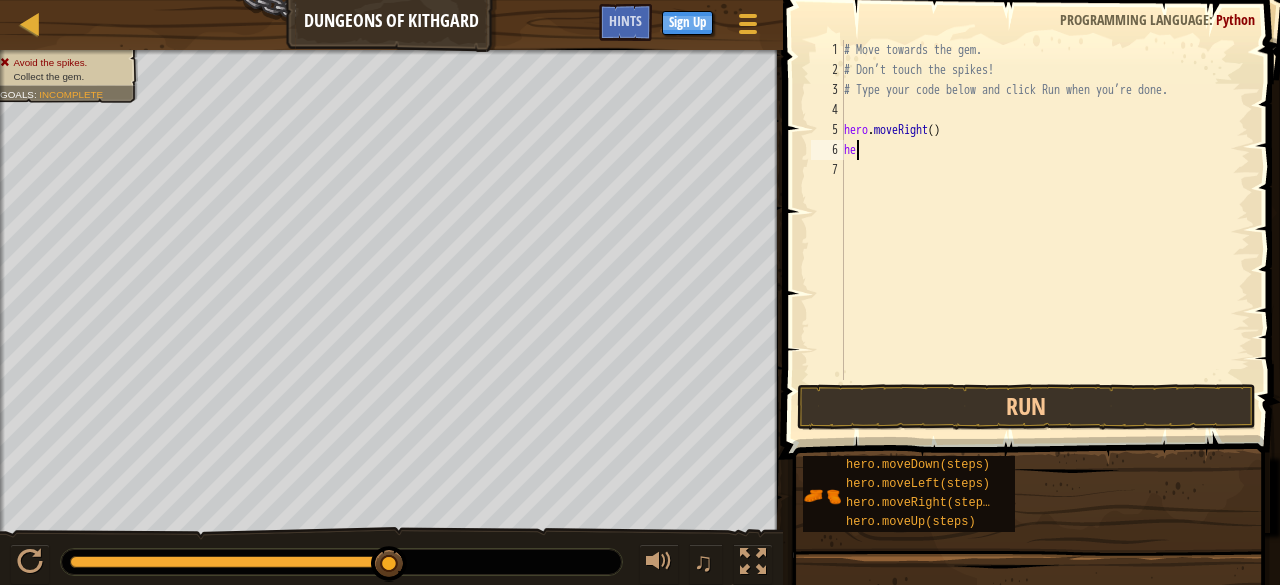 type on "h" 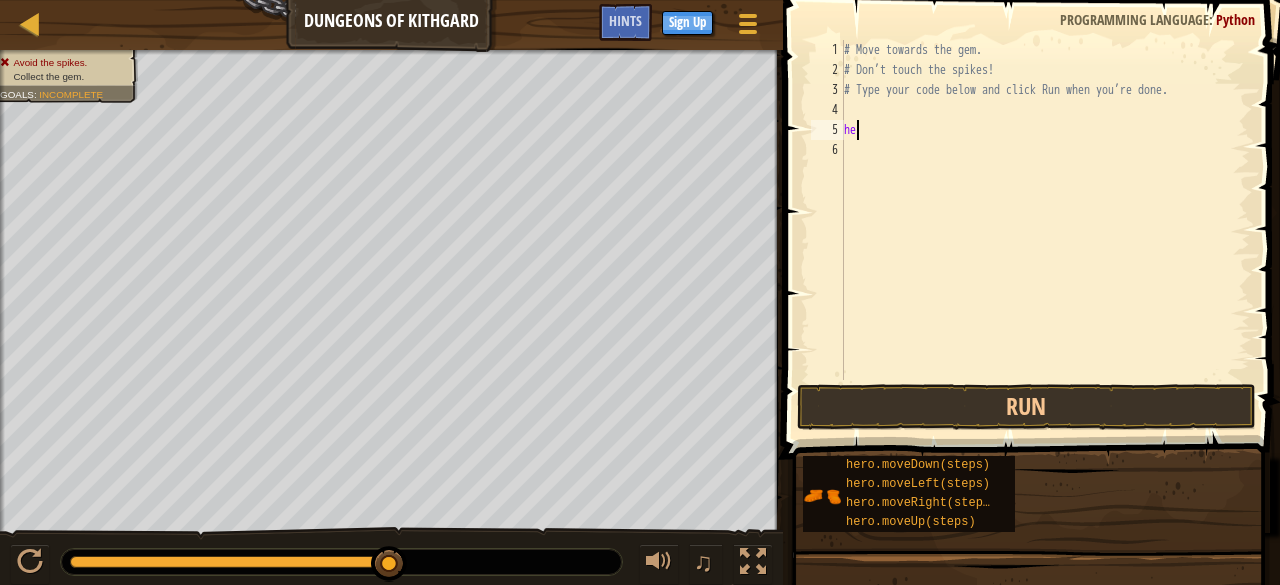 type on "h" 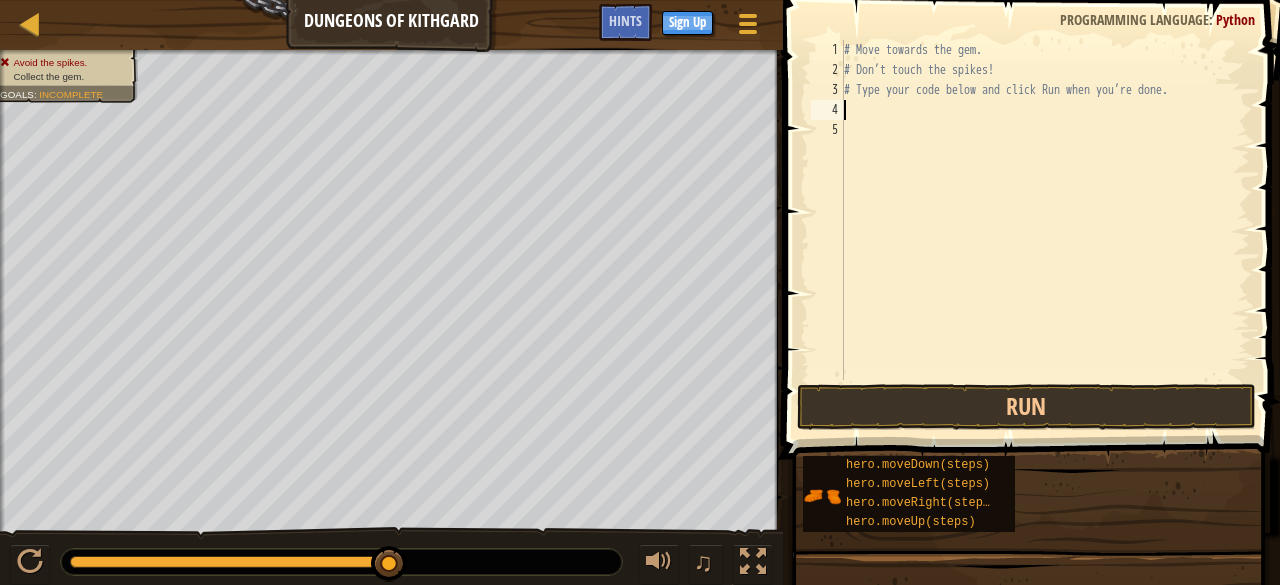type on "# Type your code below and click Run when you’re done." 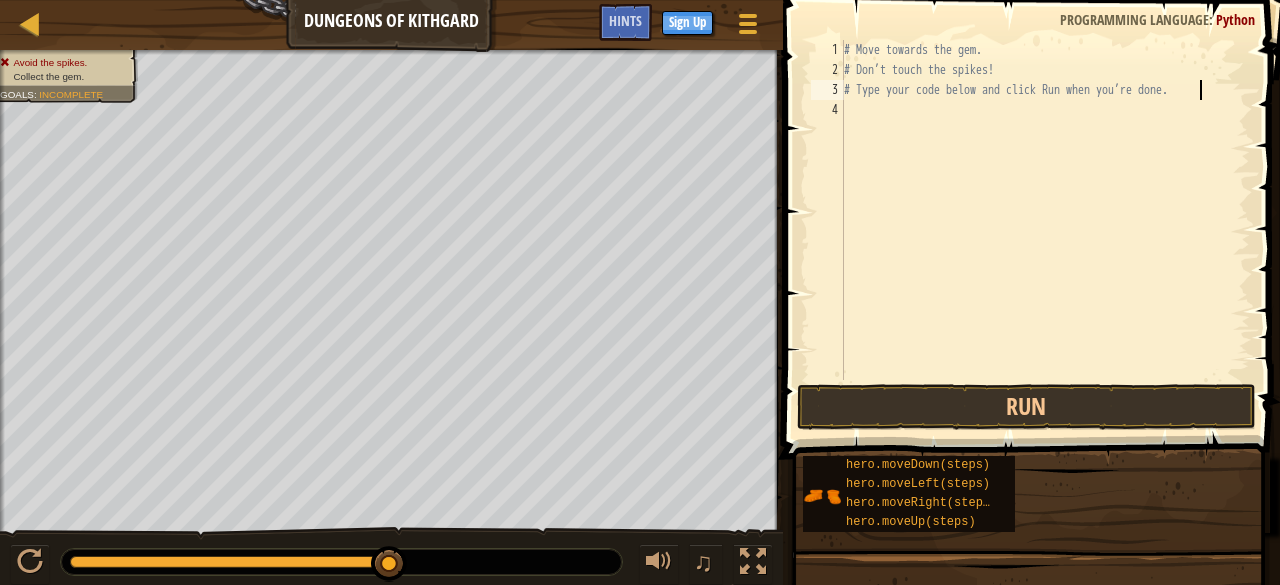 click on "# Move towards the gem. # Don’t touch the spikes! # Type your code below and click Run when you’re done." at bounding box center [1045, 230] 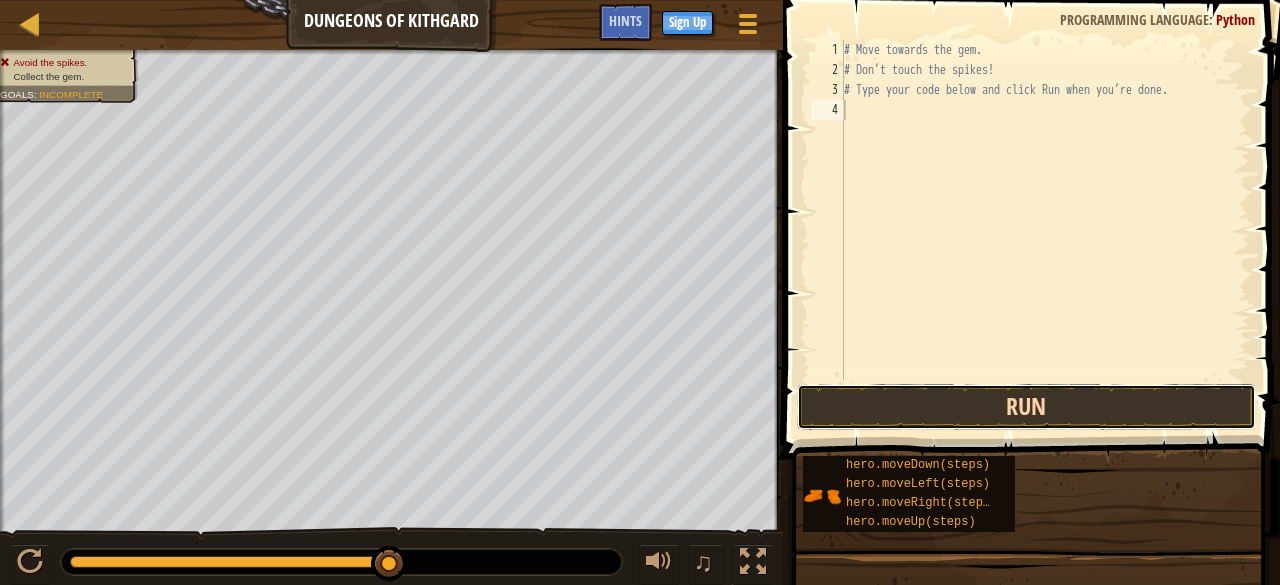 click on "Run" at bounding box center (1026, 407) 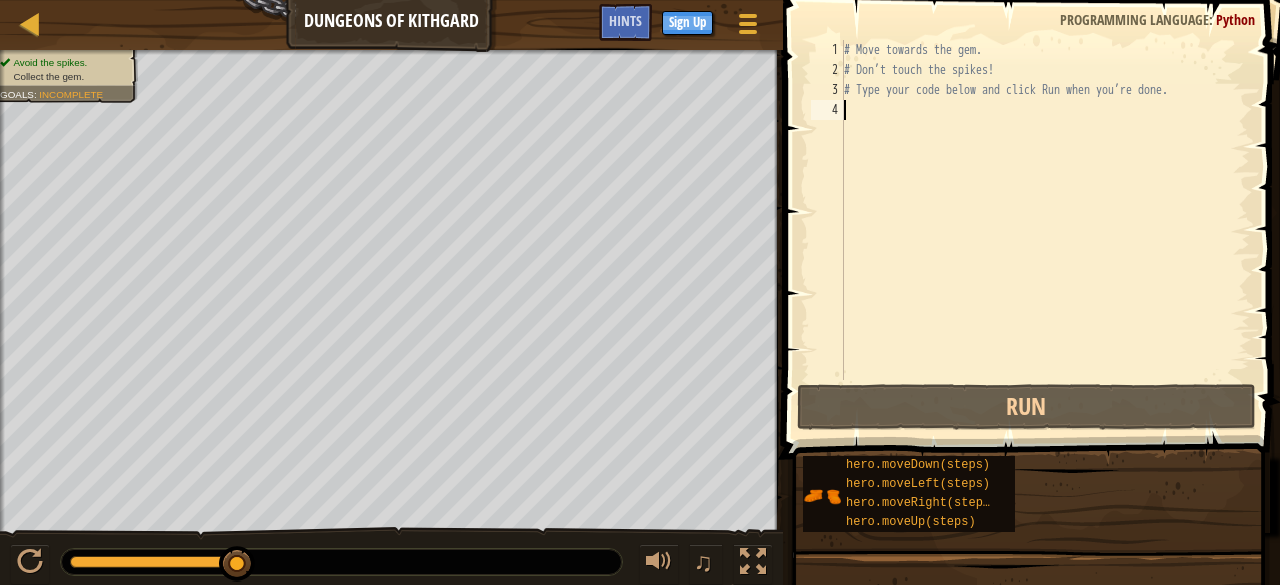 type on "h" 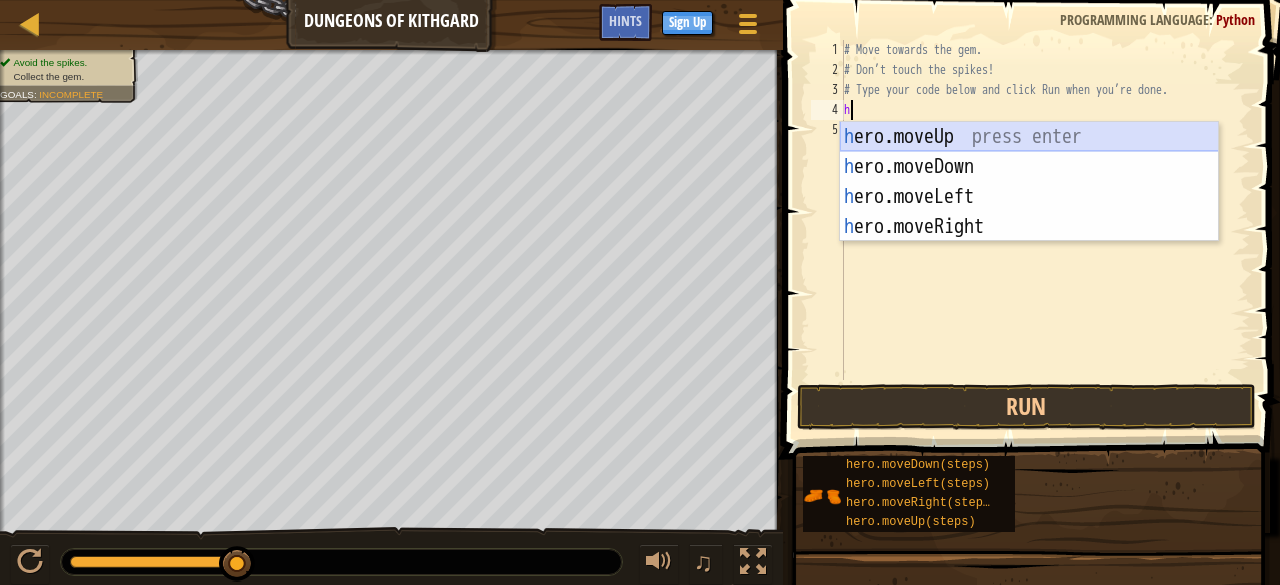 click on "h ero.moveUp press enter h ero.moveDown press enter h ero.moveLeft press enter h ero.moveRight press enter" at bounding box center (1029, 212) 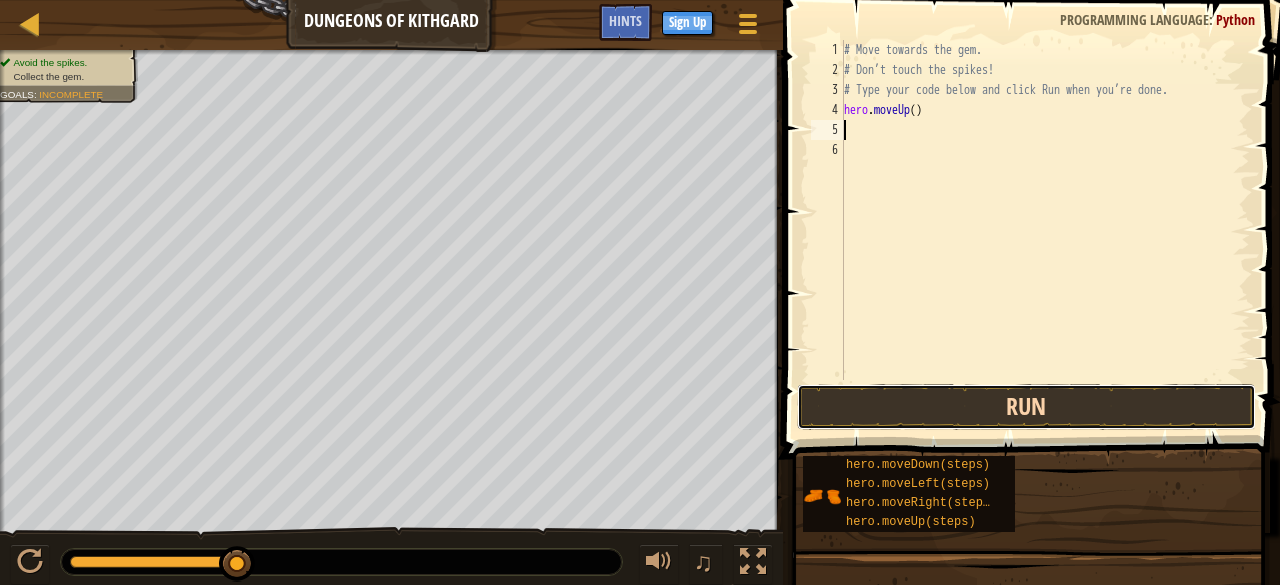 click on "Run" at bounding box center [1026, 407] 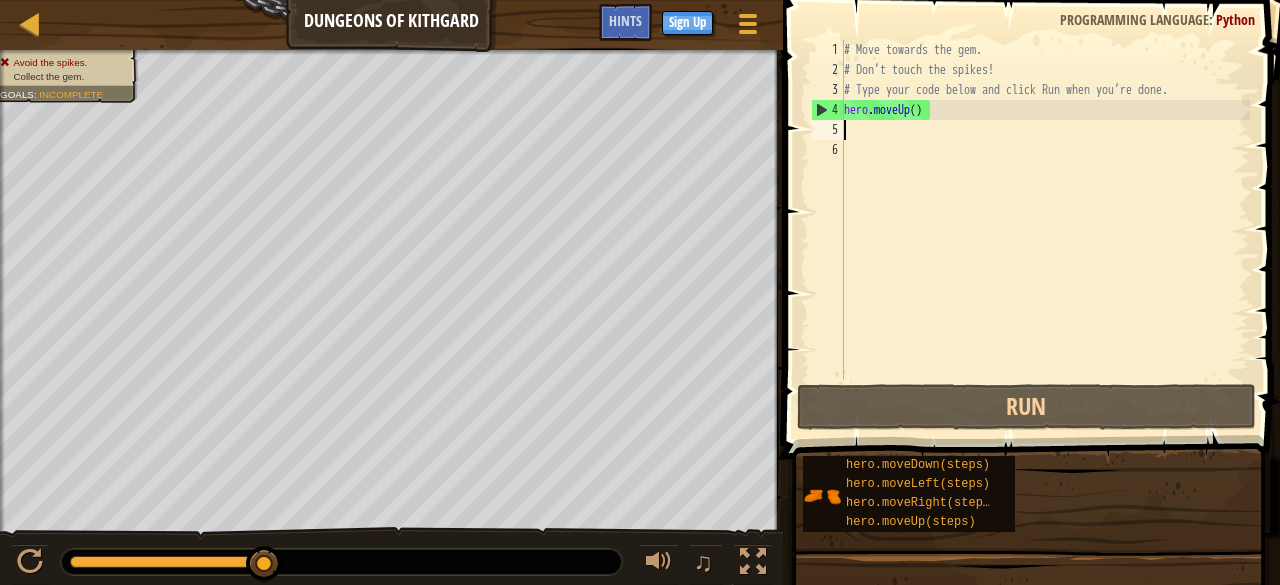 click on "# Move towards the gem. # Don’t touch the spikes! # Type your code below and click Run when you’re done. hero . moveUp ( )" at bounding box center (1045, 230) 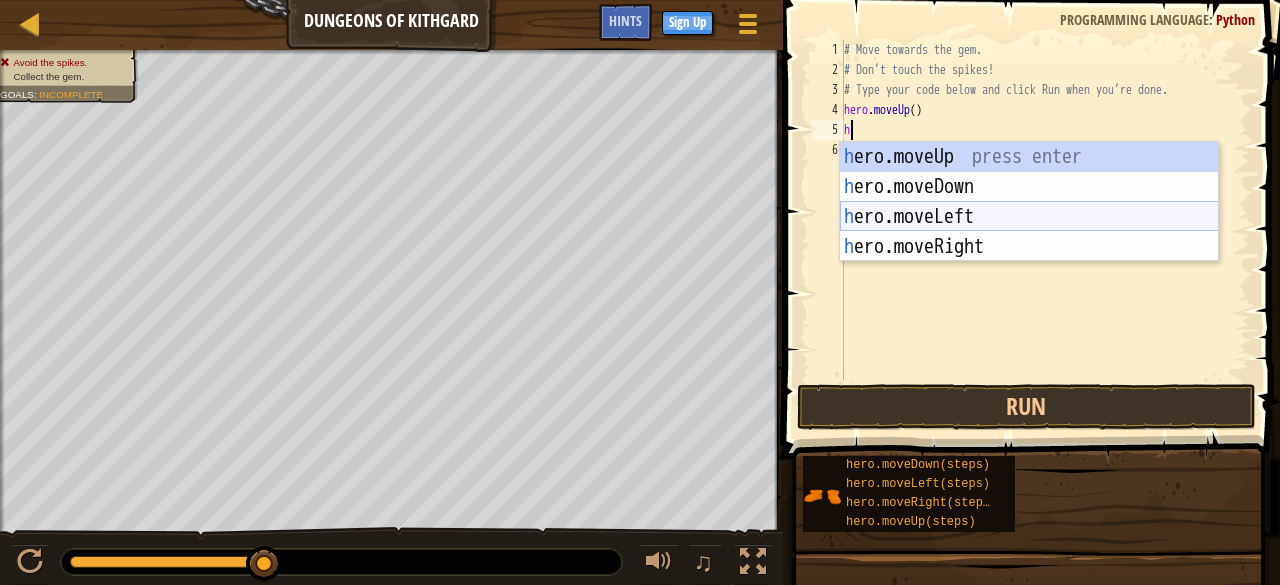 click on "h ero.moveUp press enter h ero.moveDown press enter h ero.moveLeft press enter h ero.moveRight press enter" at bounding box center [1029, 232] 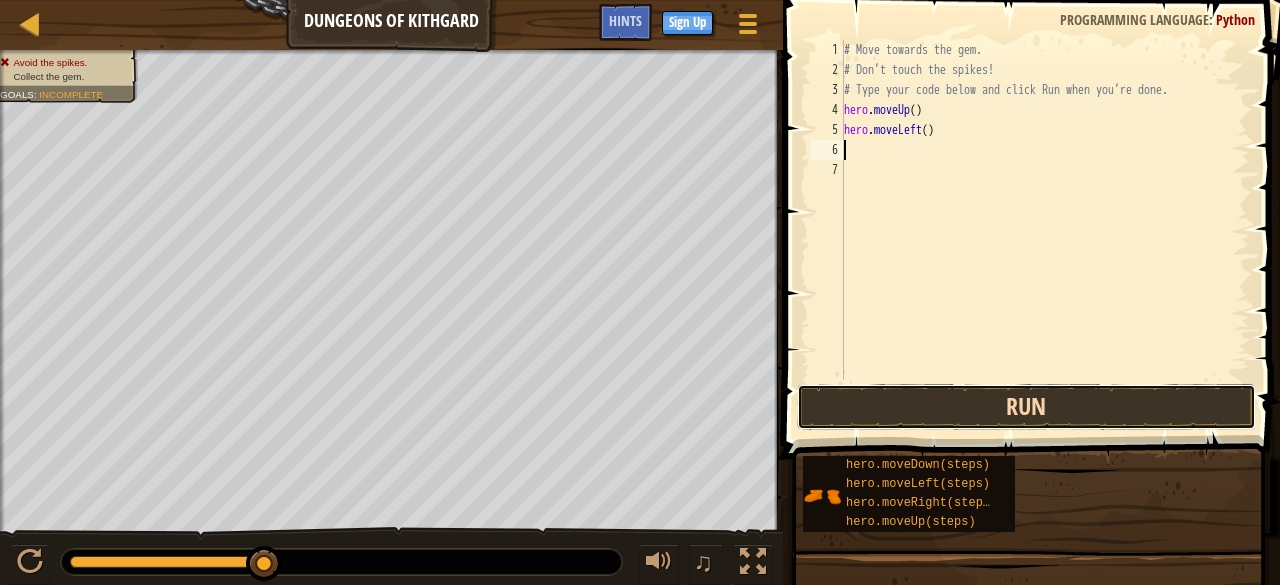 click on "Run" at bounding box center [1026, 407] 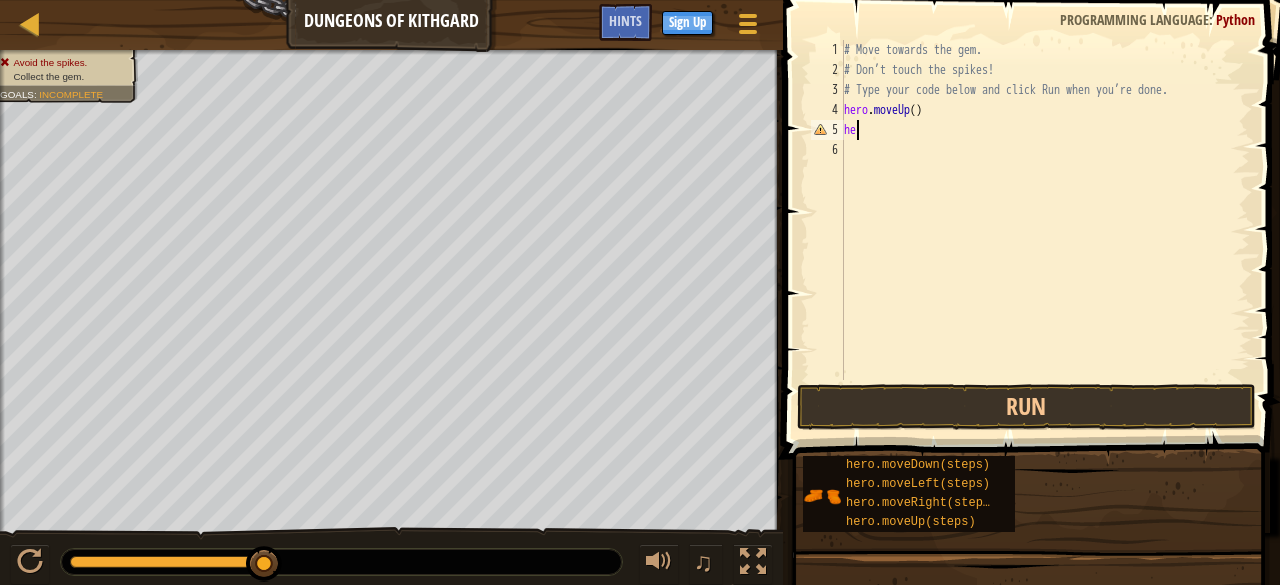 type on "h" 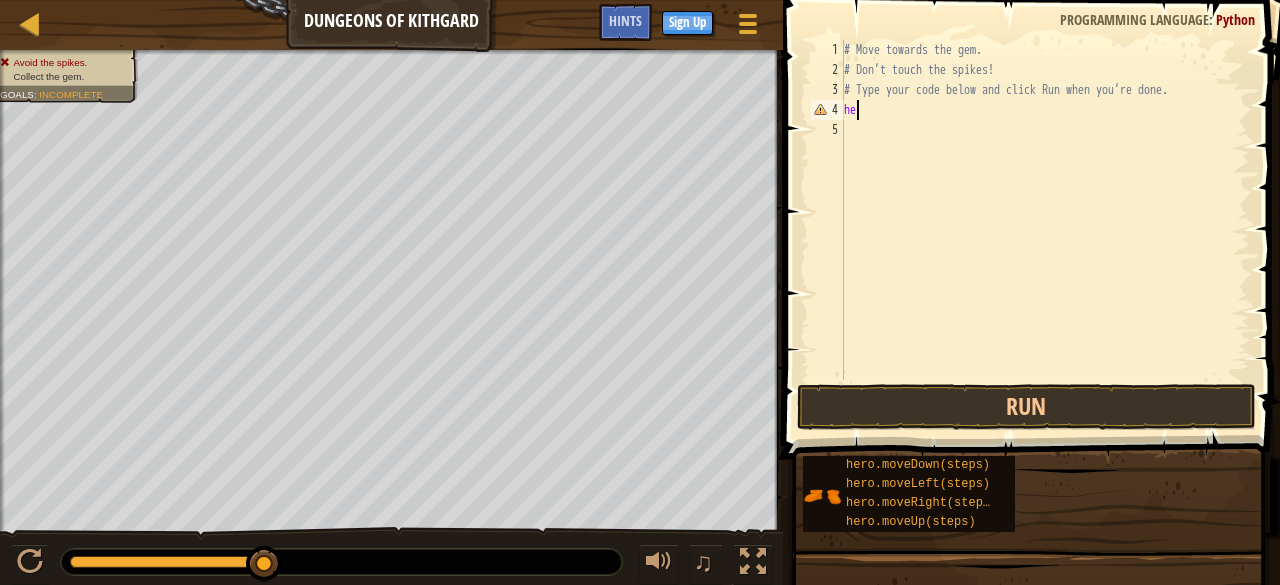 type on "h" 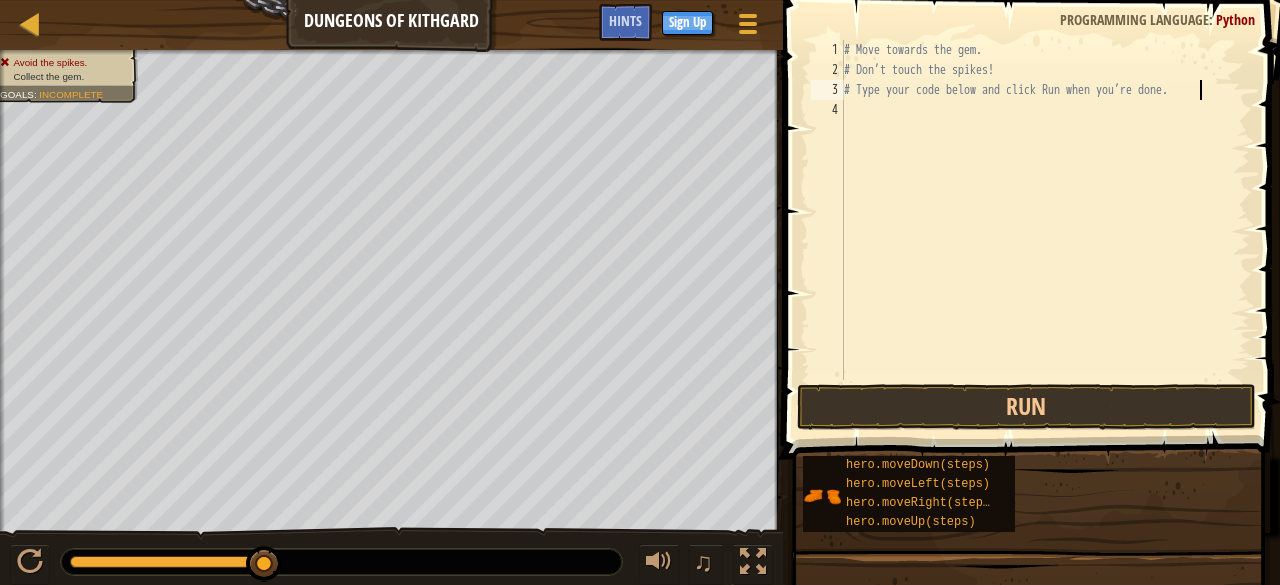 type on "# Type your code below and click Run when you’re done" 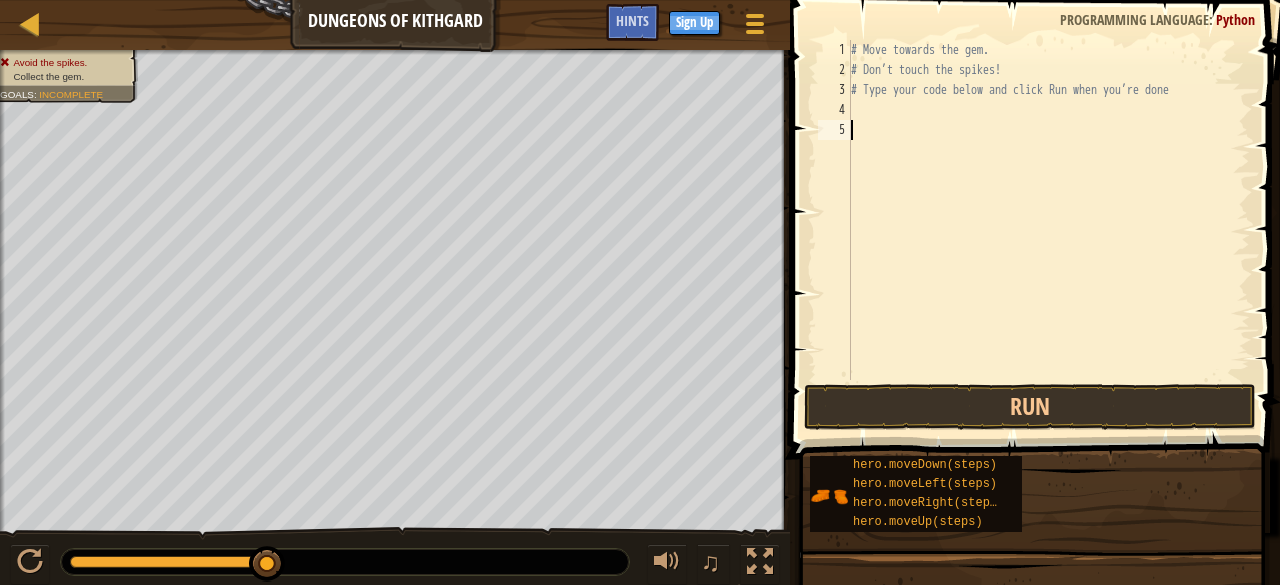 click on "# Move towards the gem. # Don’t touch the spikes! # Type your code below and click Run when you’re done" at bounding box center (1048, 230) 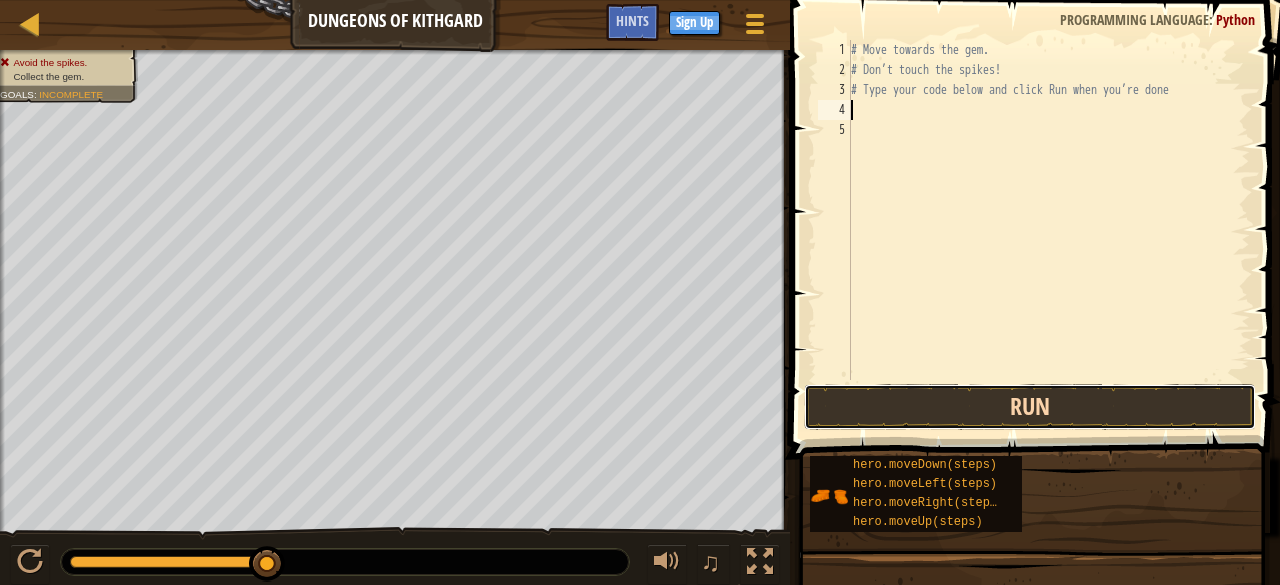 click on "Run" at bounding box center (1030, 407) 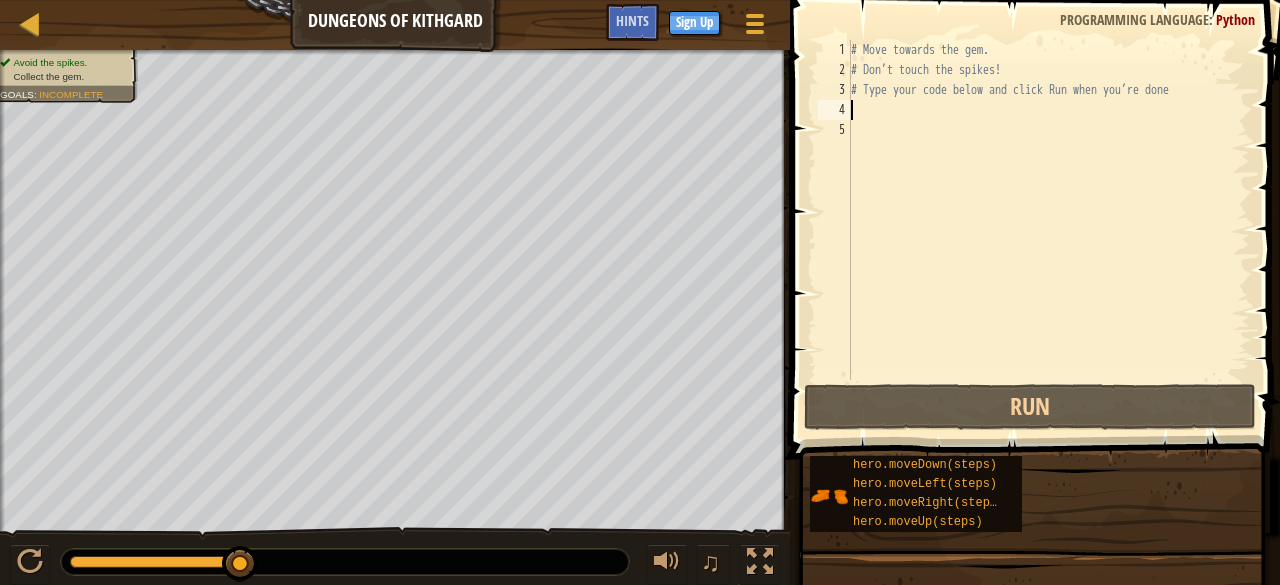 click on "# Move towards the gem. # Don’t touch the spikes! # Type your code below and click Run when you’re done" at bounding box center [1048, 230] 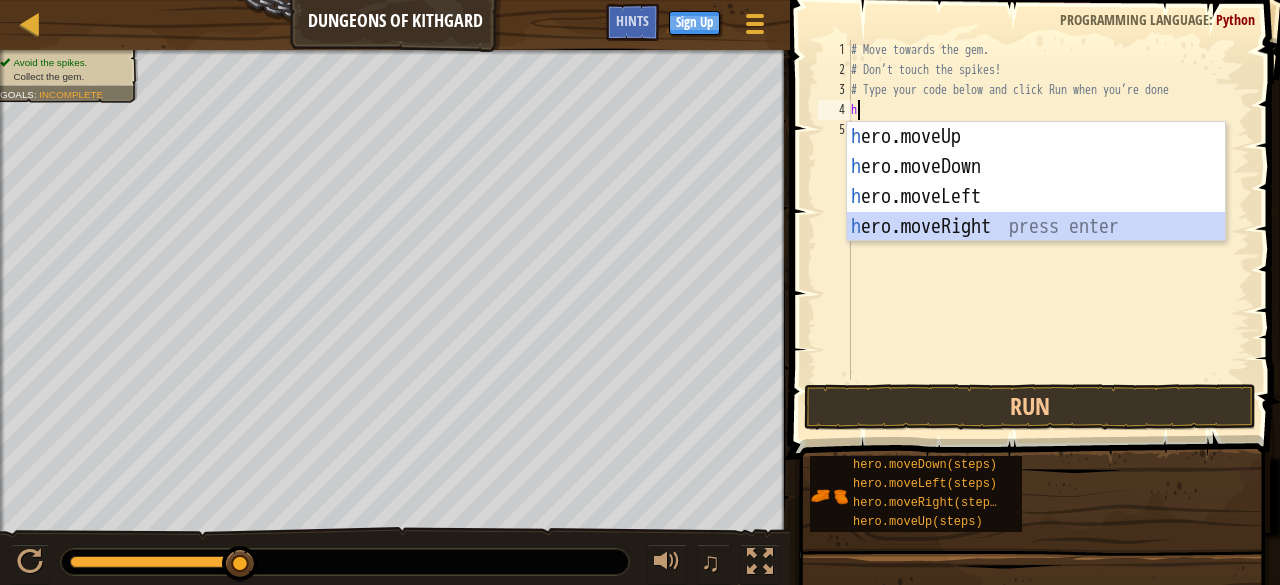 click on "h ero.moveUp press enter h ero.moveDown press enter h ero.moveLeft press enter h ero.moveRight press enter" at bounding box center (1036, 212) 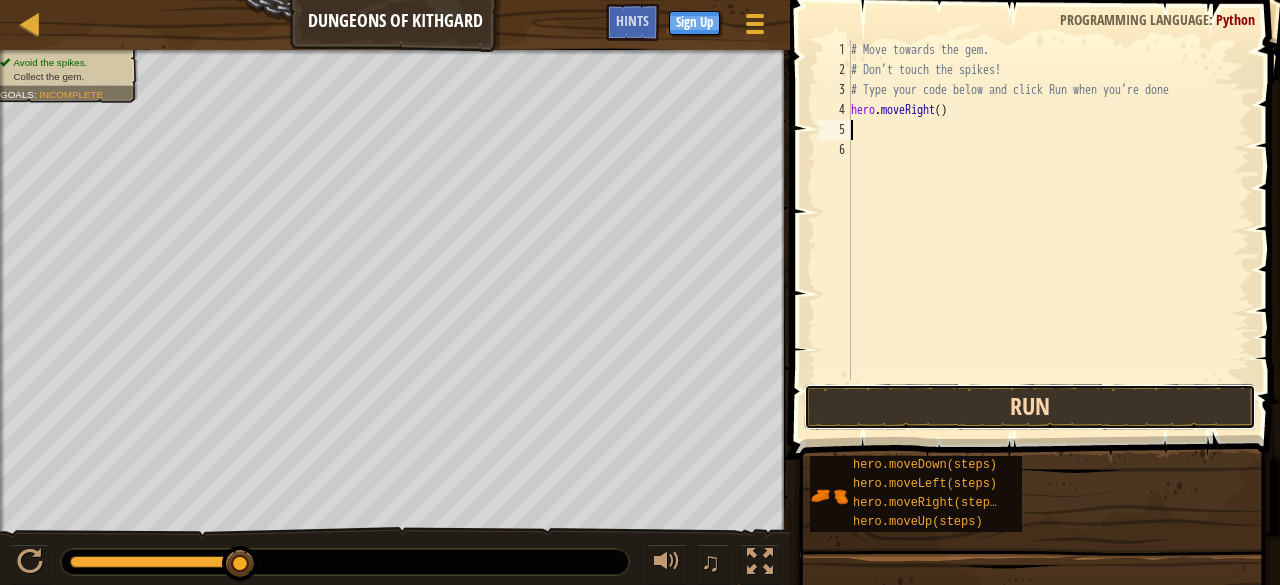 click on "Run" at bounding box center [1030, 407] 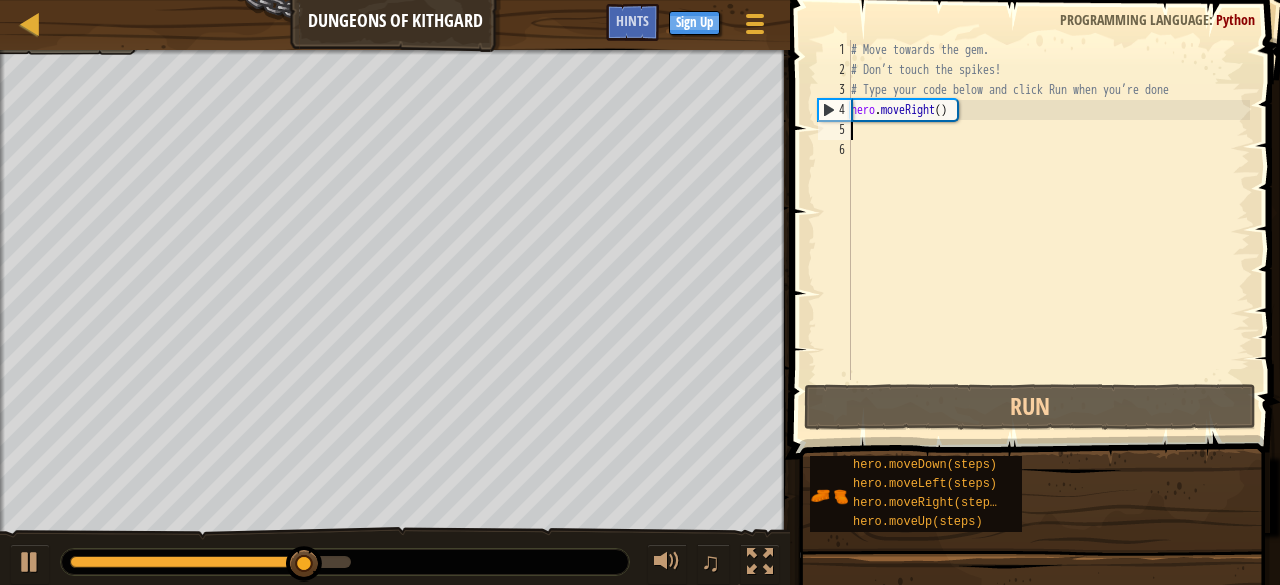 click on "# Move towards the gem. # Don’t touch the spikes! # Type your code below and click Run when you’re done hero . moveRight ( )" at bounding box center [1048, 230] 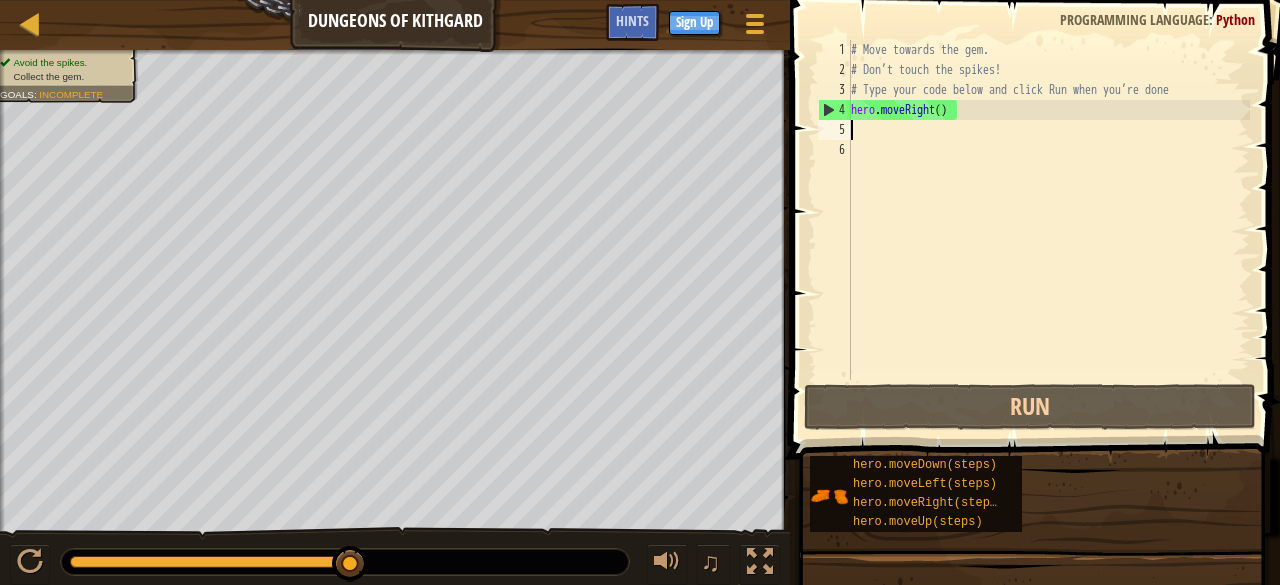 type on "h" 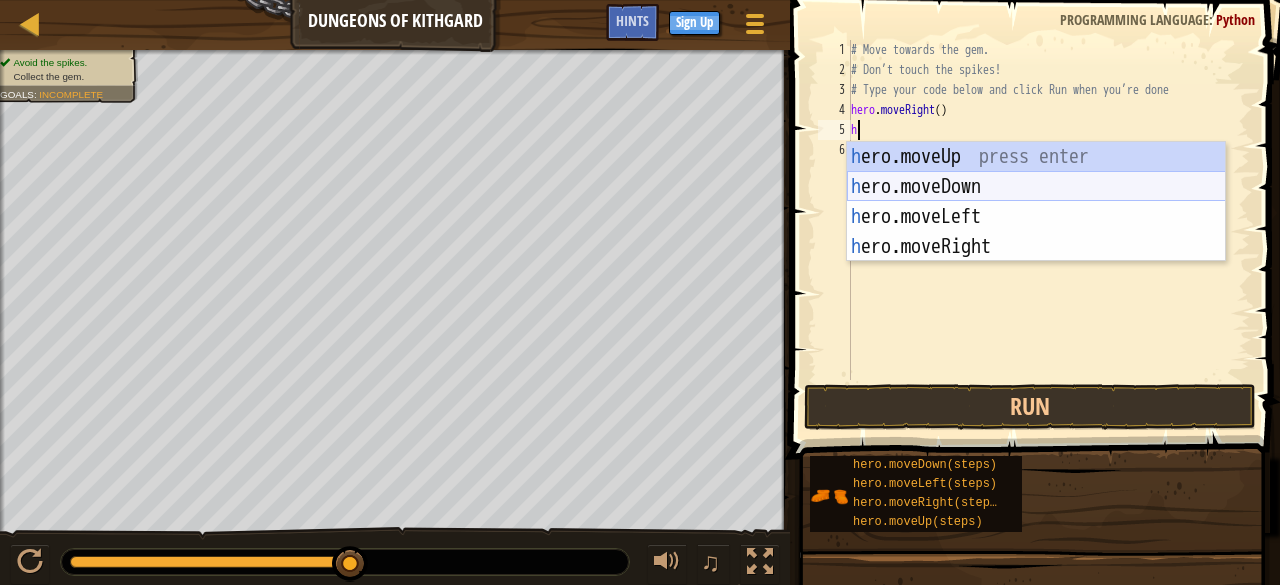 click on "h ero.moveUp press enter h ero.moveDown press enter h ero.moveLeft press enter h ero.moveRight press enter" at bounding box center (1036, 232) 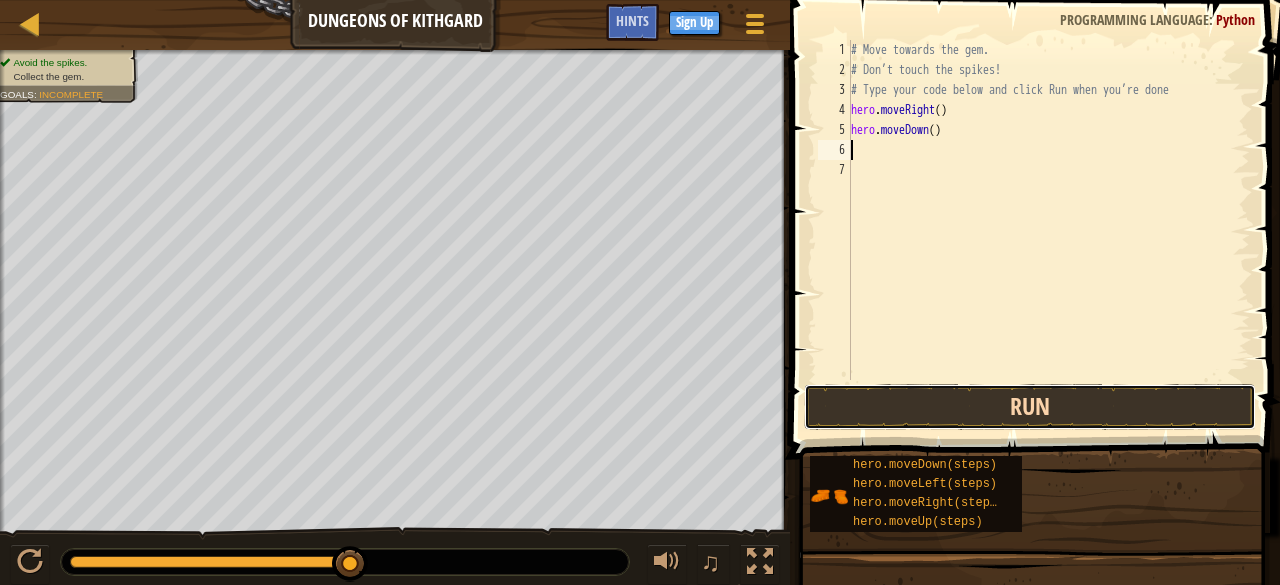 click on "Run" at bounding box center [1030, 407] 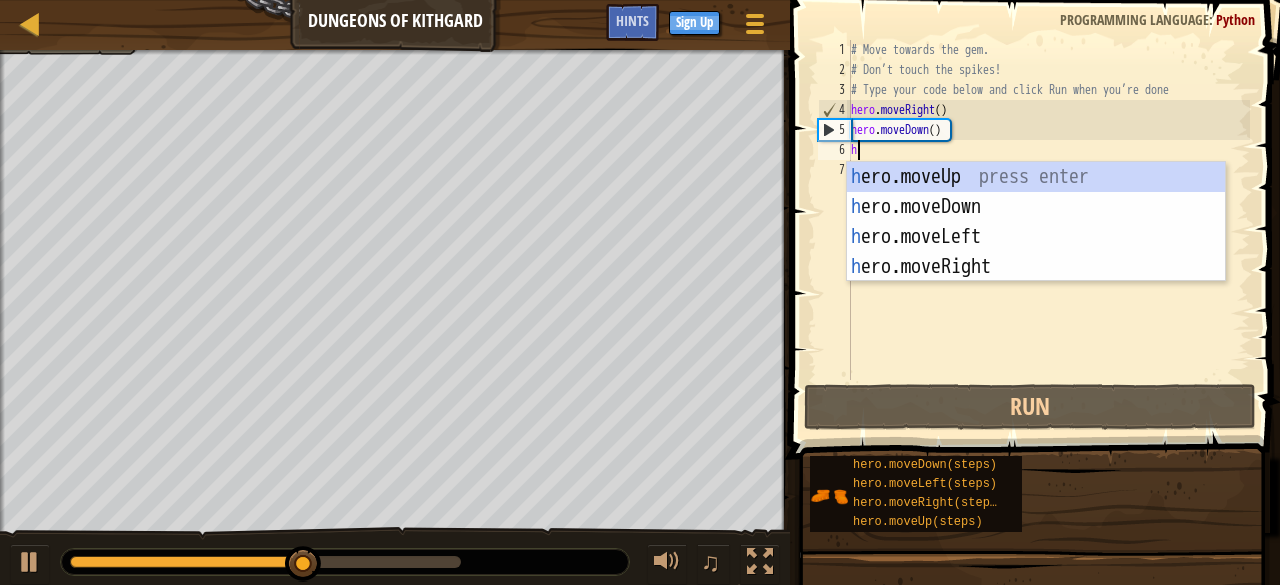 type on "h" 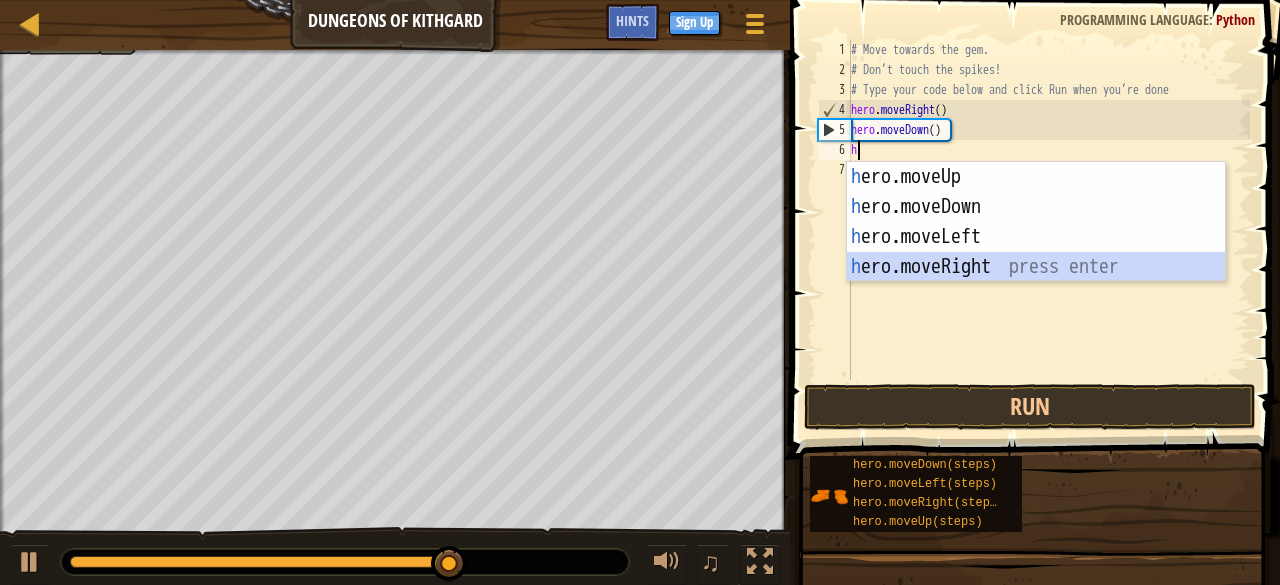 click on "h ero.moveUp press enter h ero.moveDown press enter h ero.moveLeft press enter h ero.moveRight press enter" at bounding box center (1036, 252) 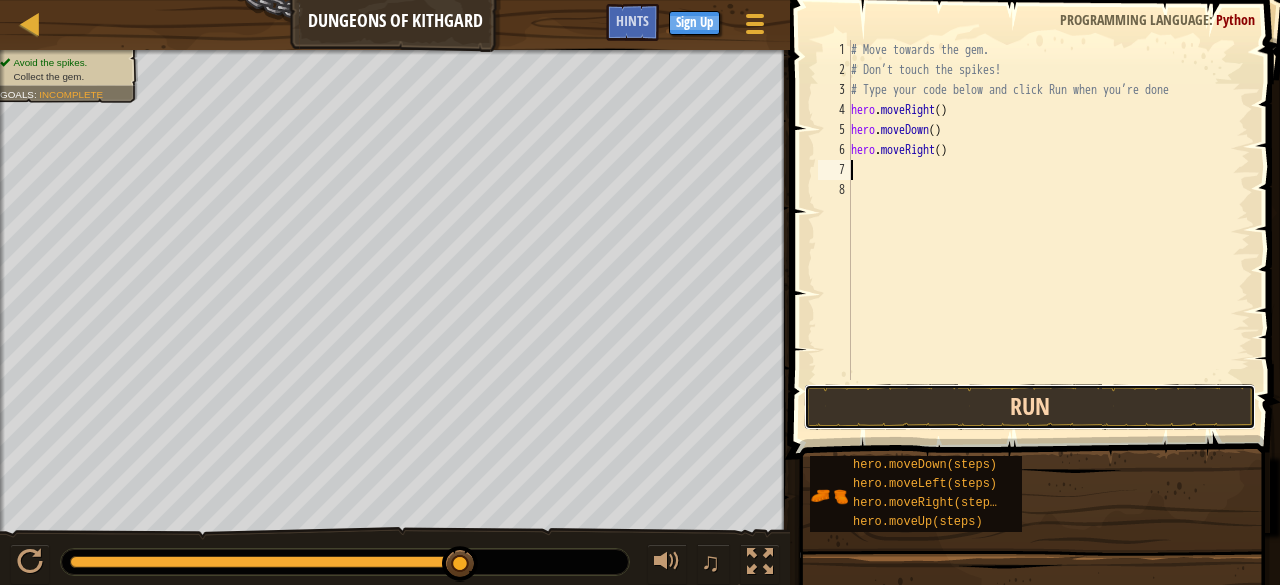 click on "Run" at bounding box center [1030, 407] 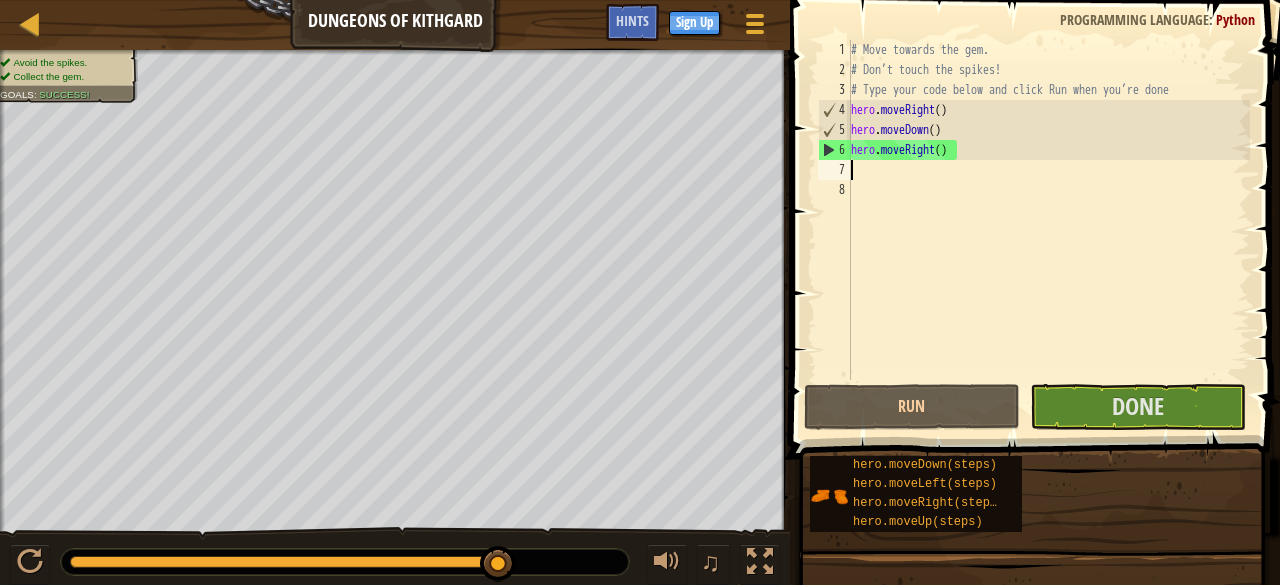 click at bounding box center (1037, 201) 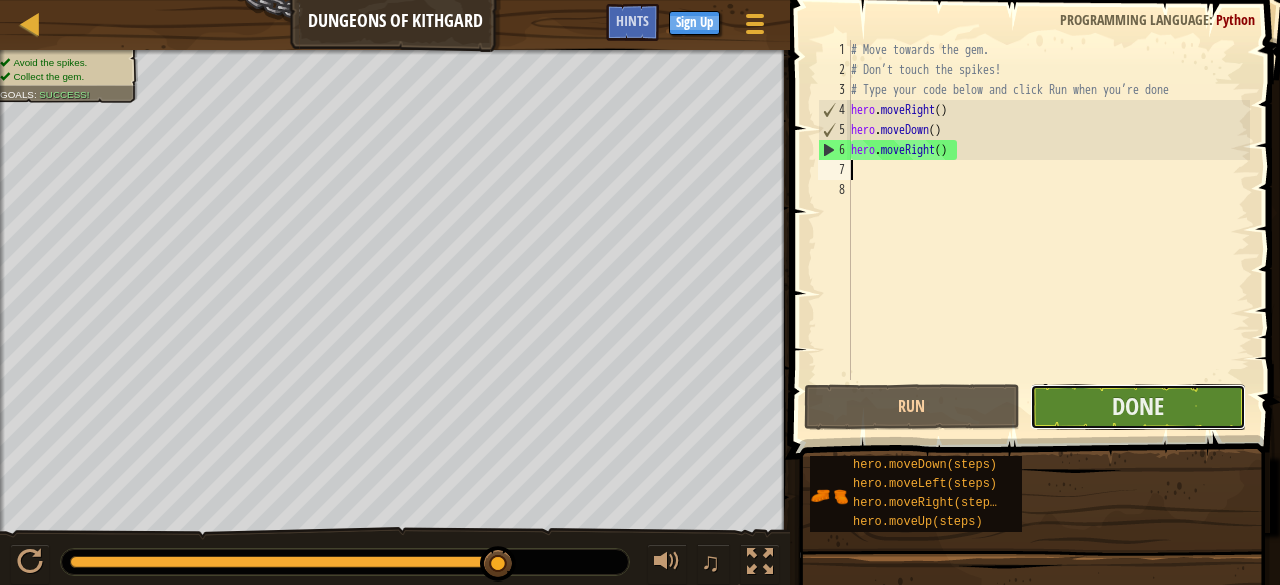 click on "Done" at bounding box center [1138, 407] 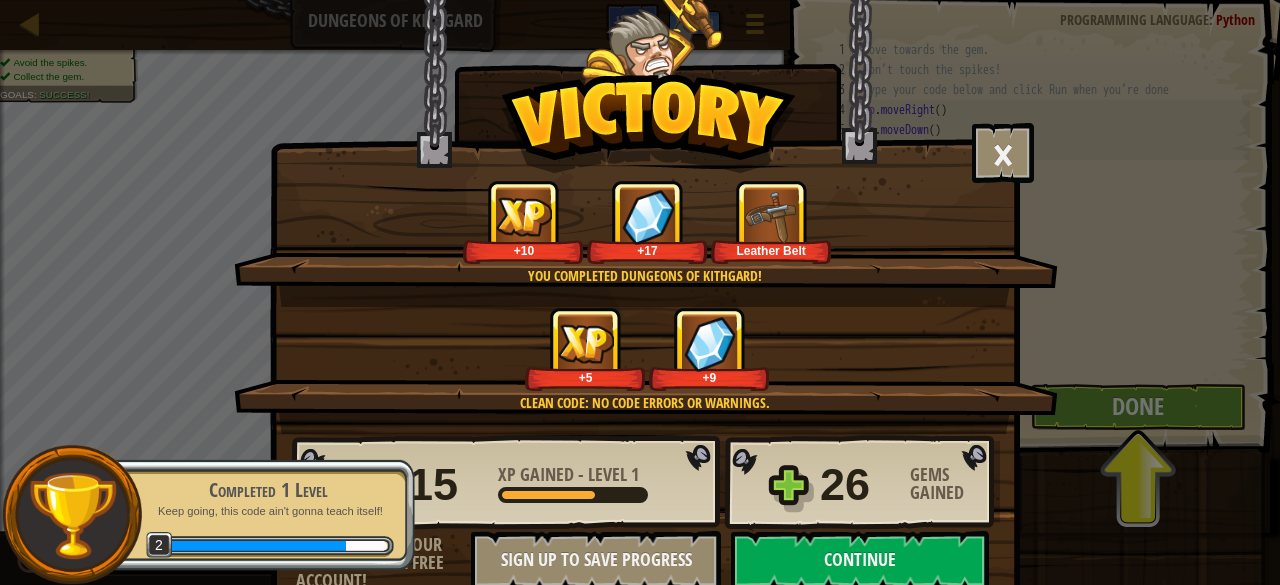click at bounding box center (648, 216) 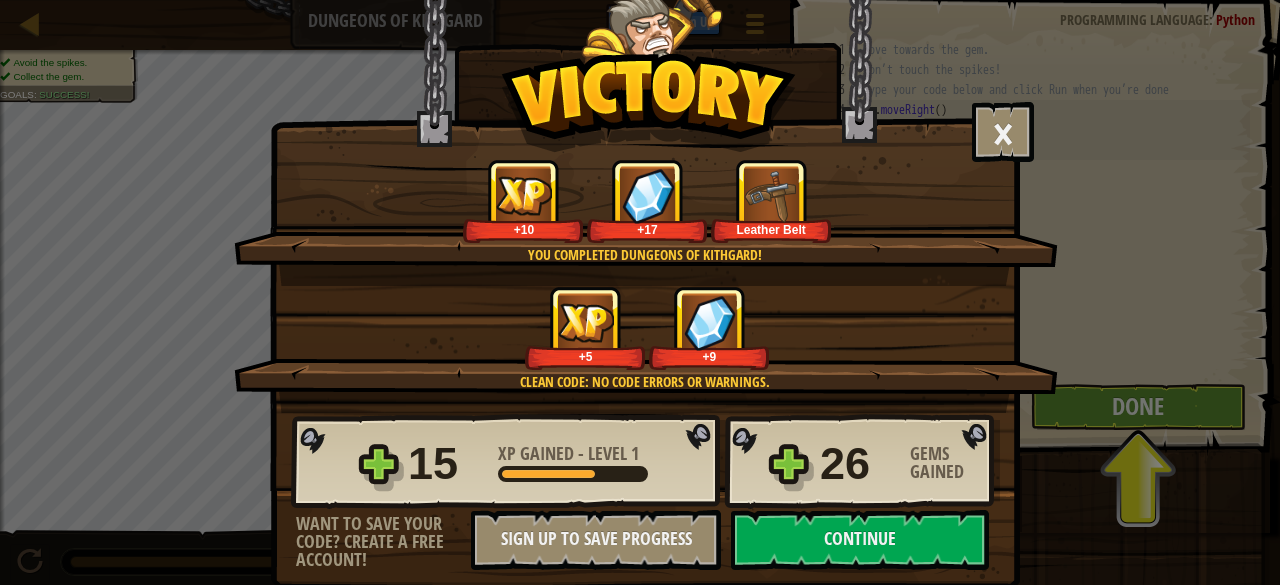 scroll, scrollTop: 30, scrollLeft: 0, axis: vertical 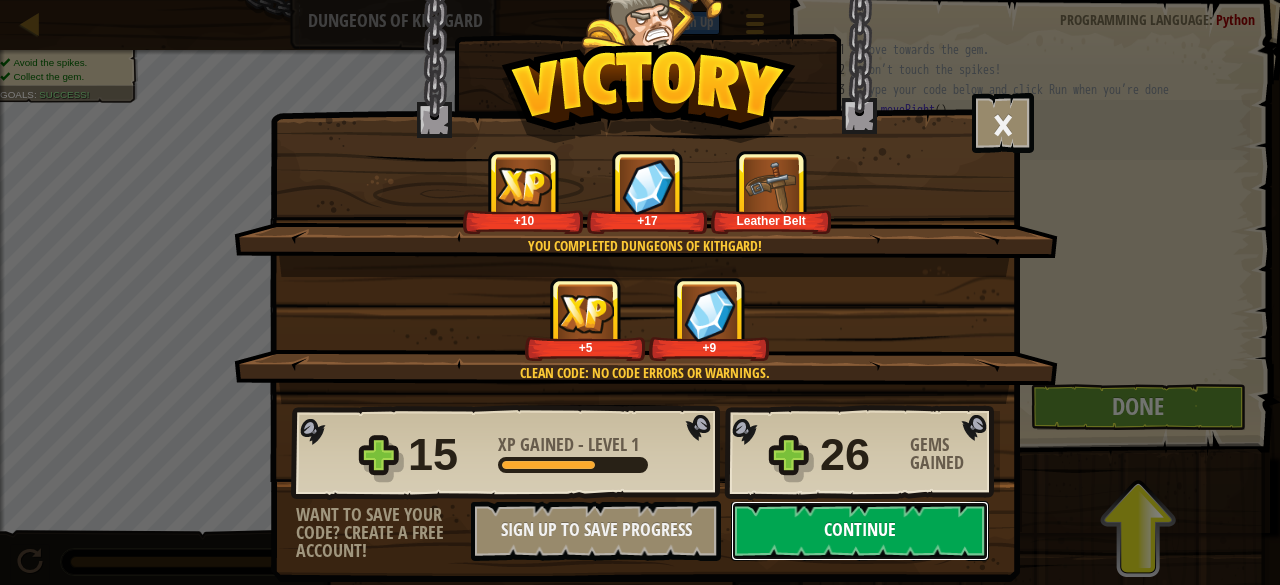 click on "Continue" at bounding box center [860, 531] 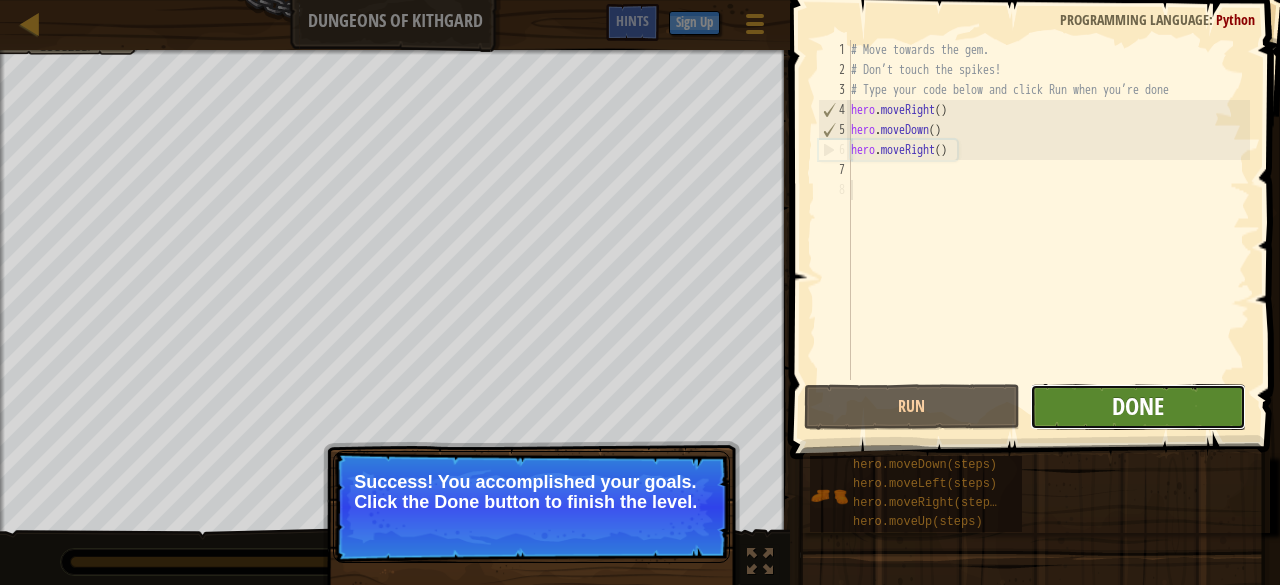 click on "Done" at bounding box center (1138, 406) 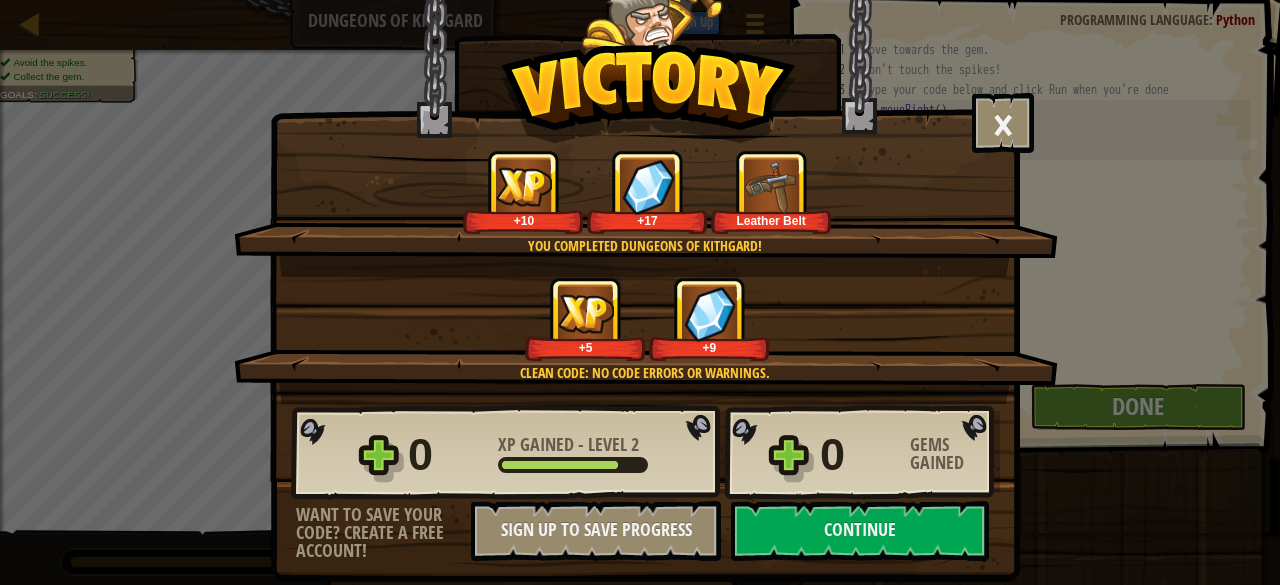 scroll, scrollTop: 0, scrollLeft: 0, axis: both 